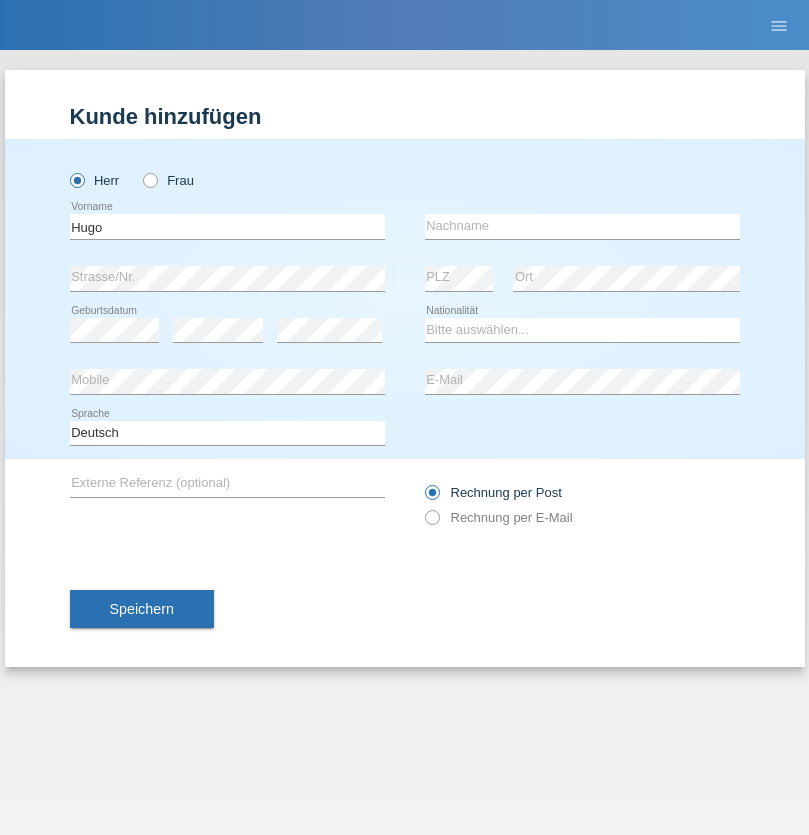 scroll, scrollTop: 0, scrollLeft: 0, axis: both 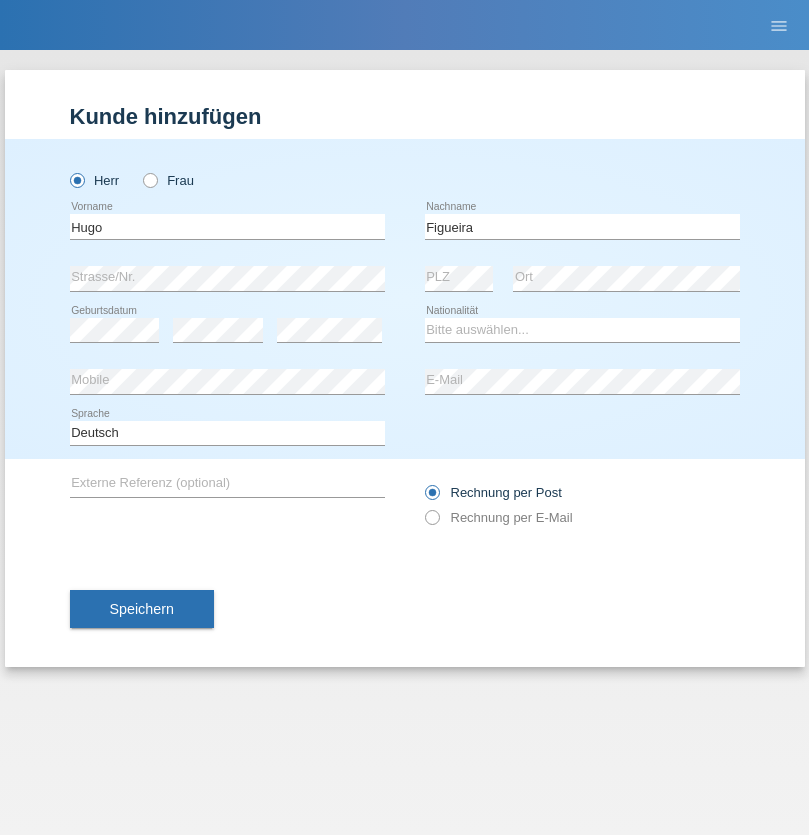 type on "Figueira" 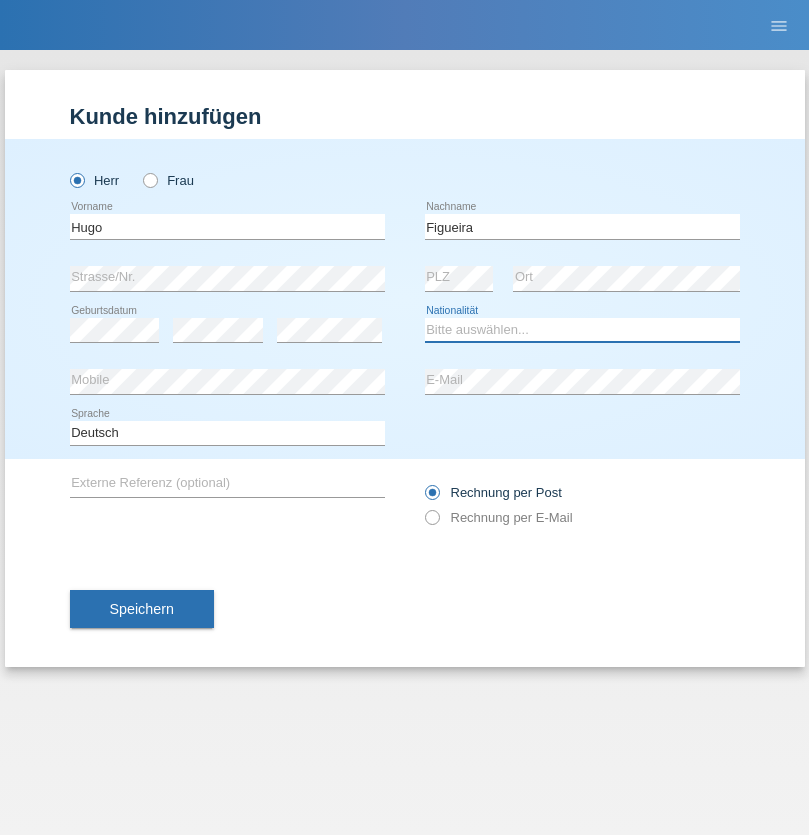 select on "PT" 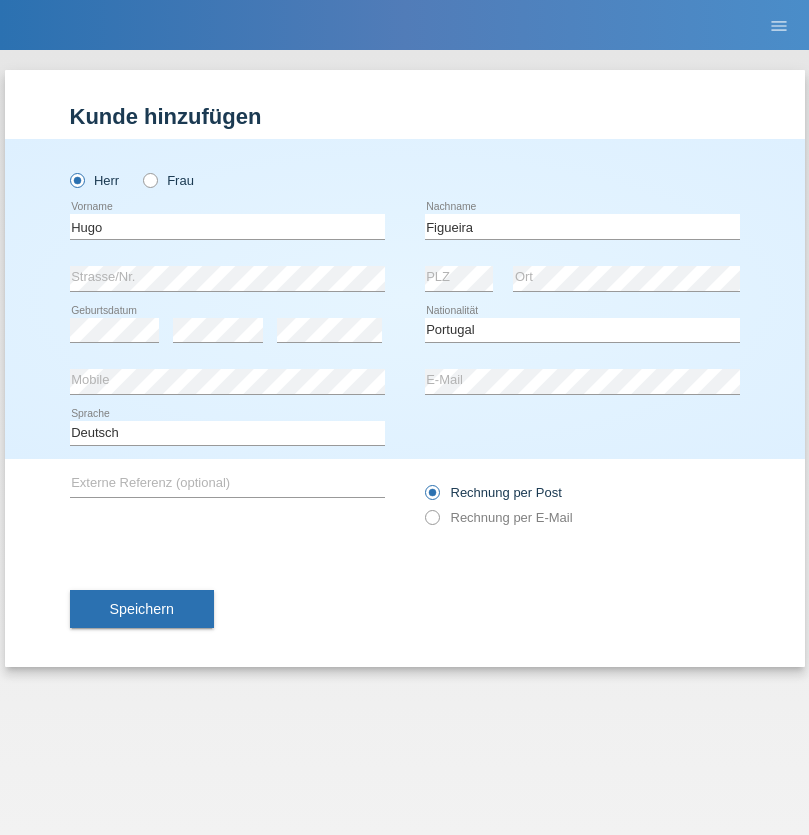 select on "C" 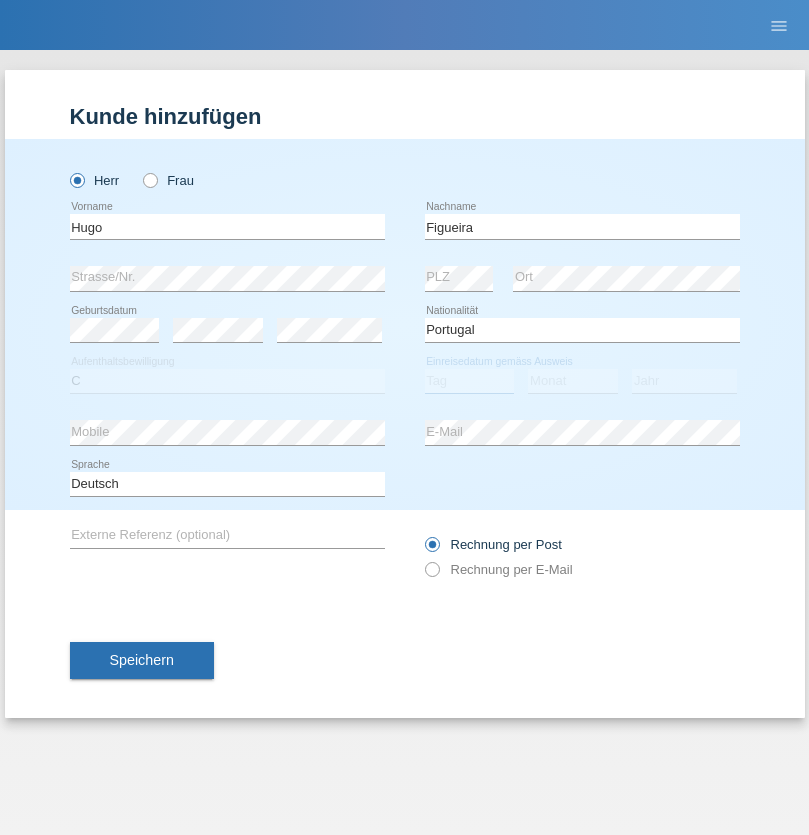 select on "04" 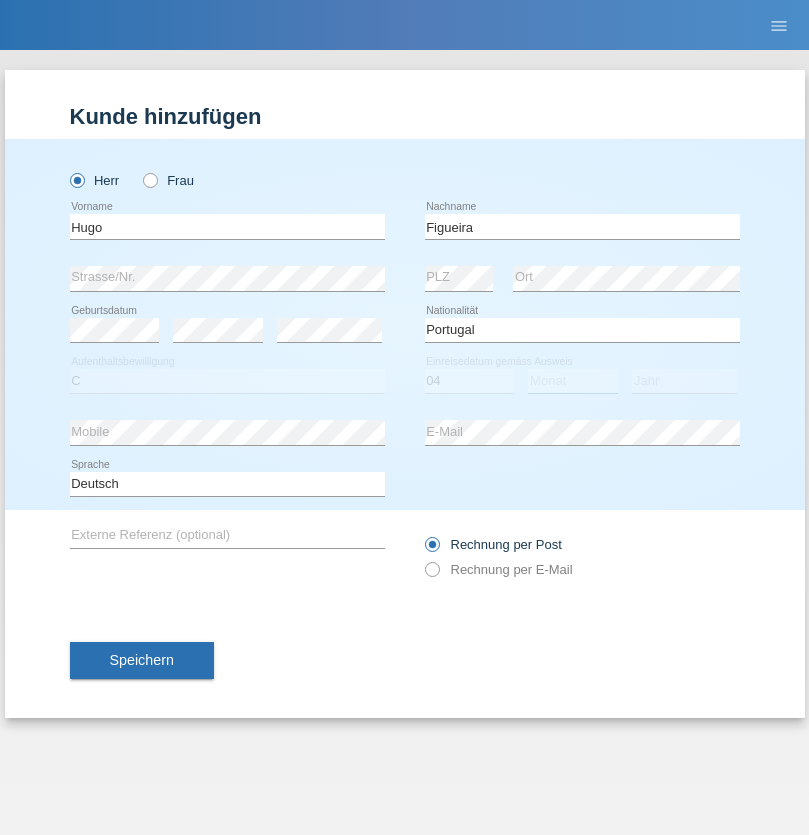 select on "02" 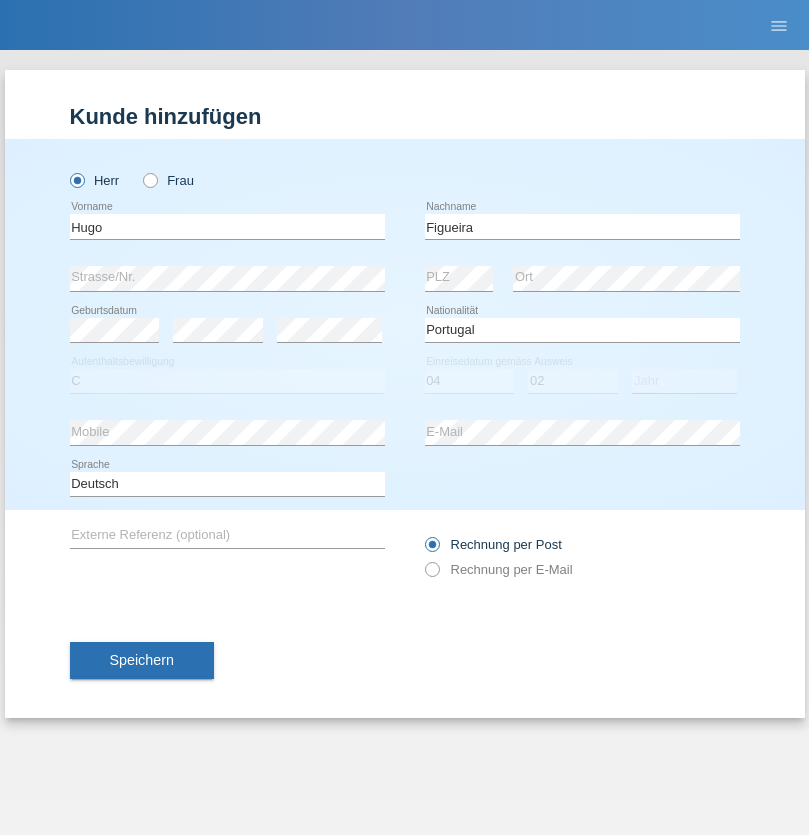 select on "2012" 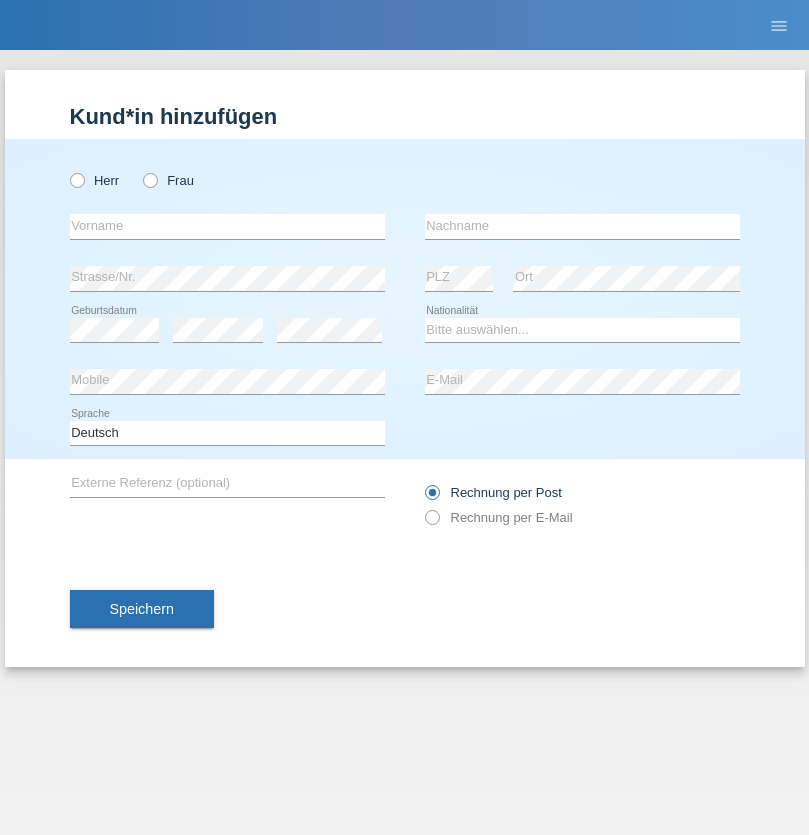 scroll, scrollTop: 0, scrollLeft: 0, axis: both 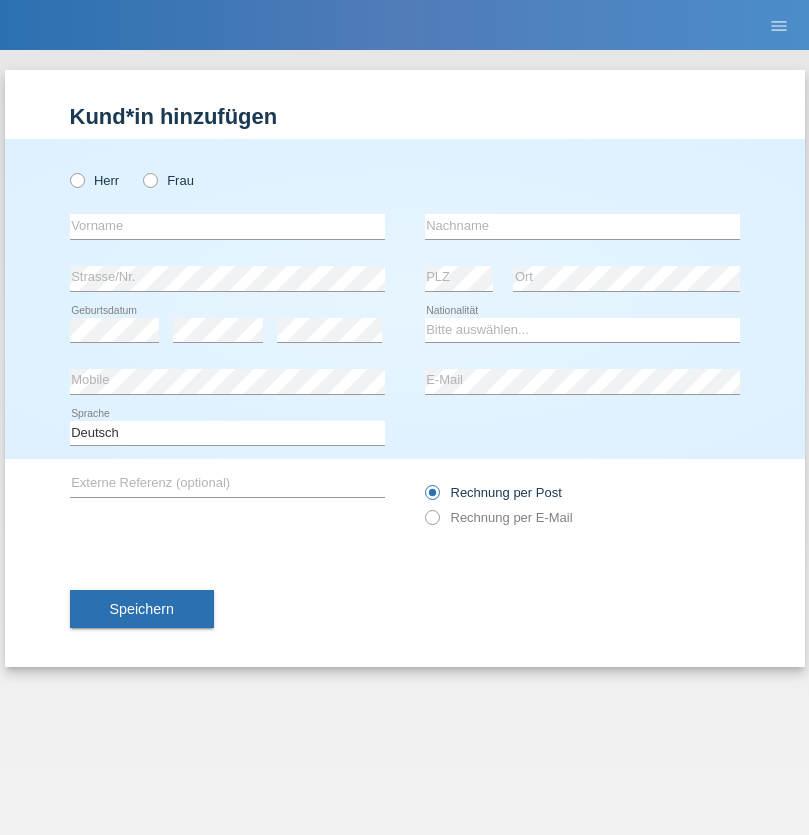 radio on "true" 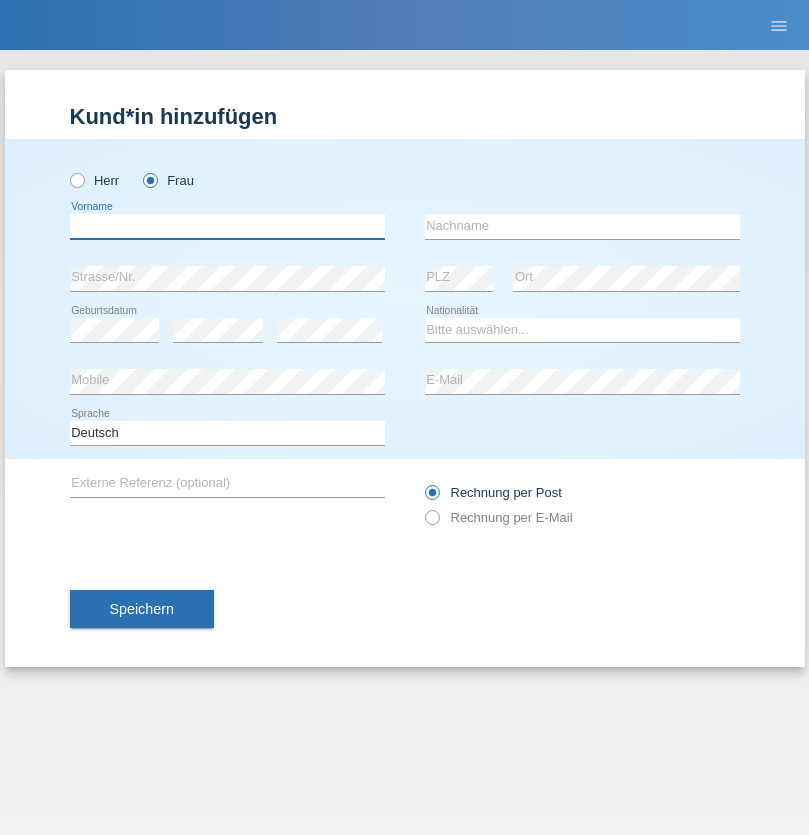 click at bounding box center [227, 226] 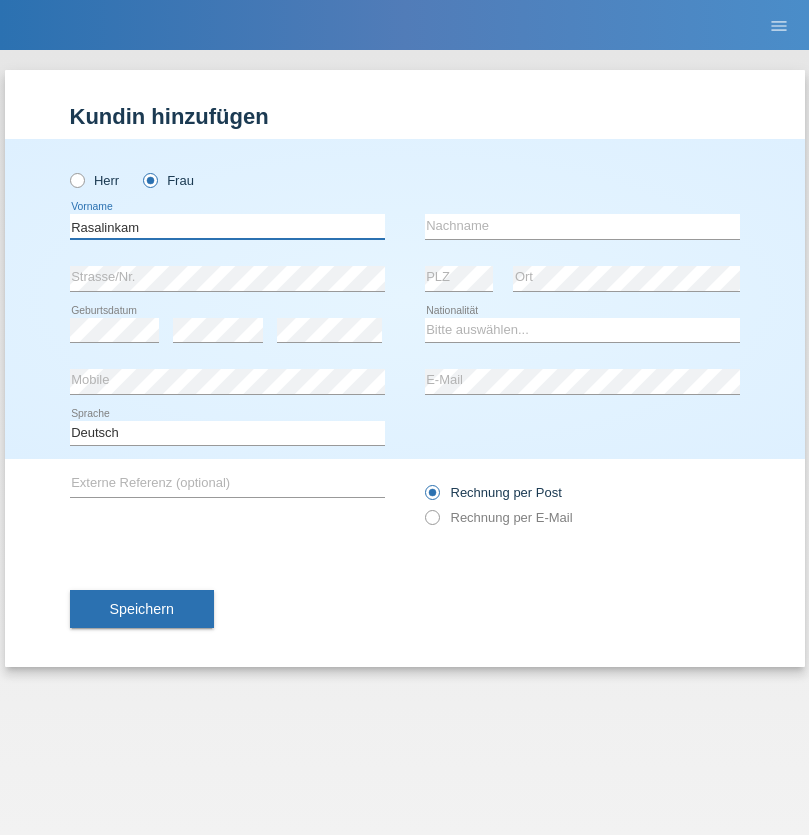 type on "Rasalinkam" 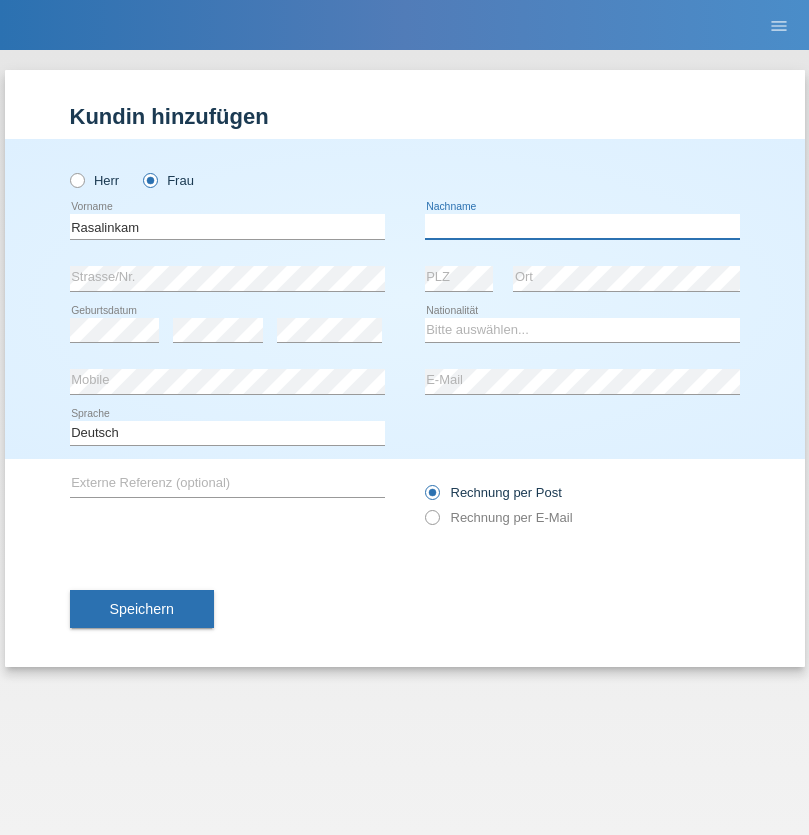 click at bounding box center (582, 226) 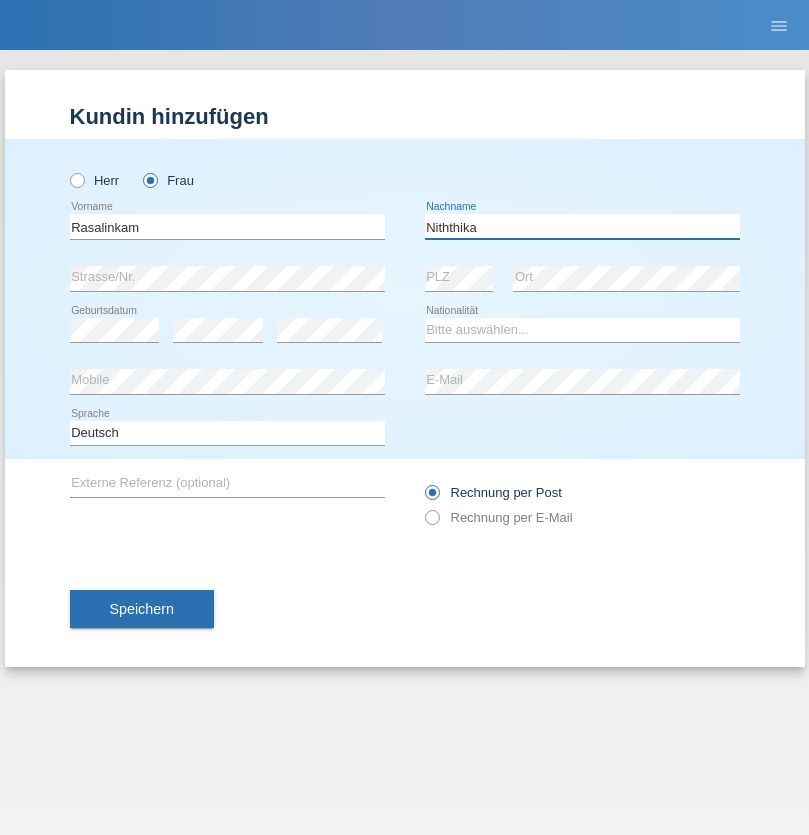 type on "Niththika" 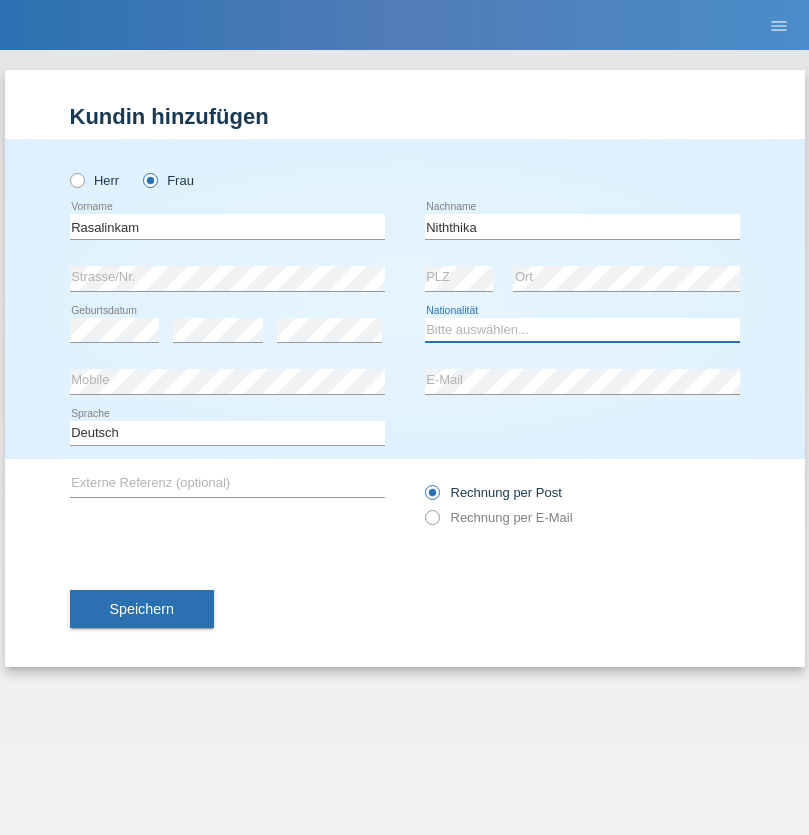 select on "LK" 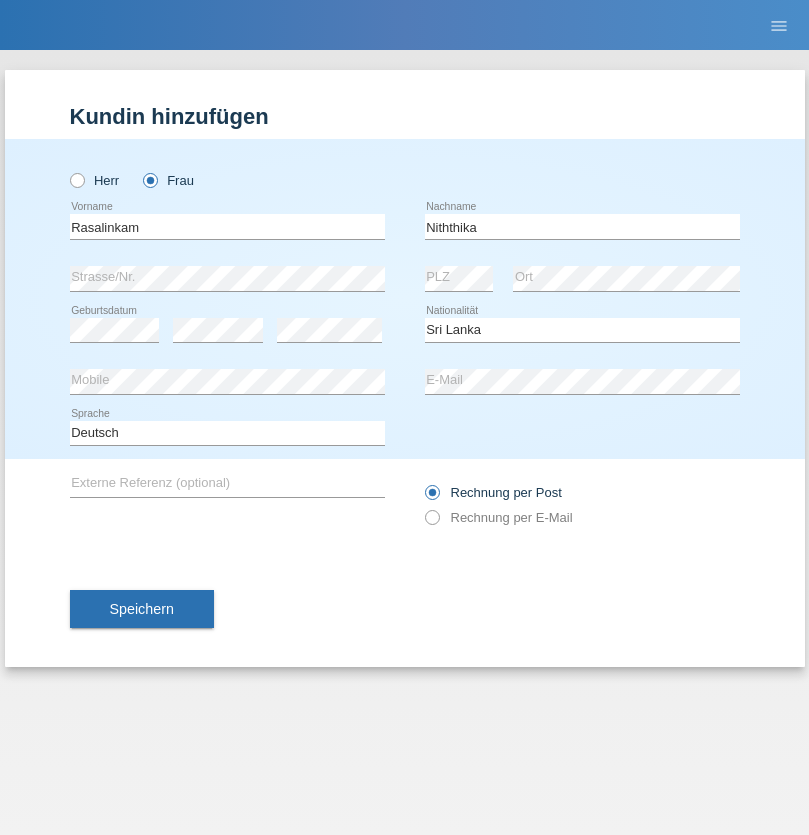 select on "C" 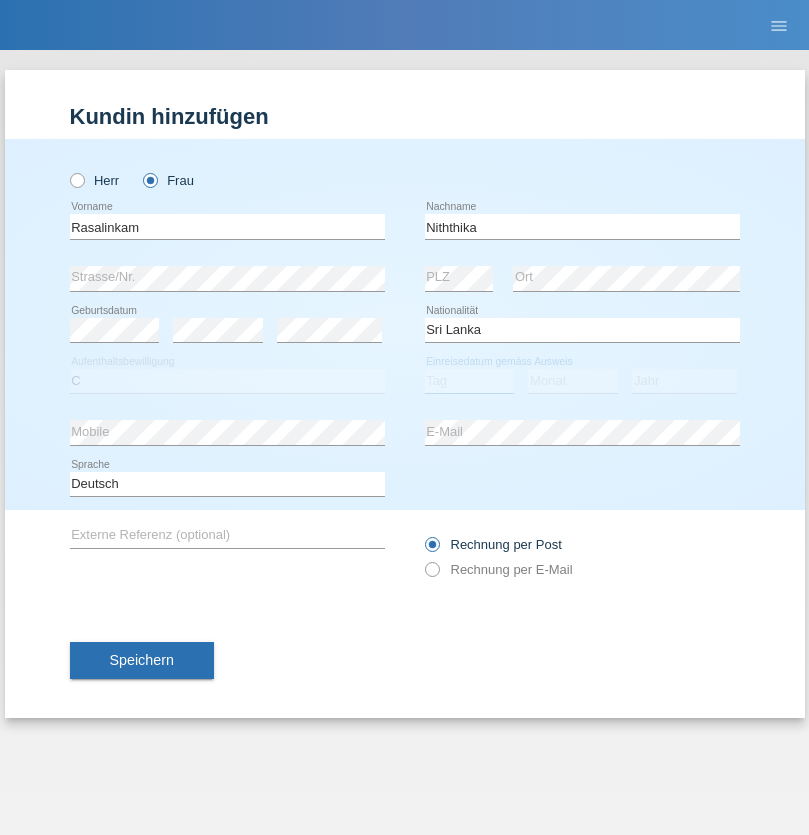 select on "05" 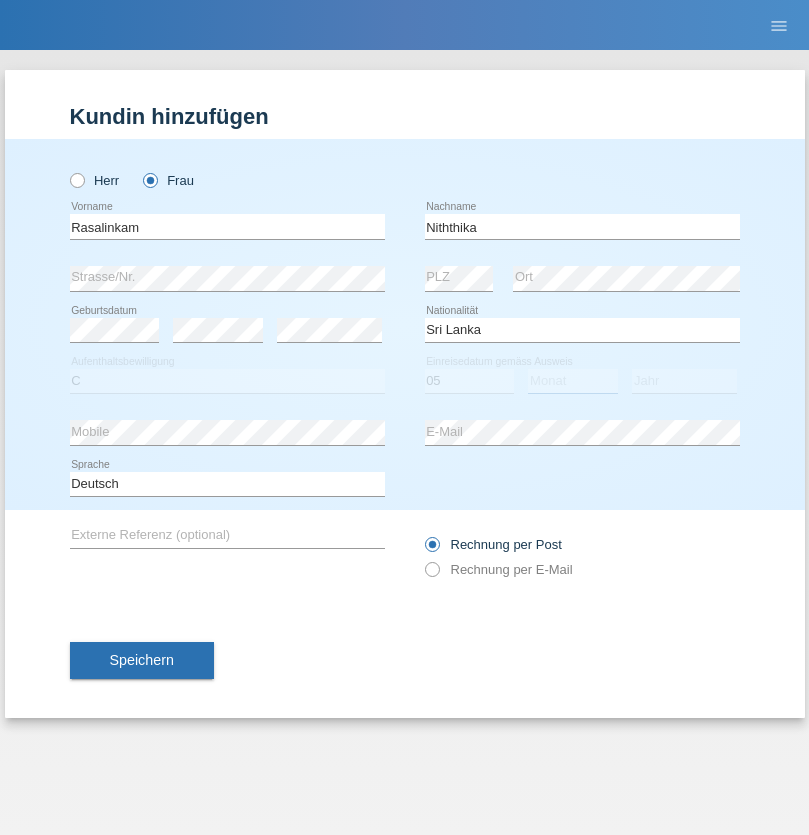 select on "08" 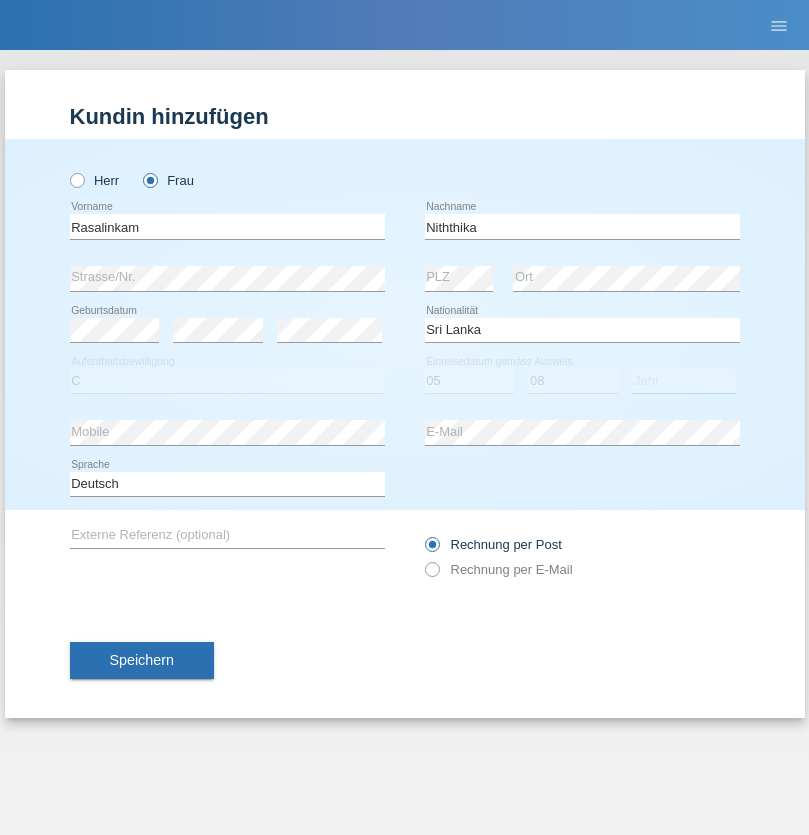 select on "2021" 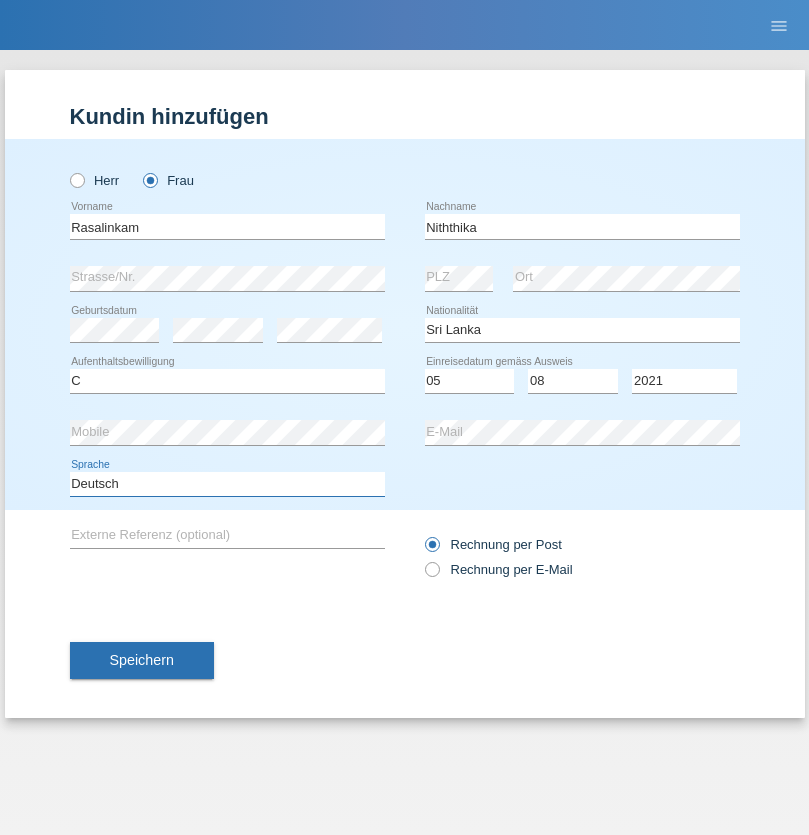 select on "en" 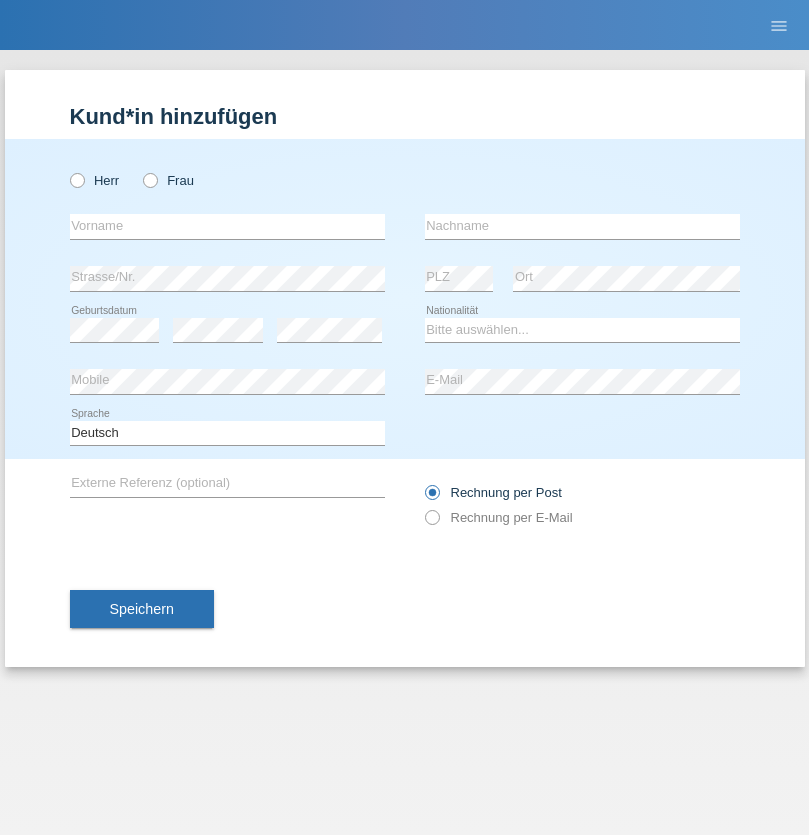 scroll, scrollTop: 0, scrollLeft: 0, axis: both 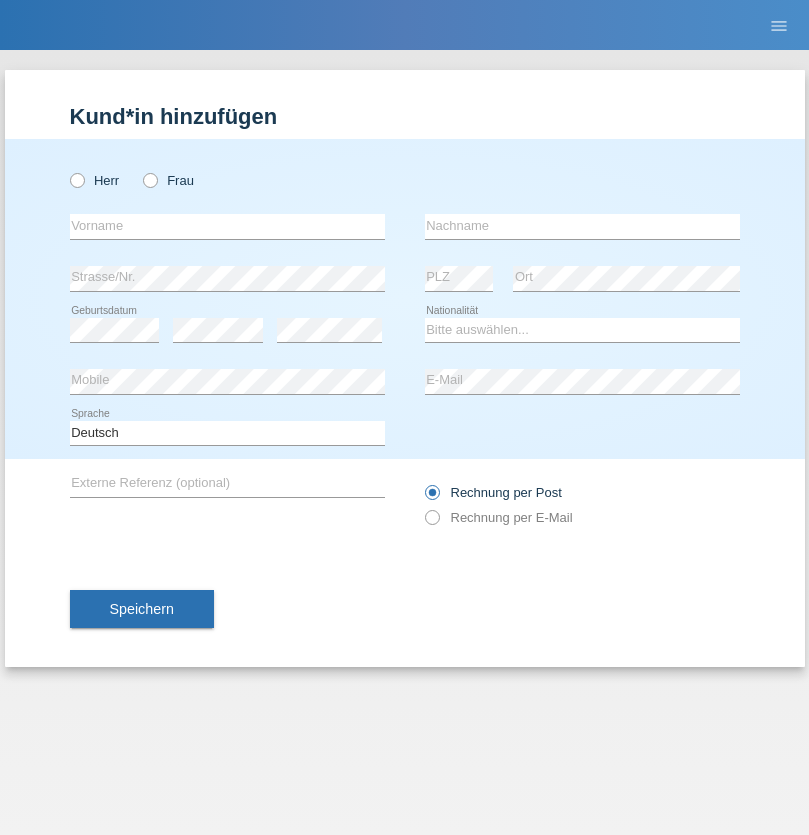 radio on "true" 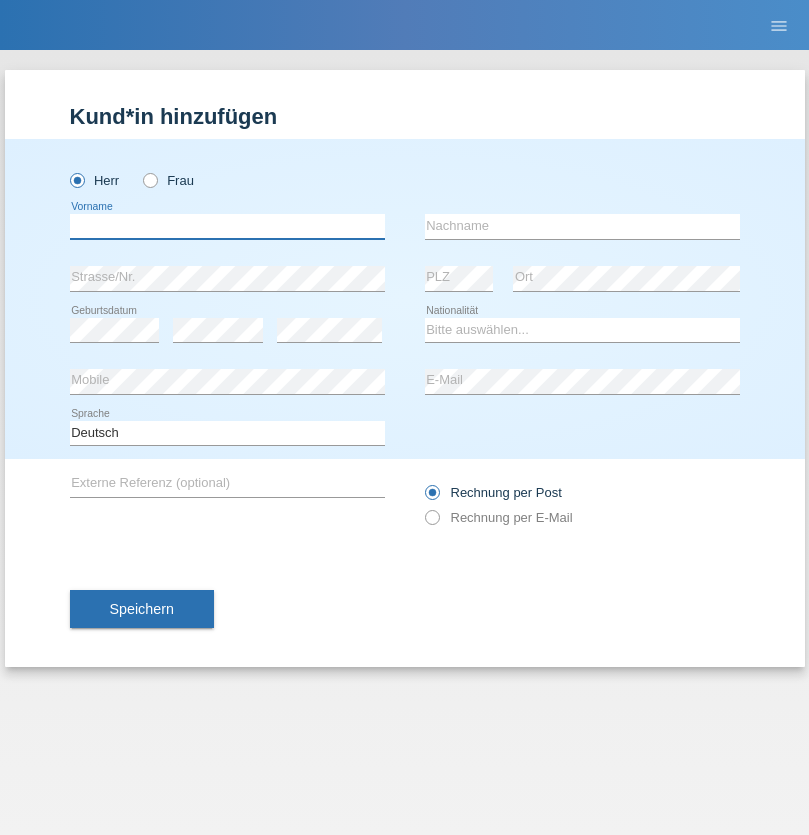 click at bounding box center [227, 226] 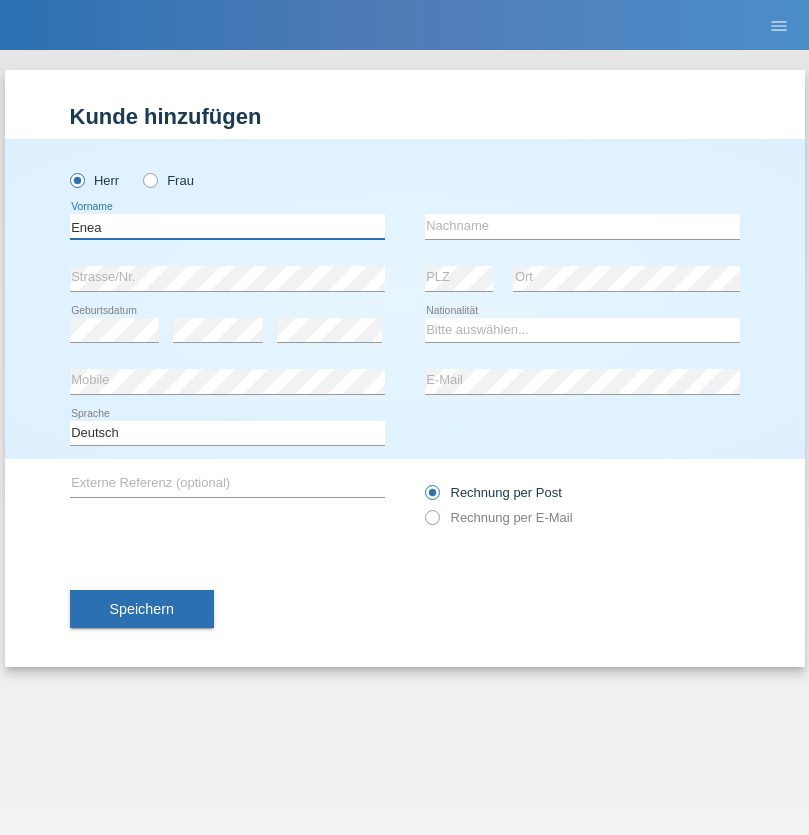 type on "Enea" 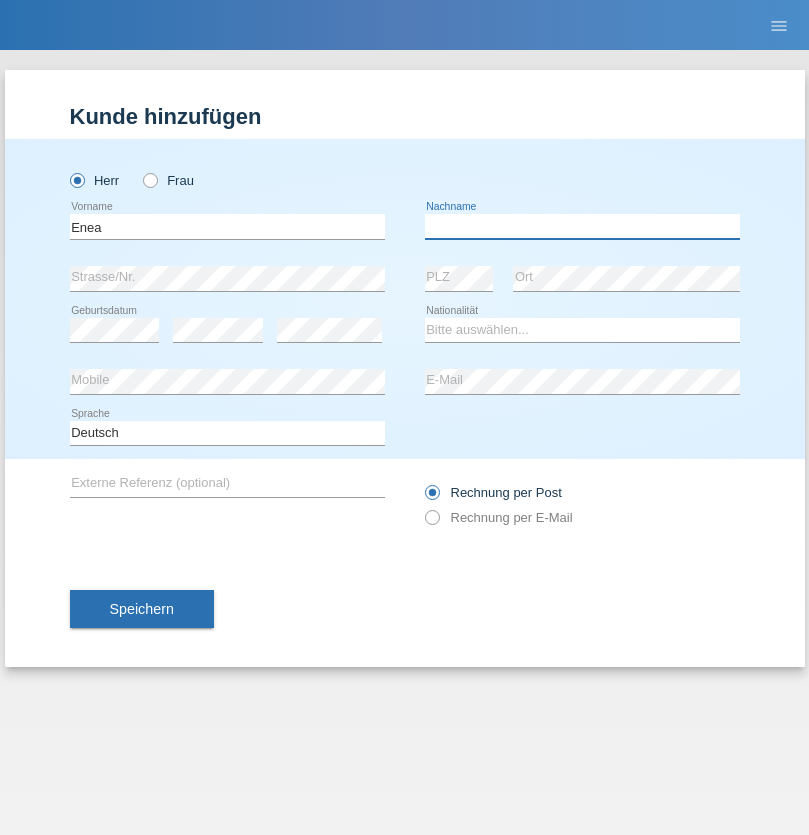 click at bounding box center (582, 226) 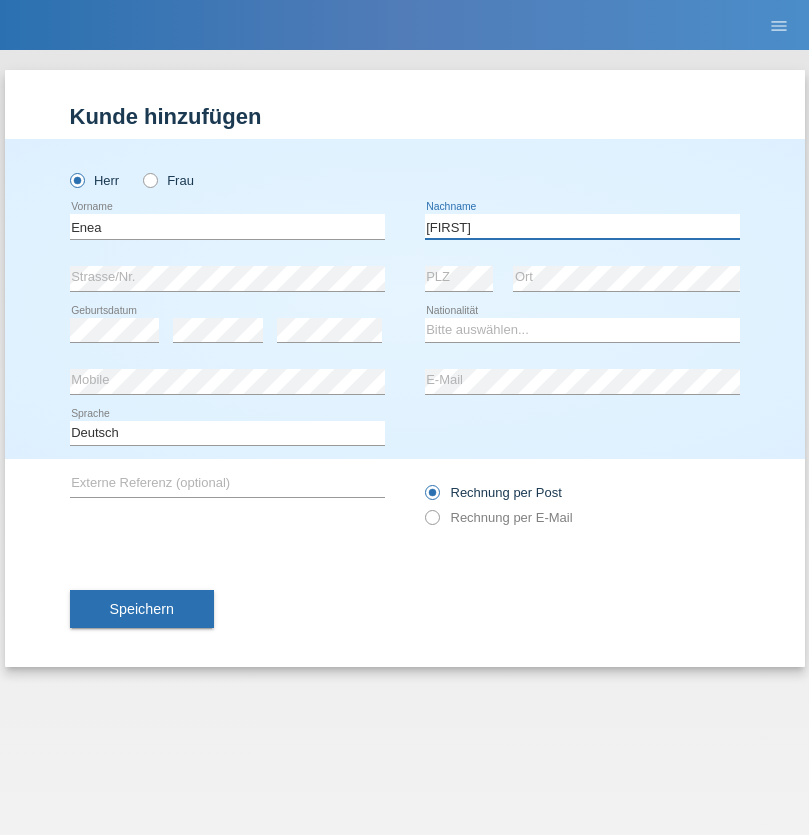 type on "Andrei" 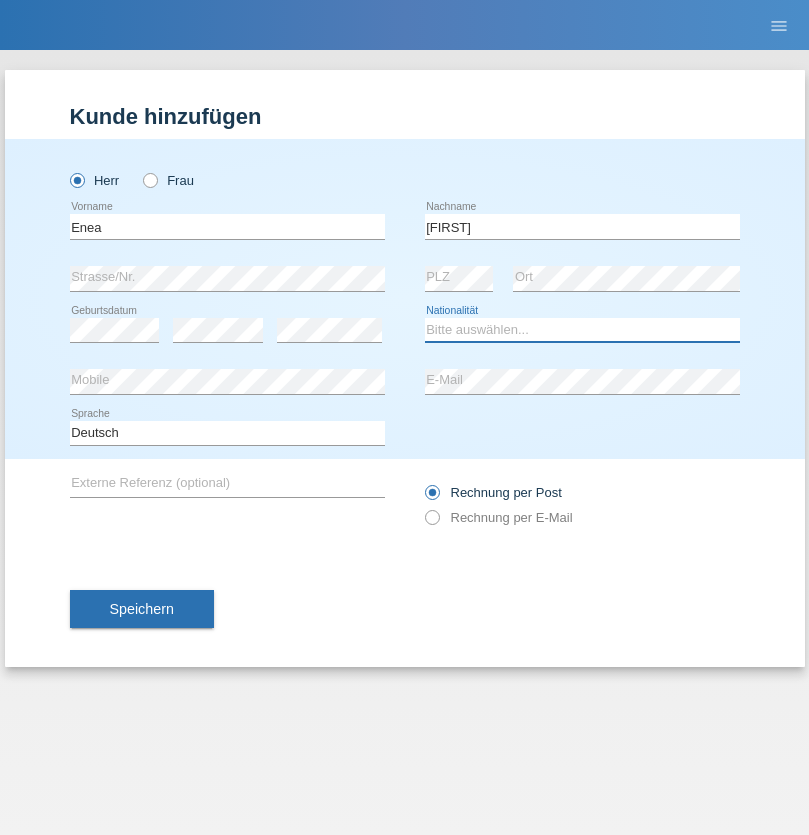select on "OM" 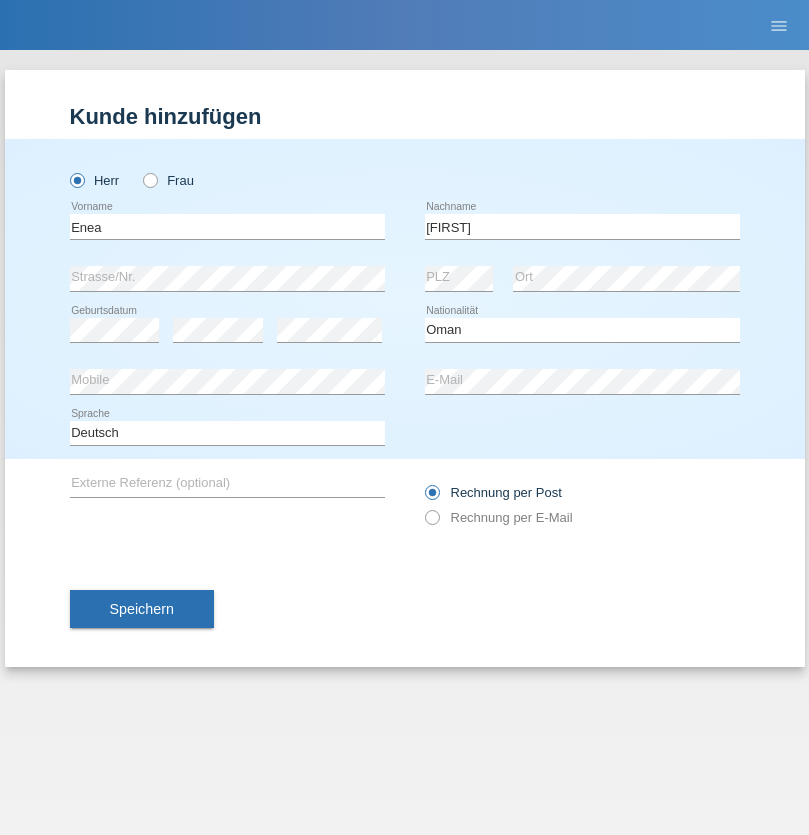 select on "C" 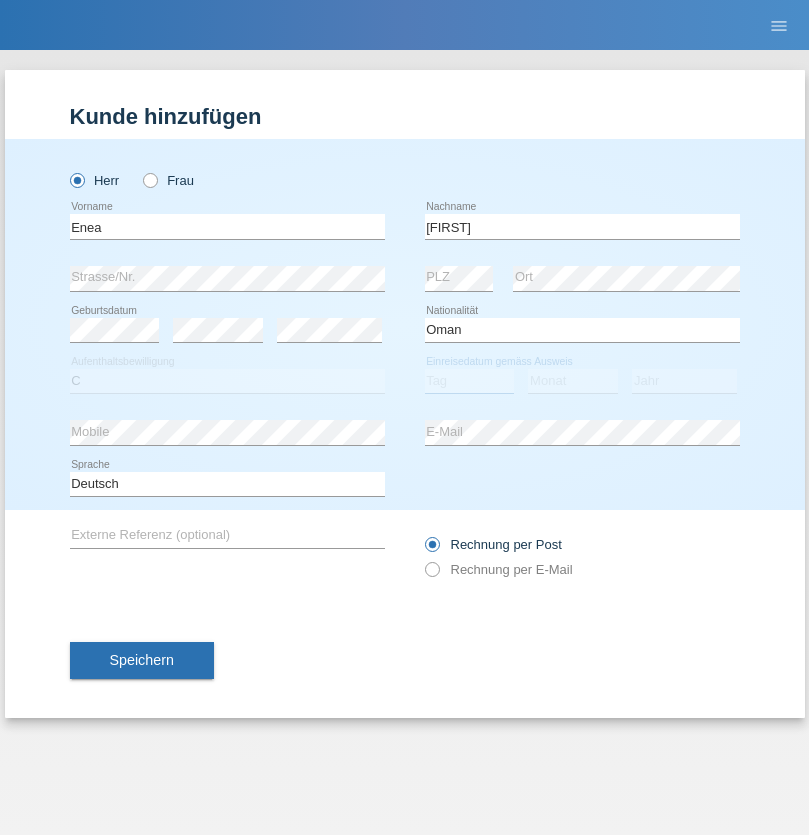 select on "17" 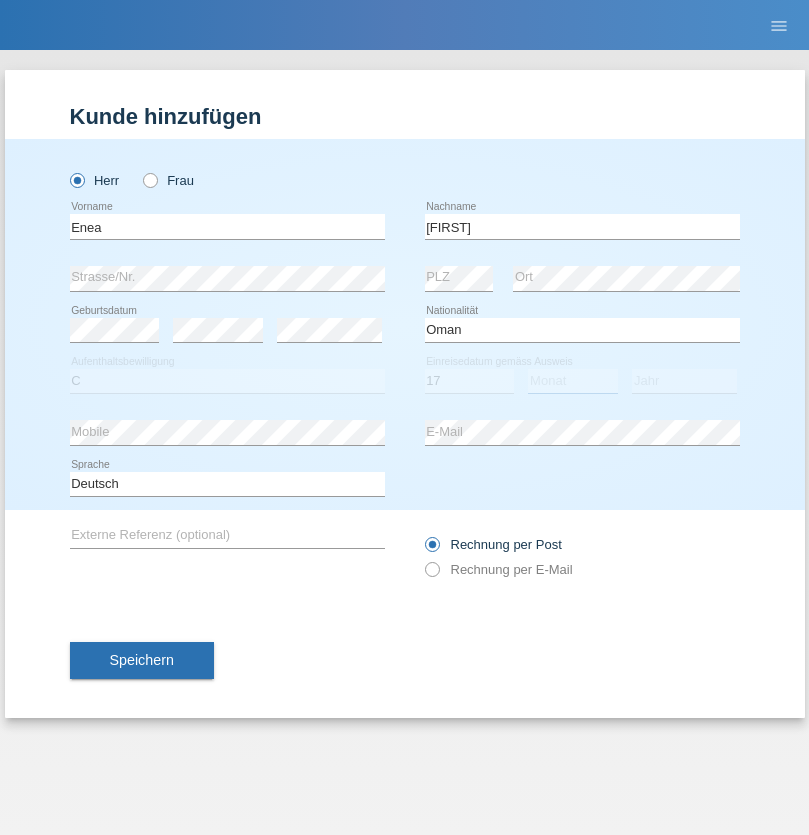 select on "06" 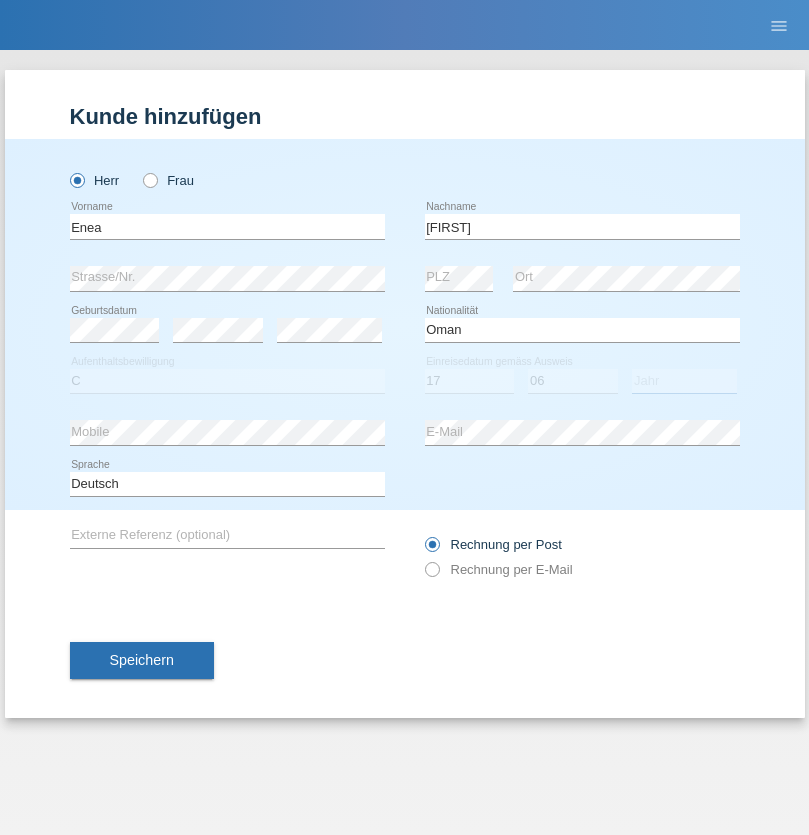 select on "2021" 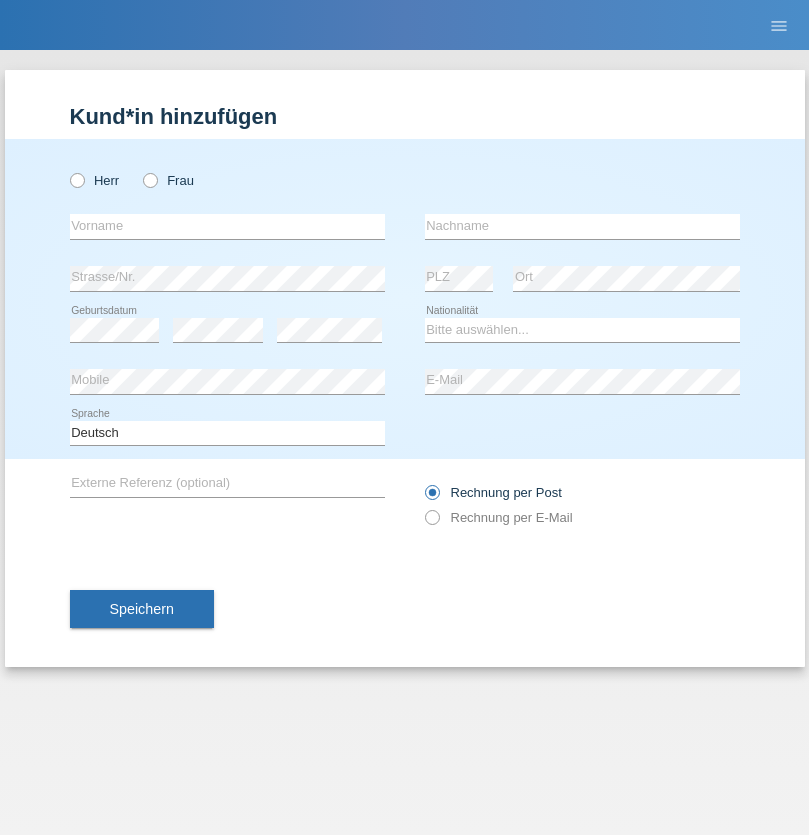 scroll, scrollTop: 0, scrollLeft: 0, axis: both 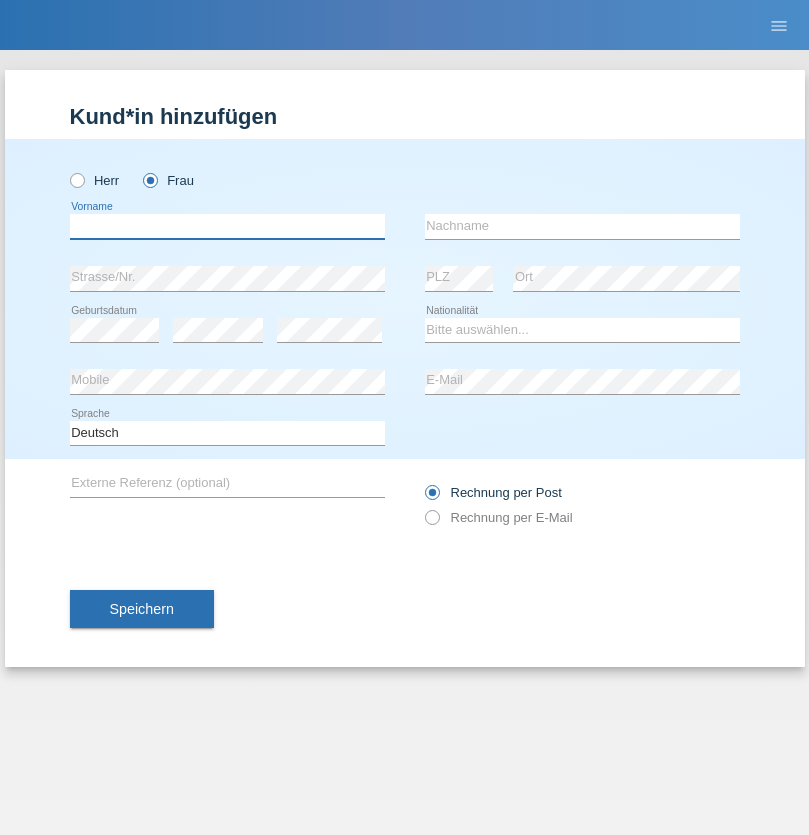 click at bounding box center [227, 226] 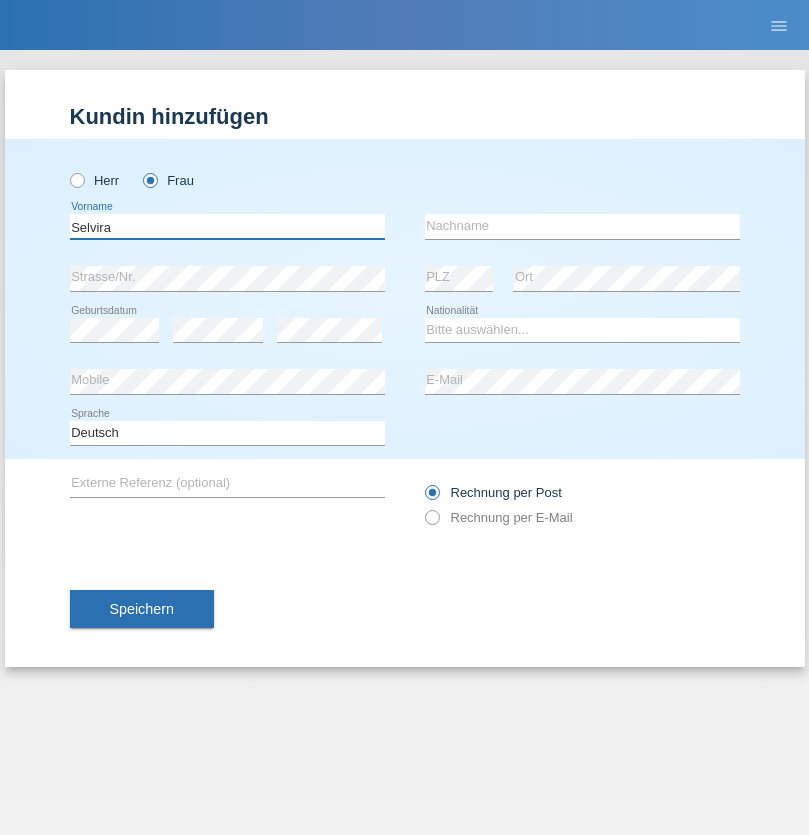 type on "Selvira" 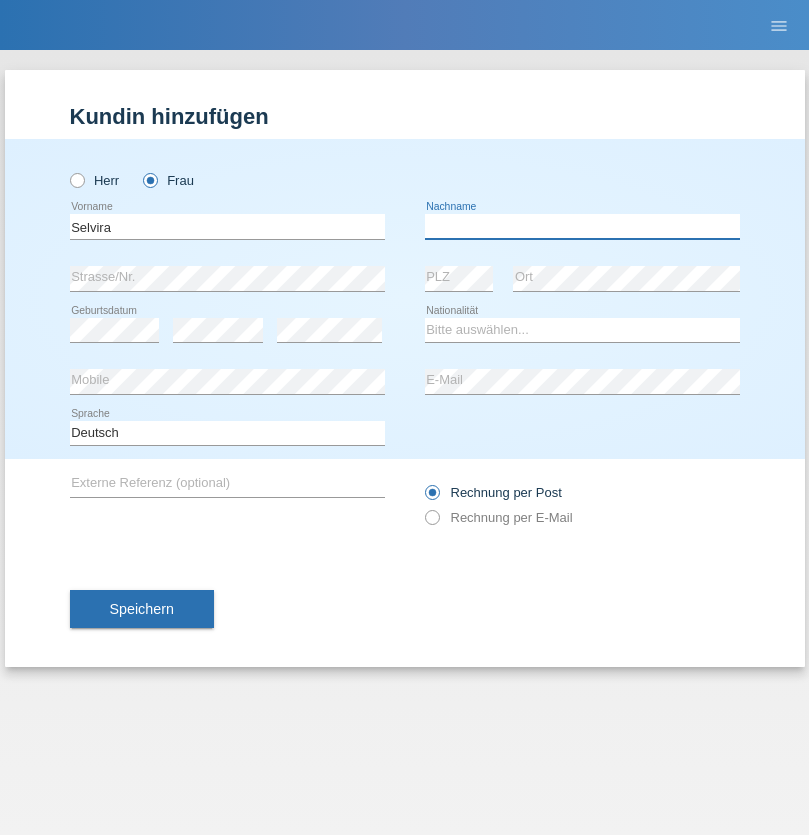 click at bounding box center [582, 226] 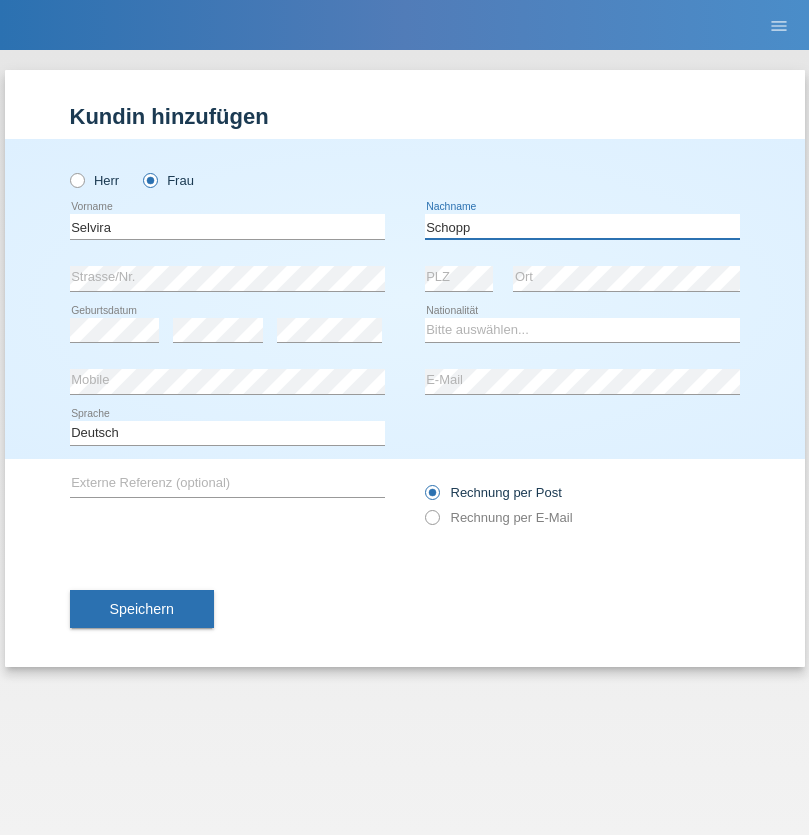 type on "Schopp" 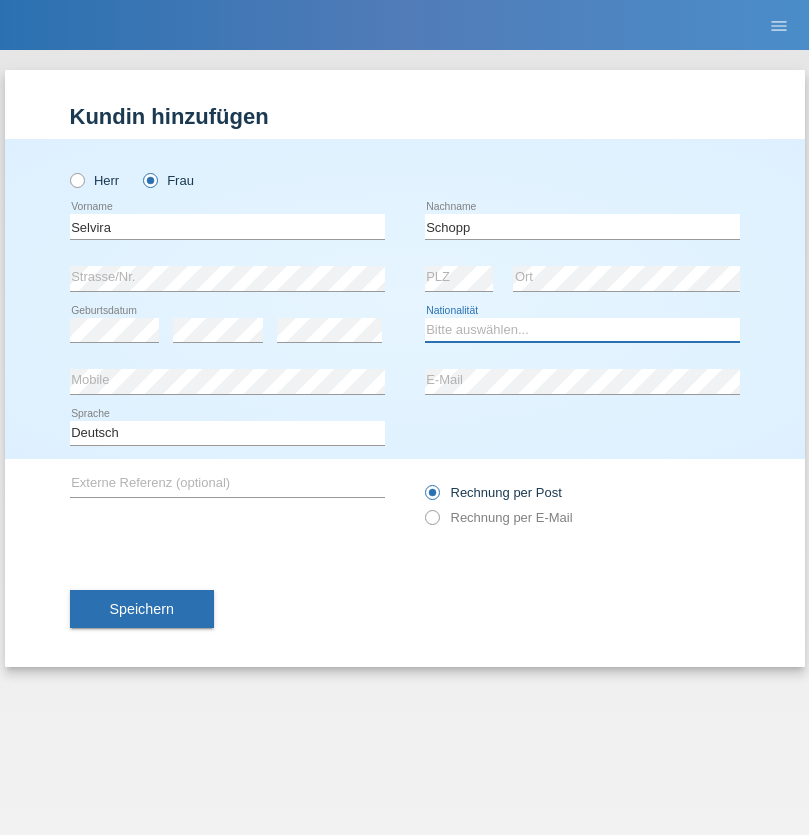 select on "CH" 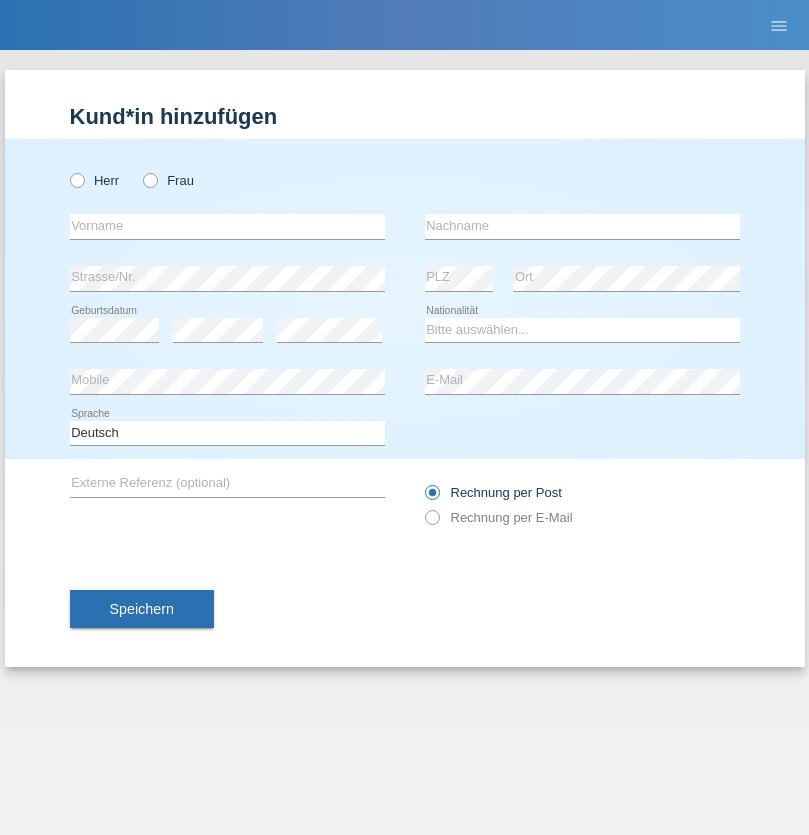 scroll, scrollTop: 0, scrollLeft: 0, axis: both 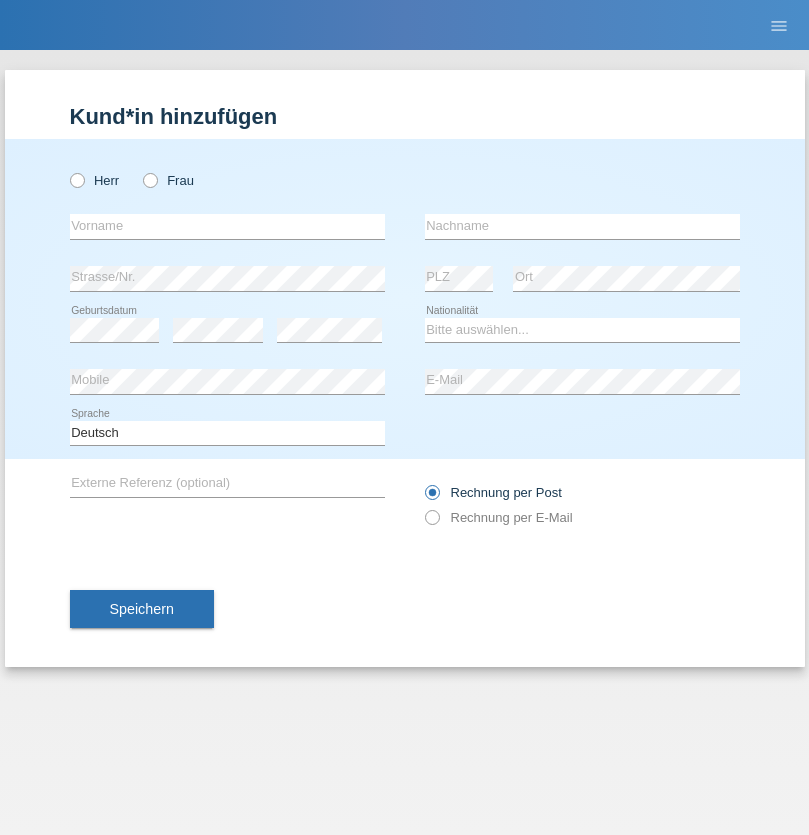radio on "true" 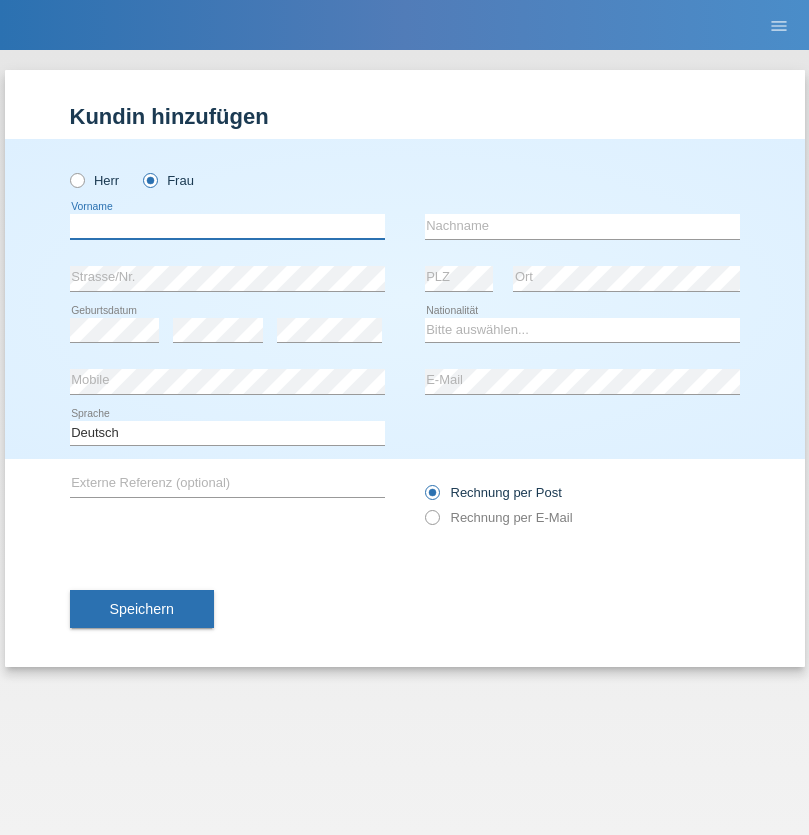 click at bounding box center (227, 226) 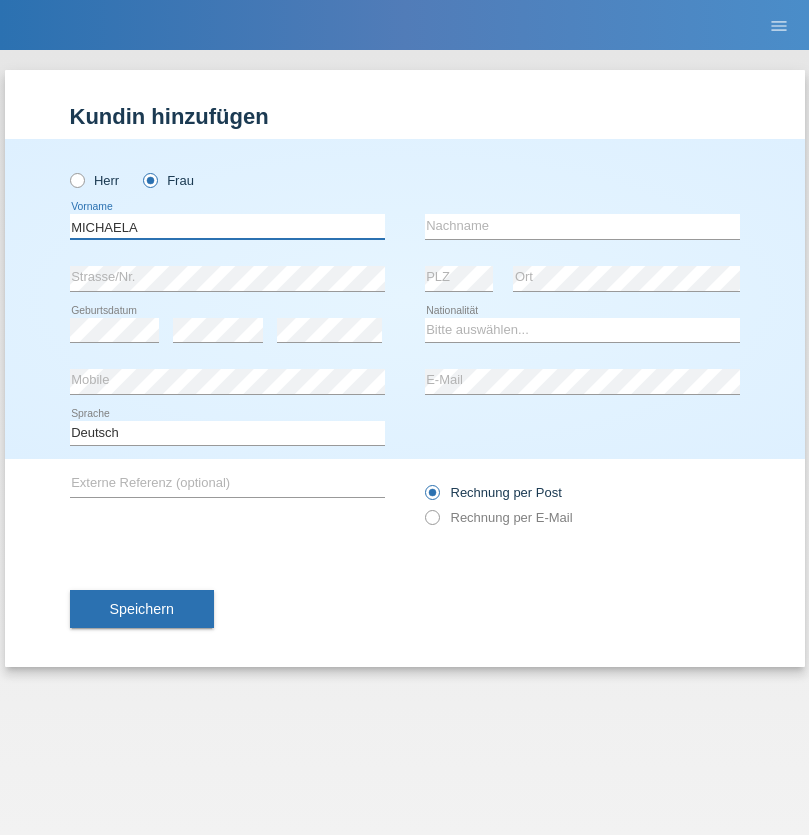 type on "MICHAELA" 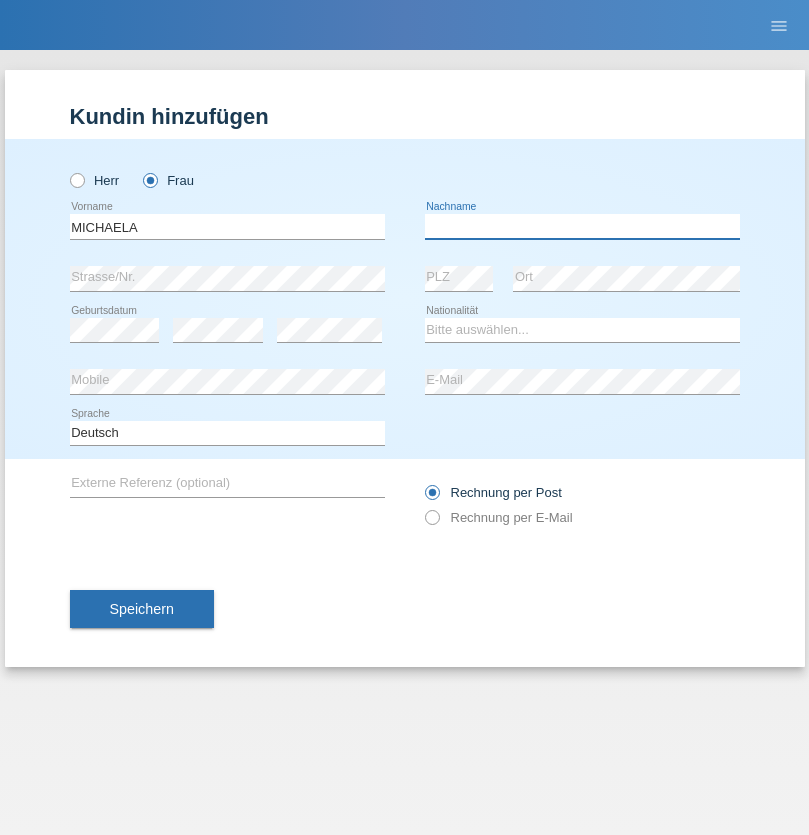 click at bounding box center [582, 226] 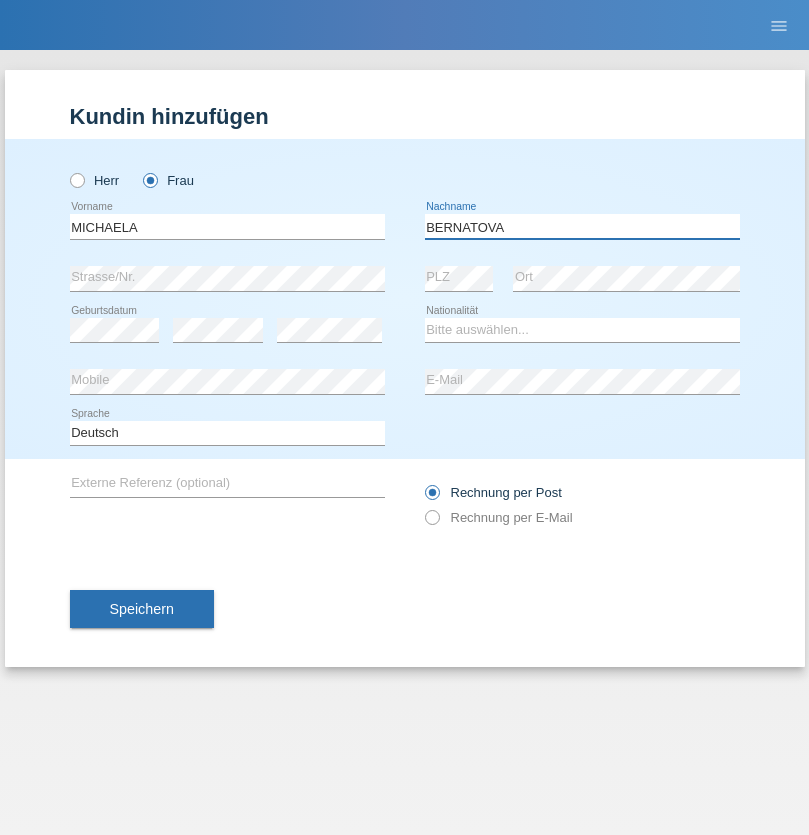 type on "BERNATOVA" 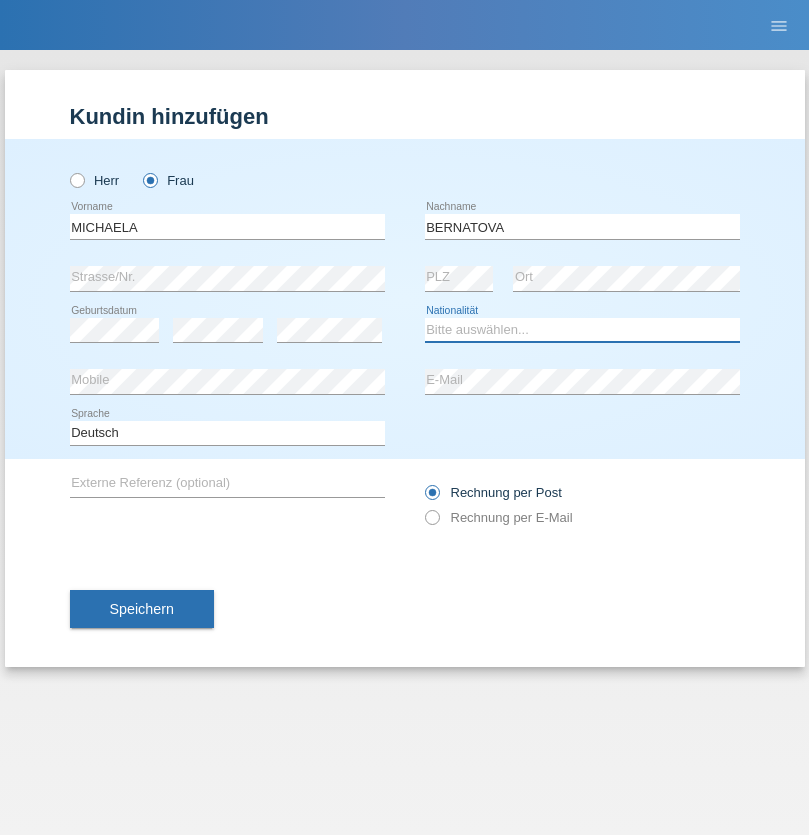 select on "SK" 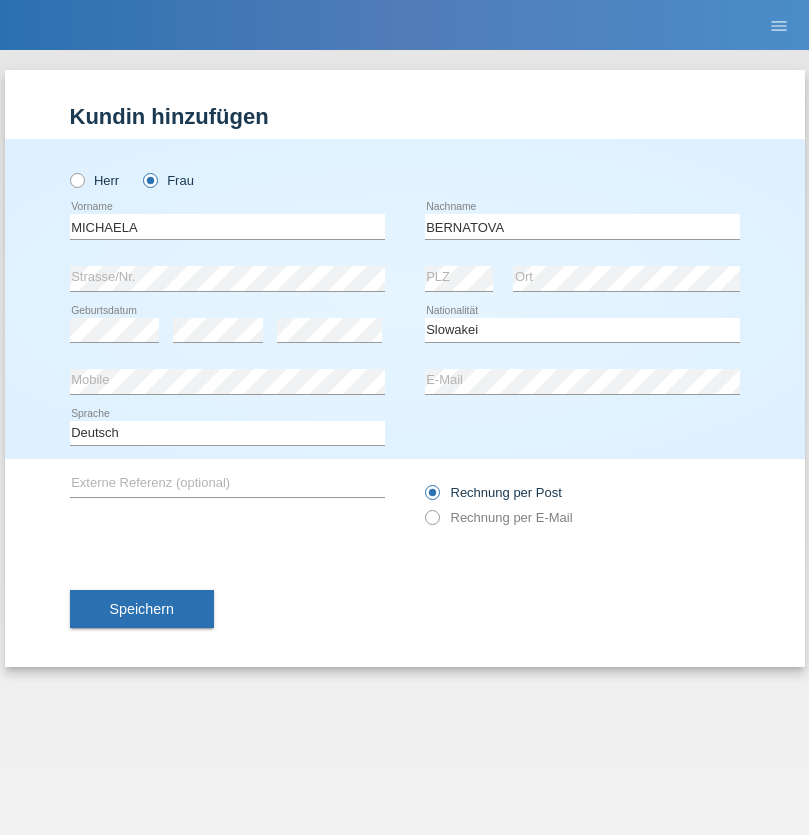 select on "C" 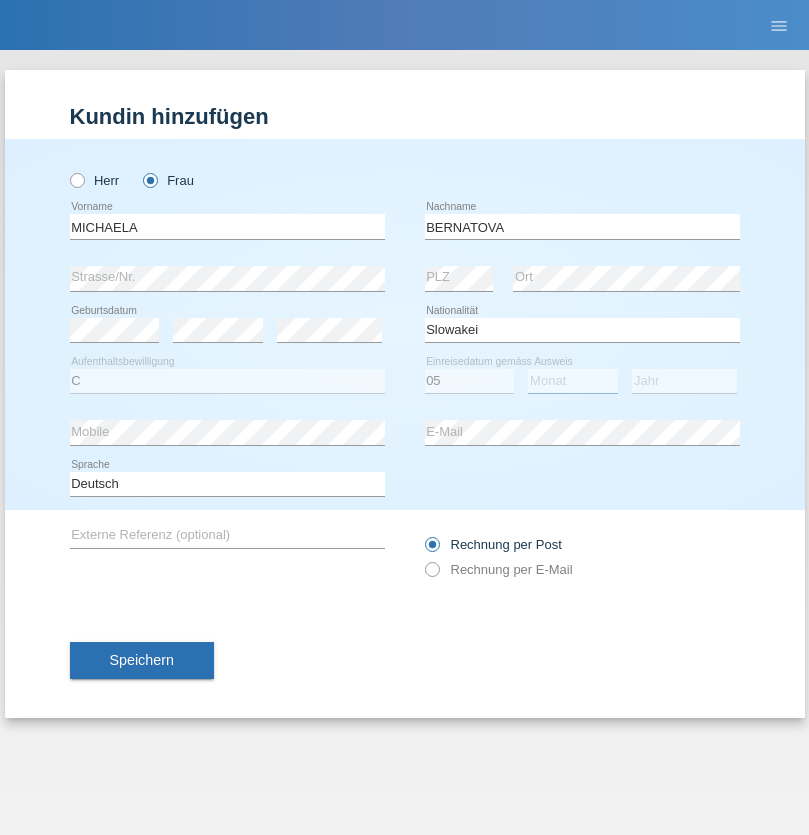 select on "04" 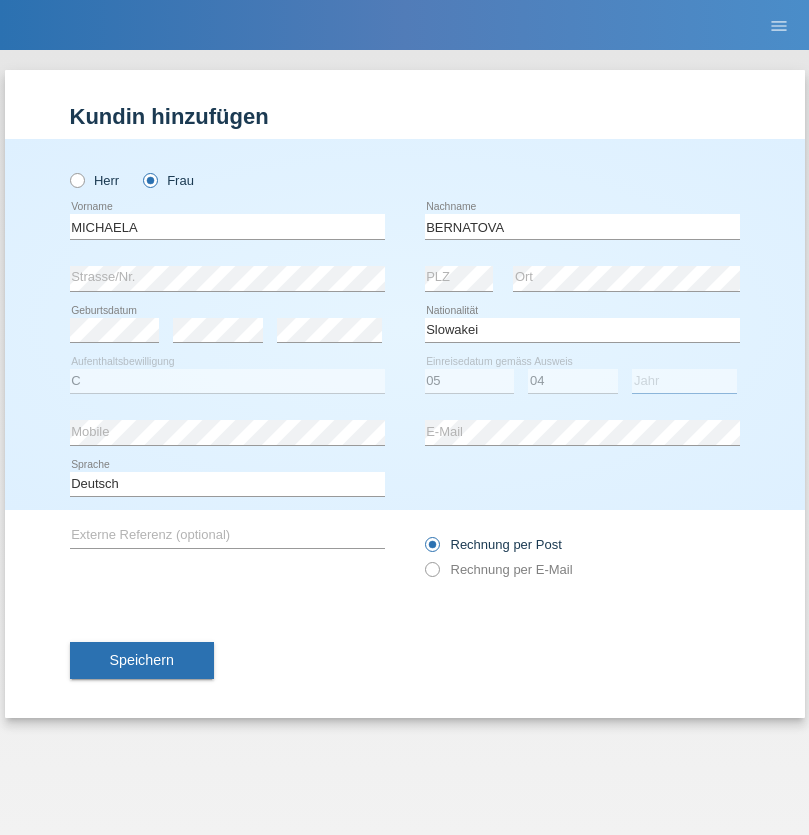 select on "2014" 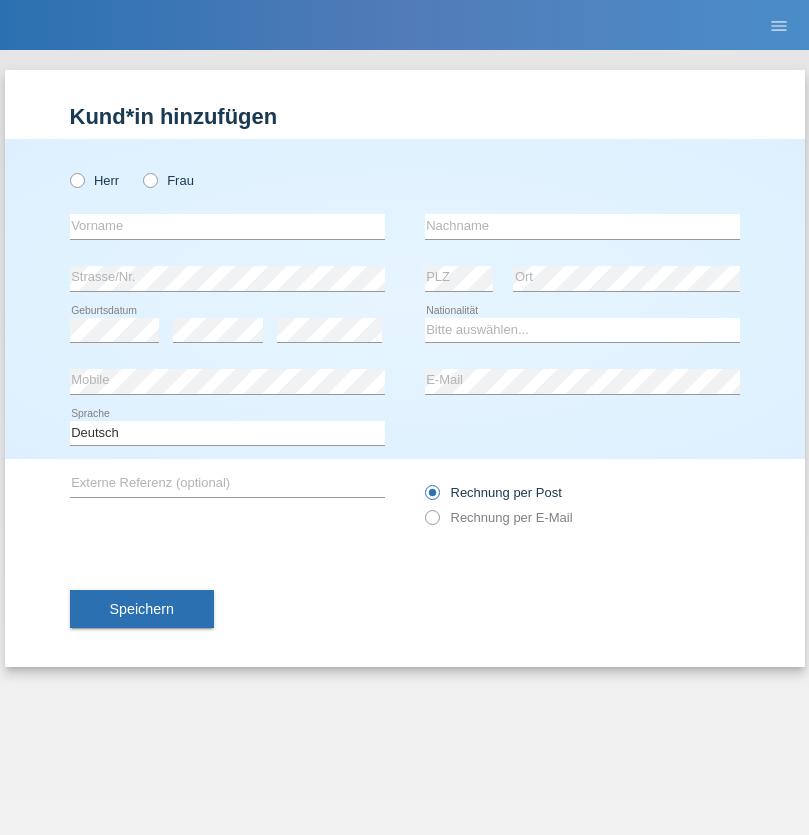 scroll, scrollTop: 0, scrollLeft: 0, axis: both 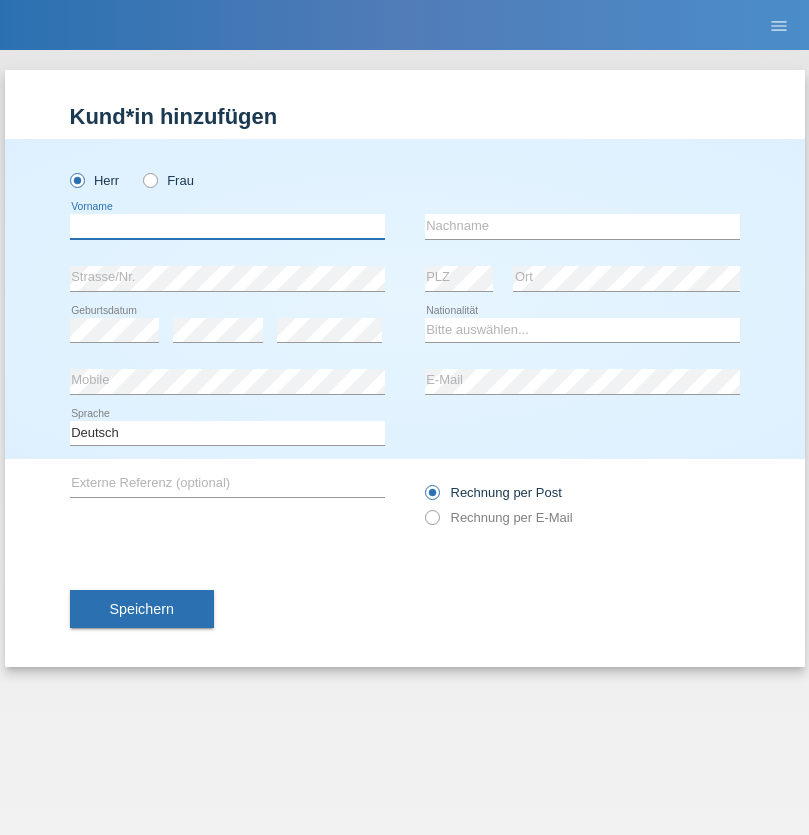 click at bounding box center (227, 226) 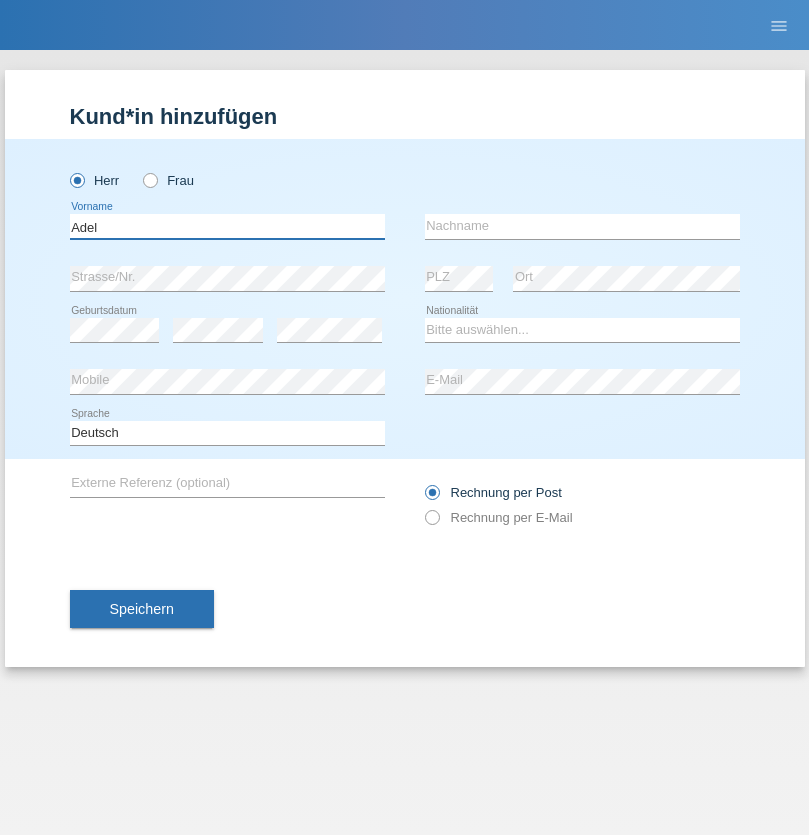 type on "Adel" 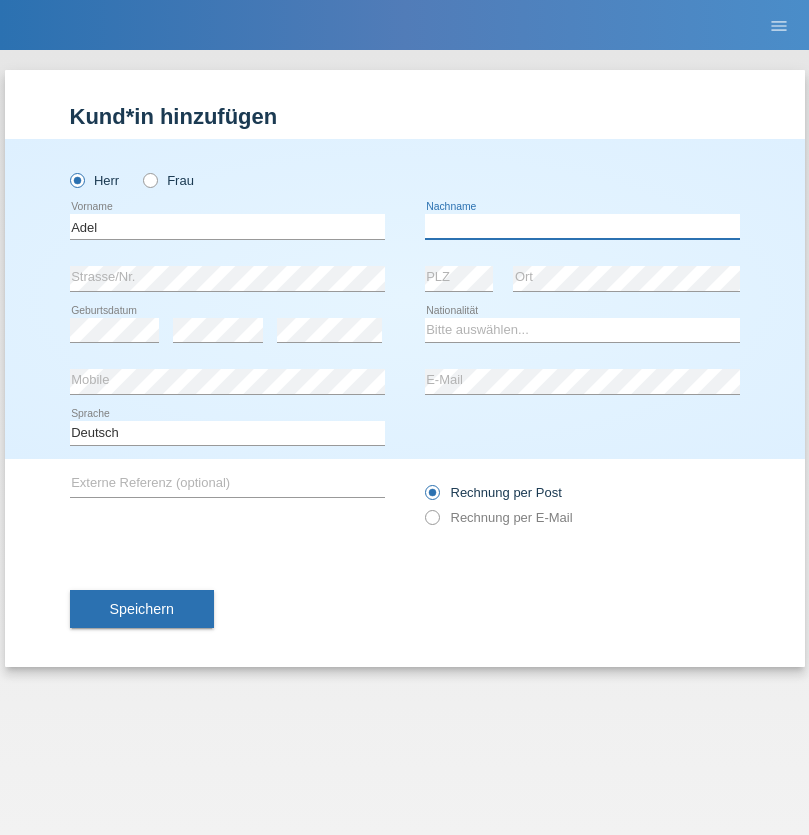 click at bounding box center (582, 226) 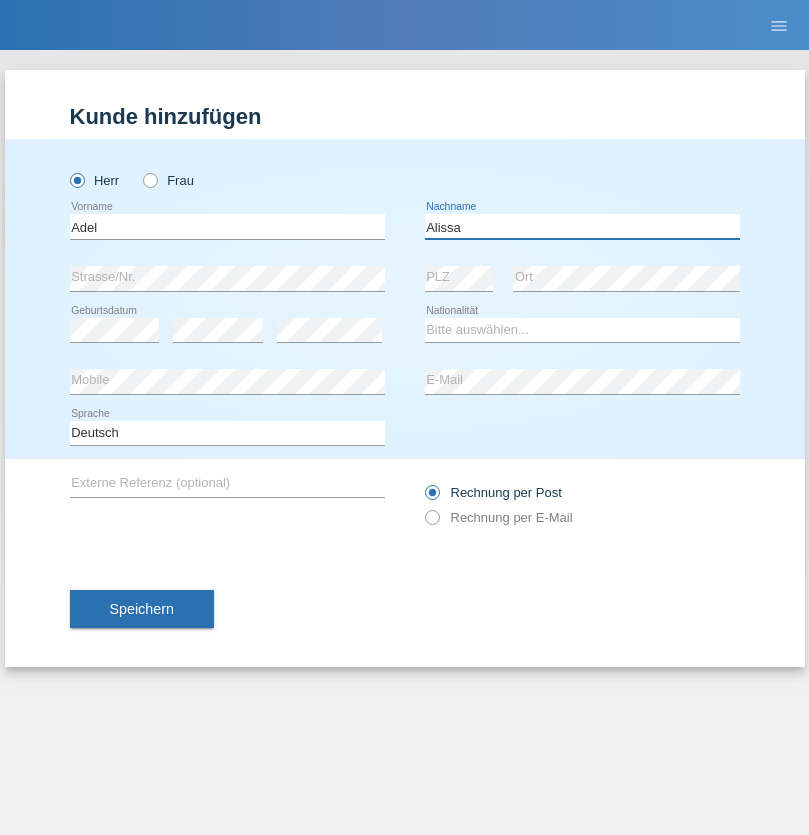 type on "Alissa" 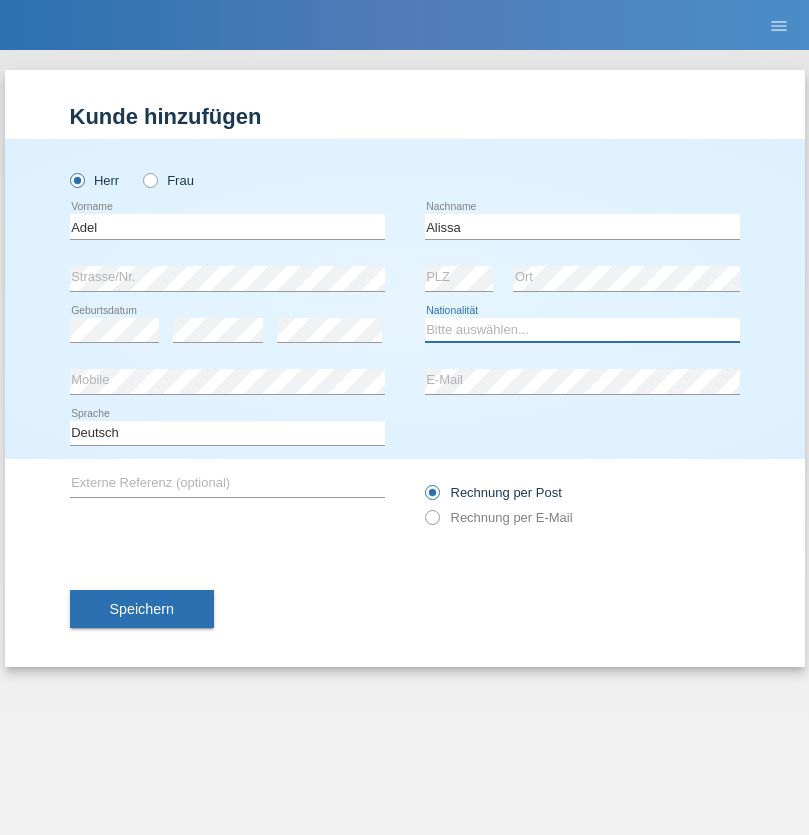 select on "SY" 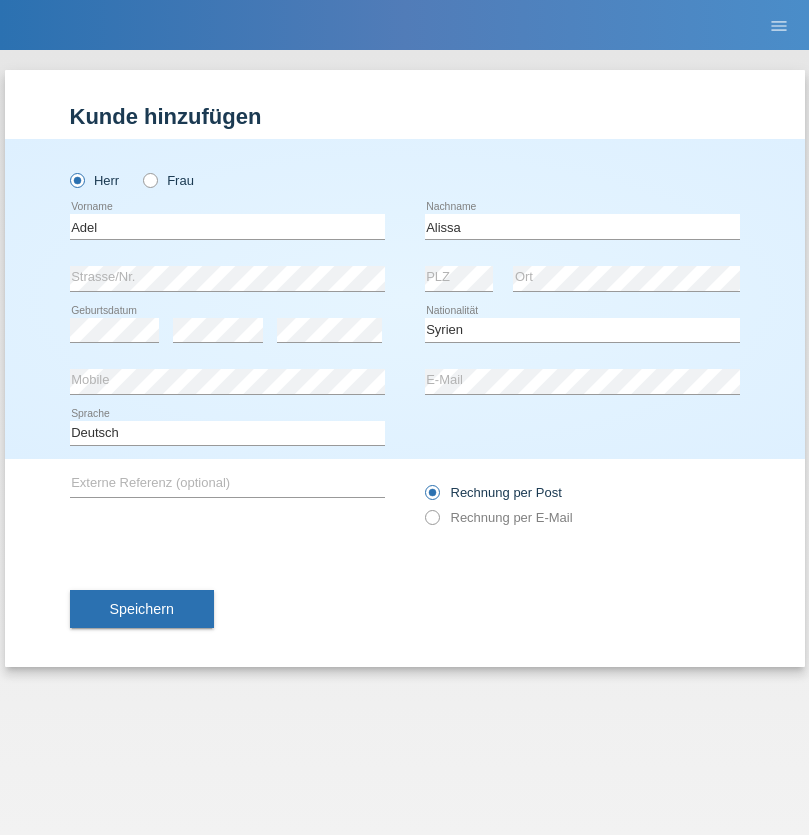 select on "C" 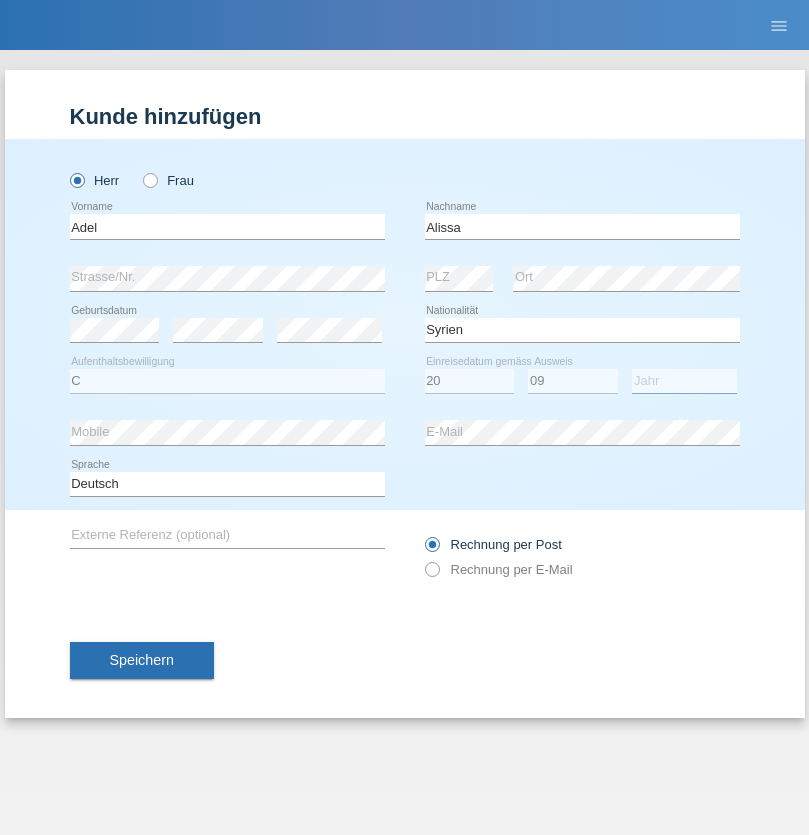select on "2018" 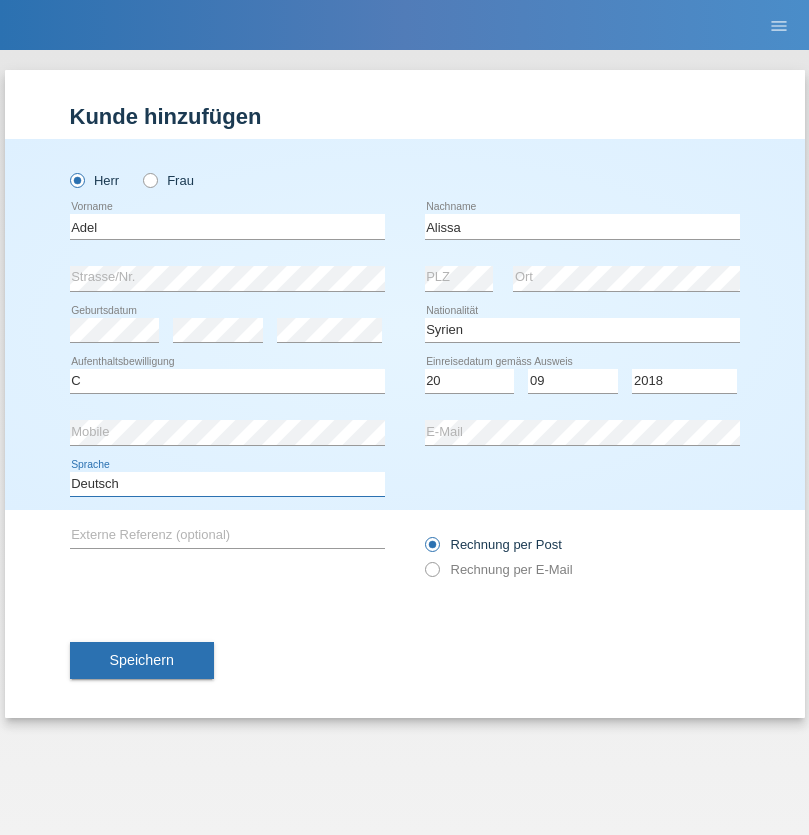 select on "en" 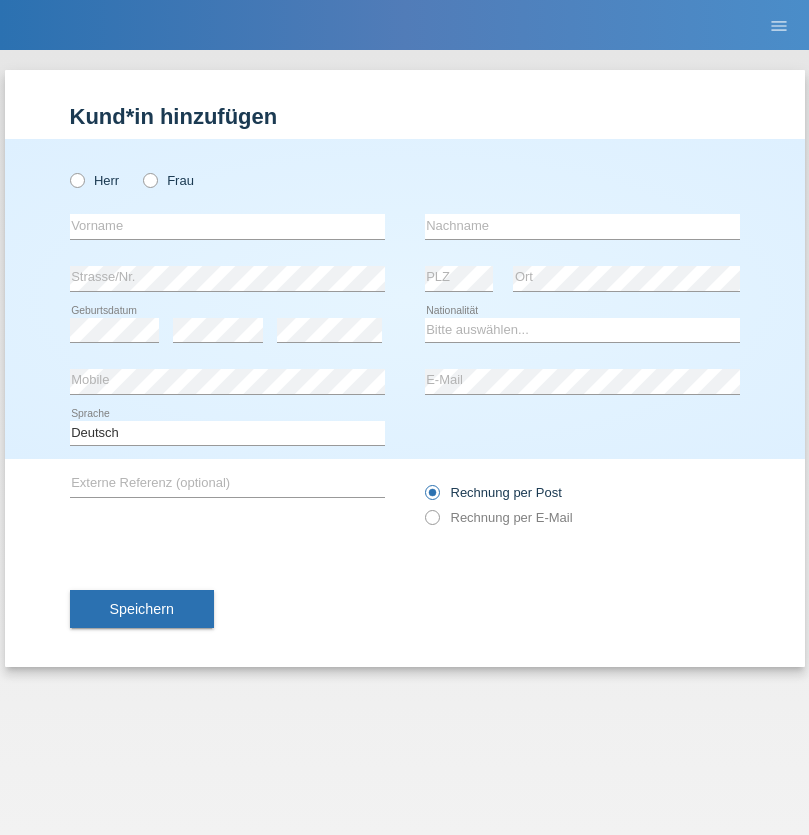 scroll, scrollTop: 0, scrollLeft: 0, axis: both 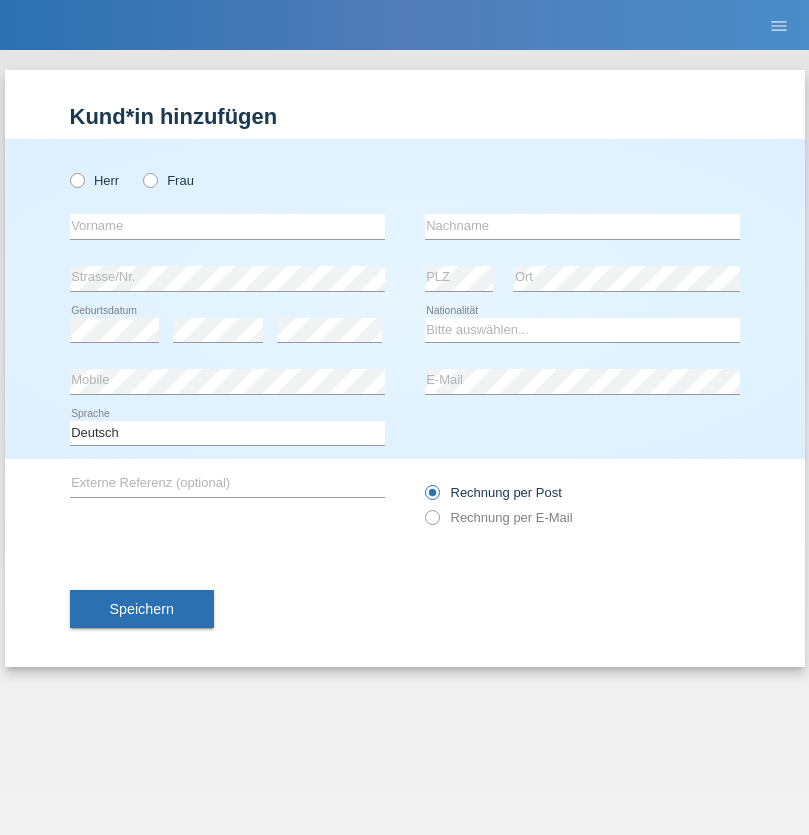 radio on "true" 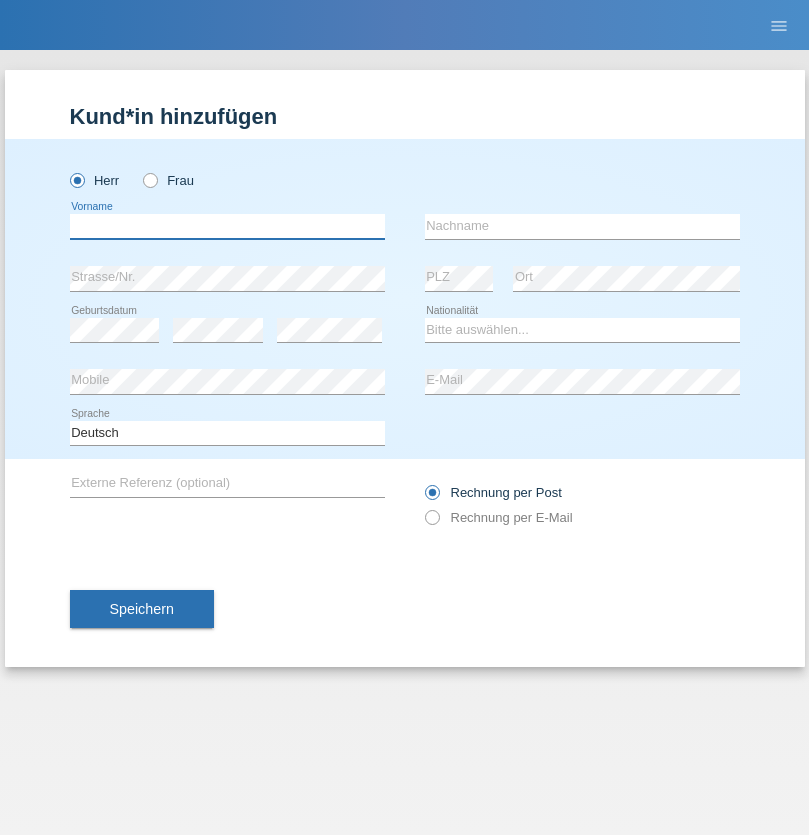 click at bounding box center [227, 226] 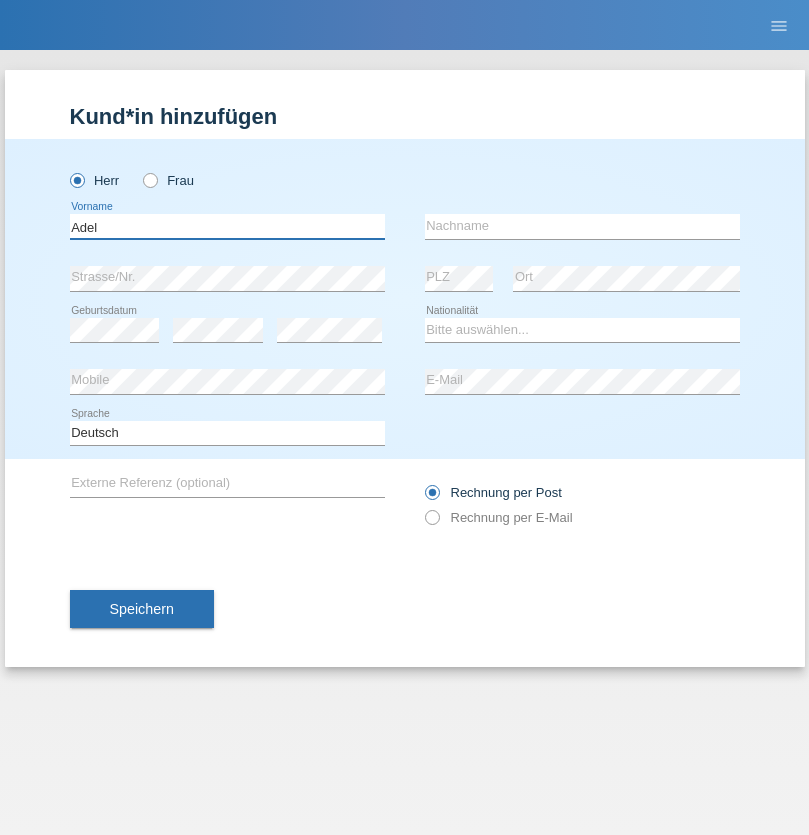 type on "Adel" 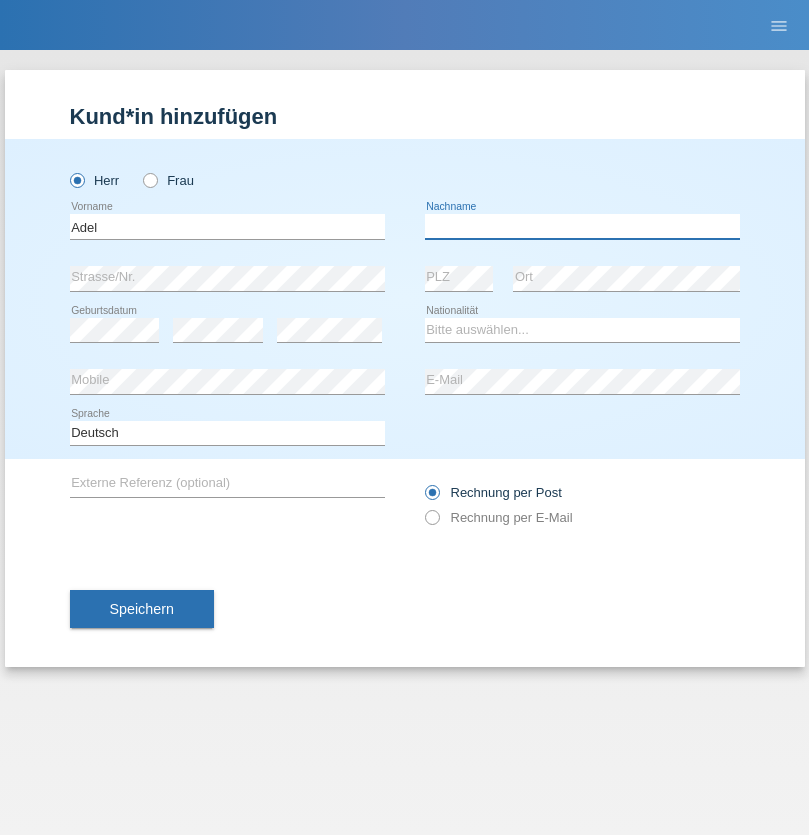 click at bounding box center [582, 226] 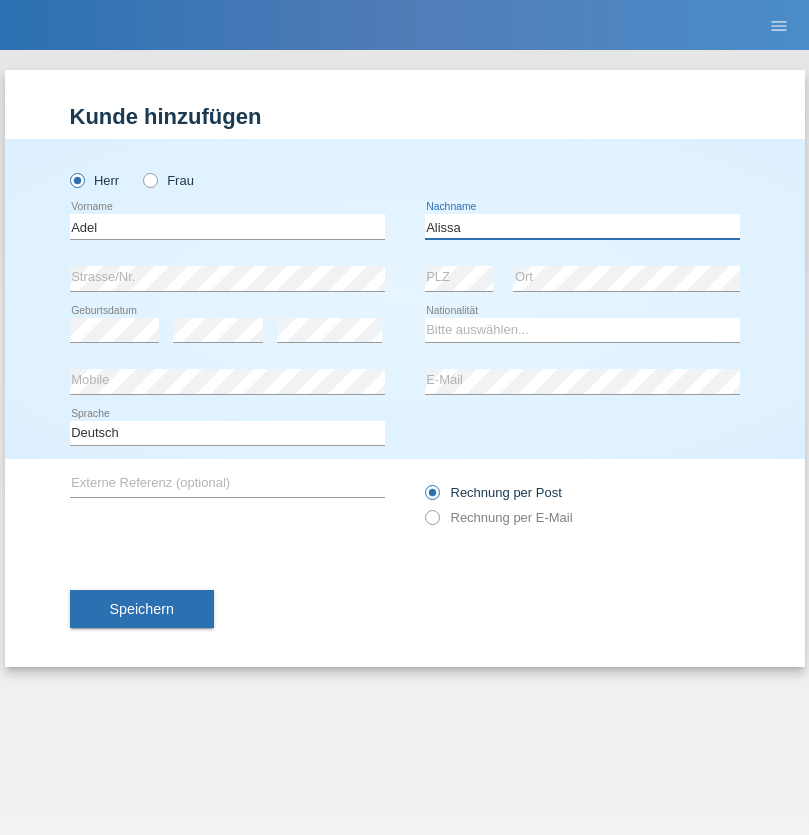 type on "Alissa" 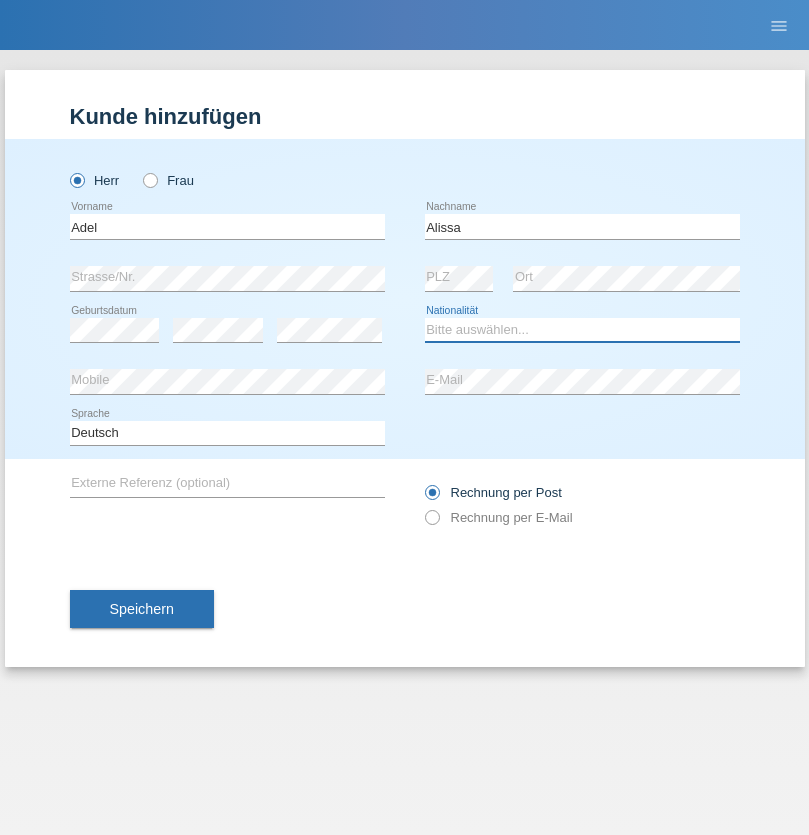 select on "SY" 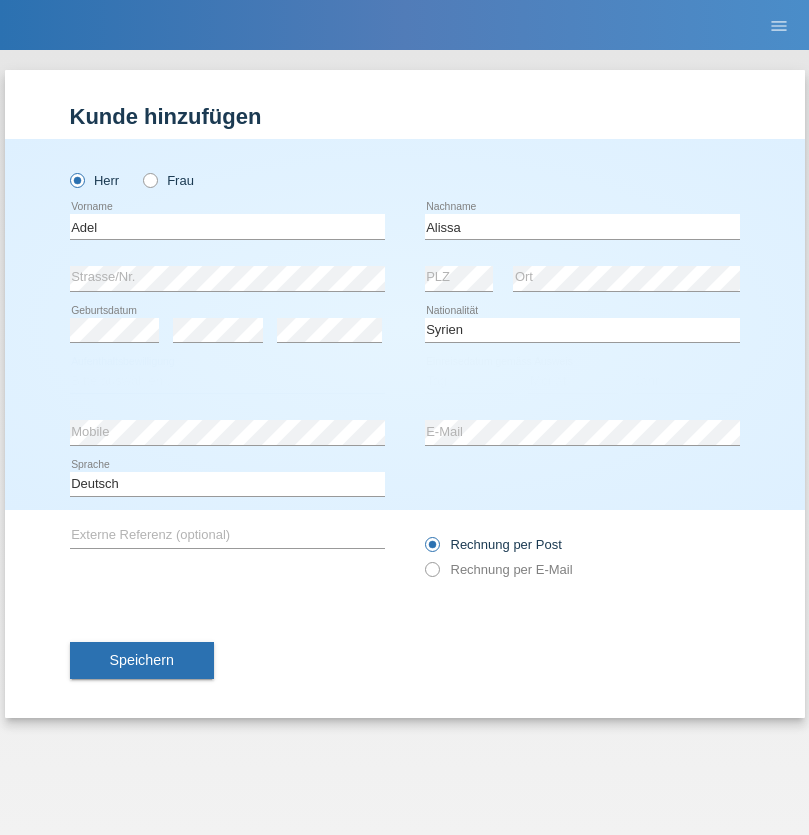 select on "C" 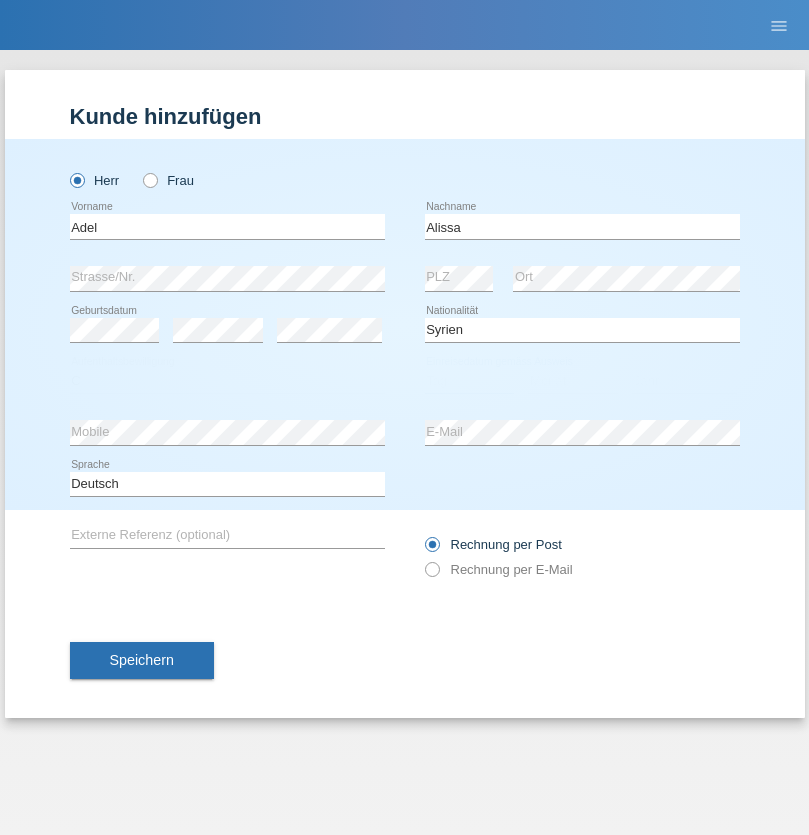select on "20" 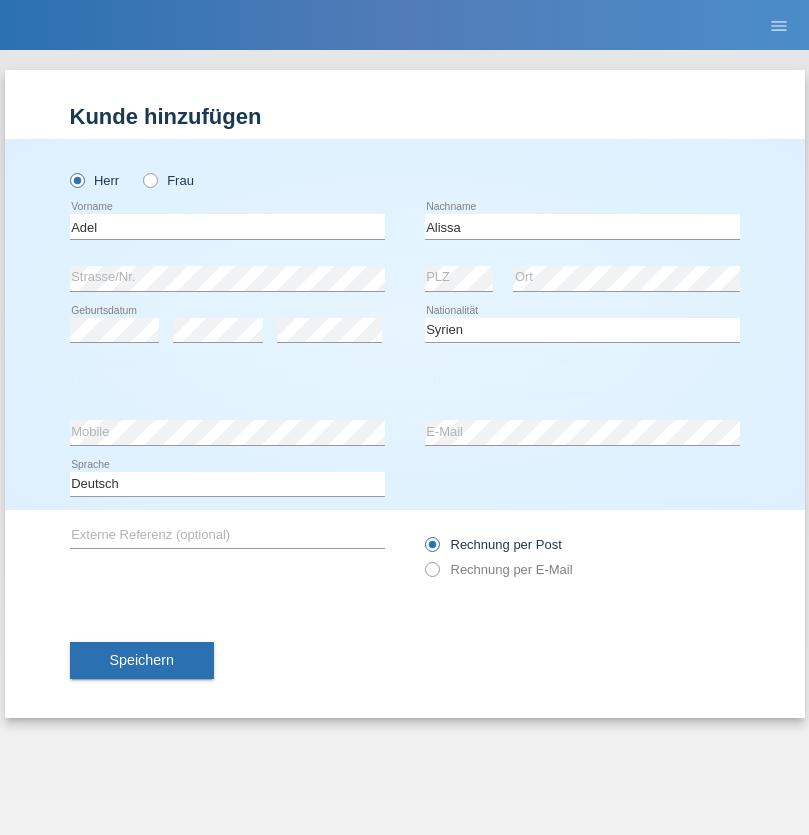 select on "09" 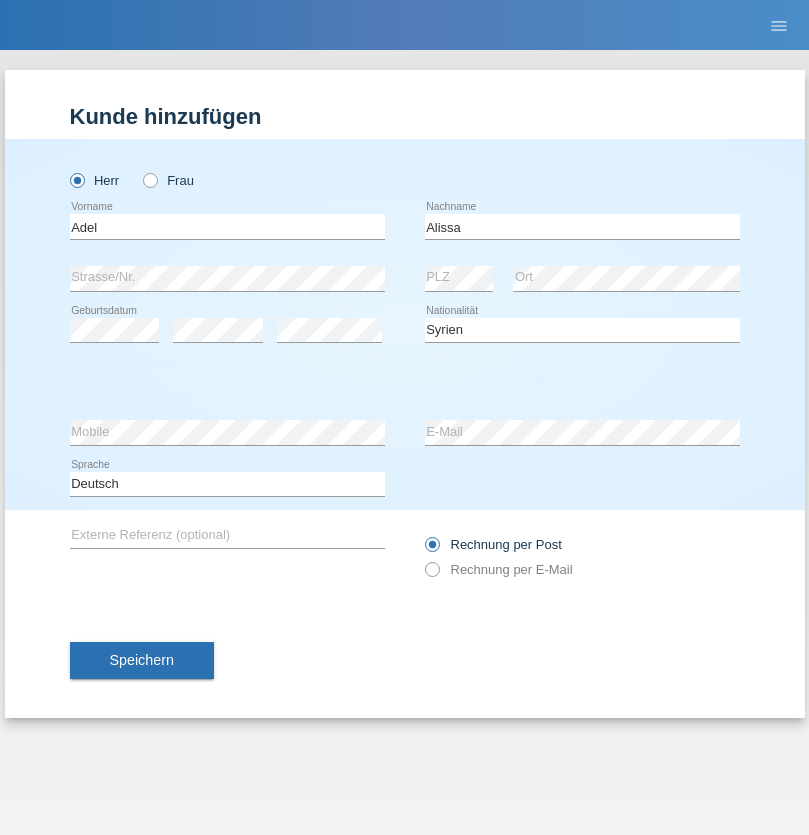 select on "2018" 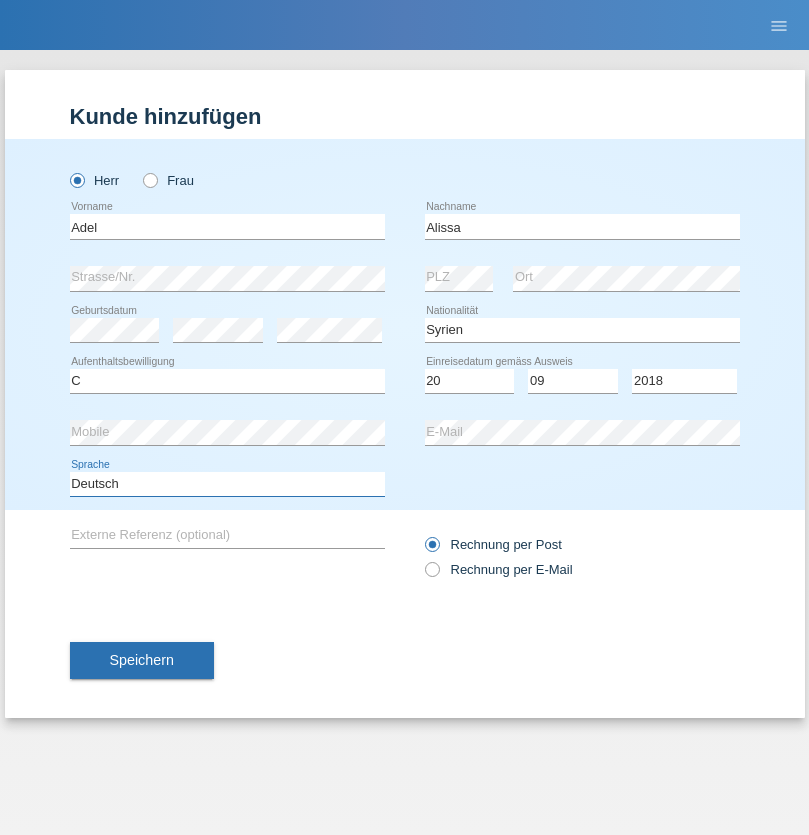 select on "en" 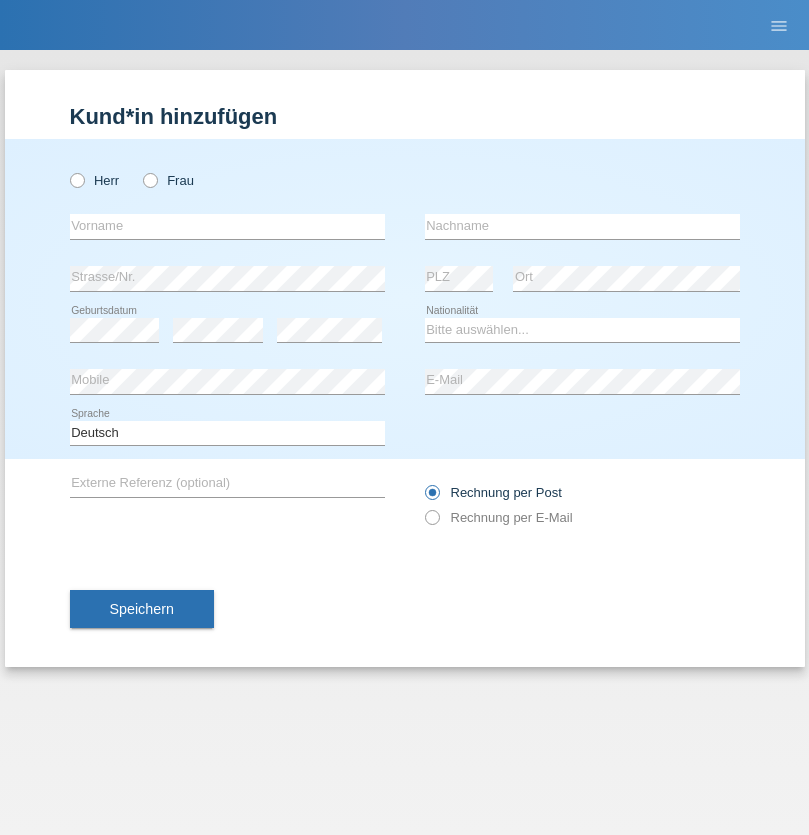 scroll, scrollTop: 0, scrollLeft: 0, axis: both 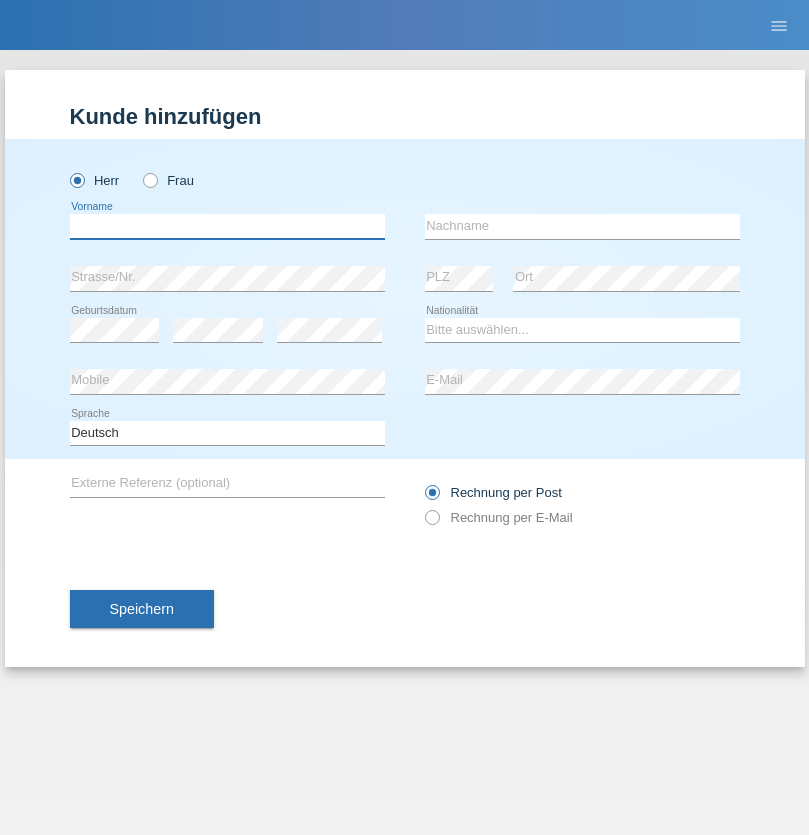click at bounding box center [227, 226] 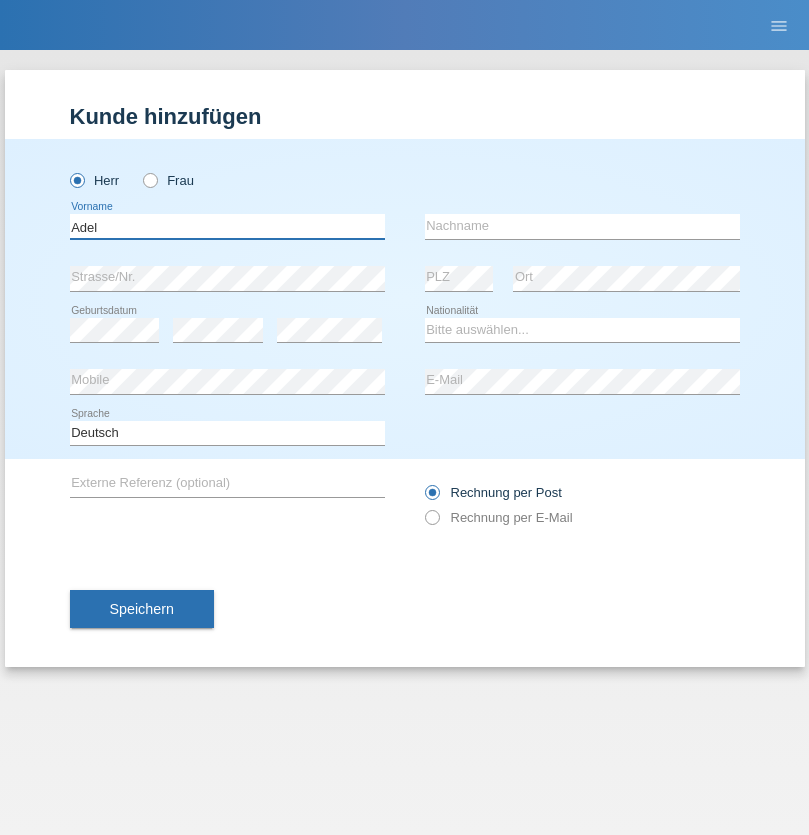 type on "Adel" 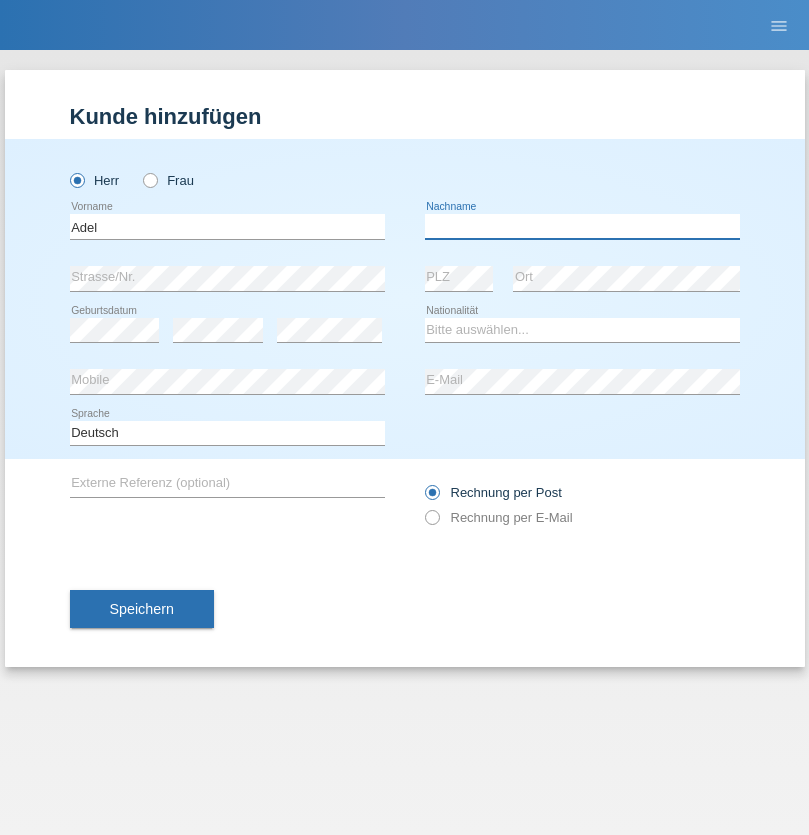 click at bounding box center (582, 226) 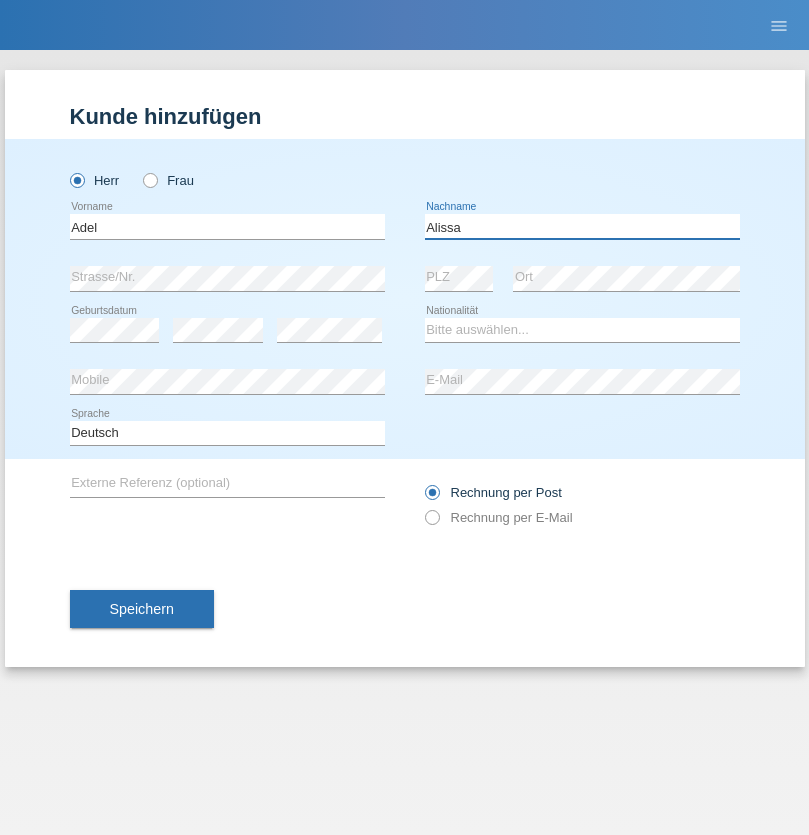 type on "Alissa" 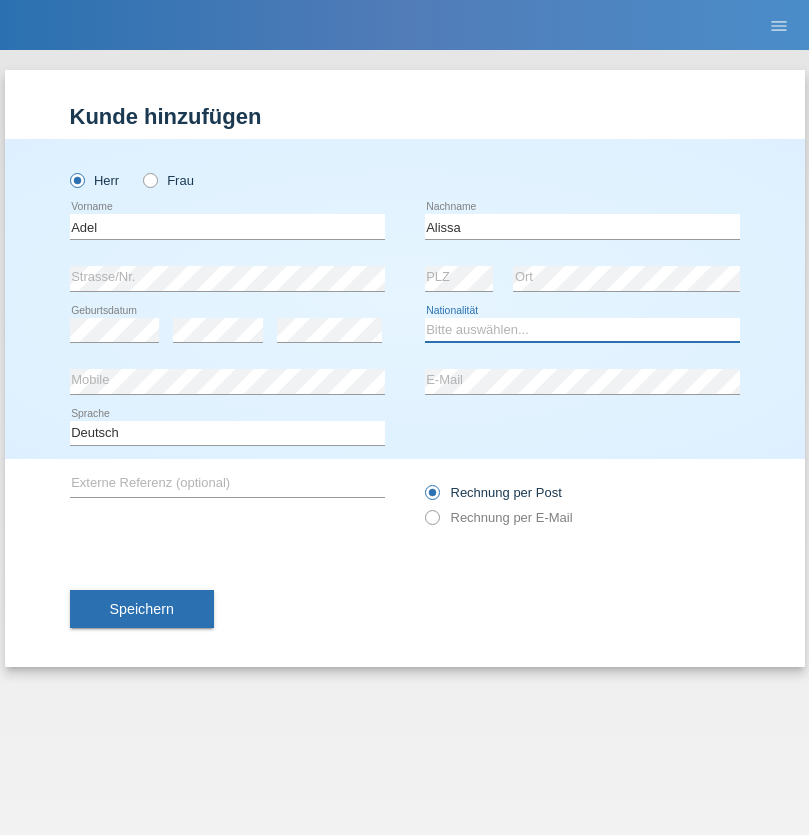 select on "SY" 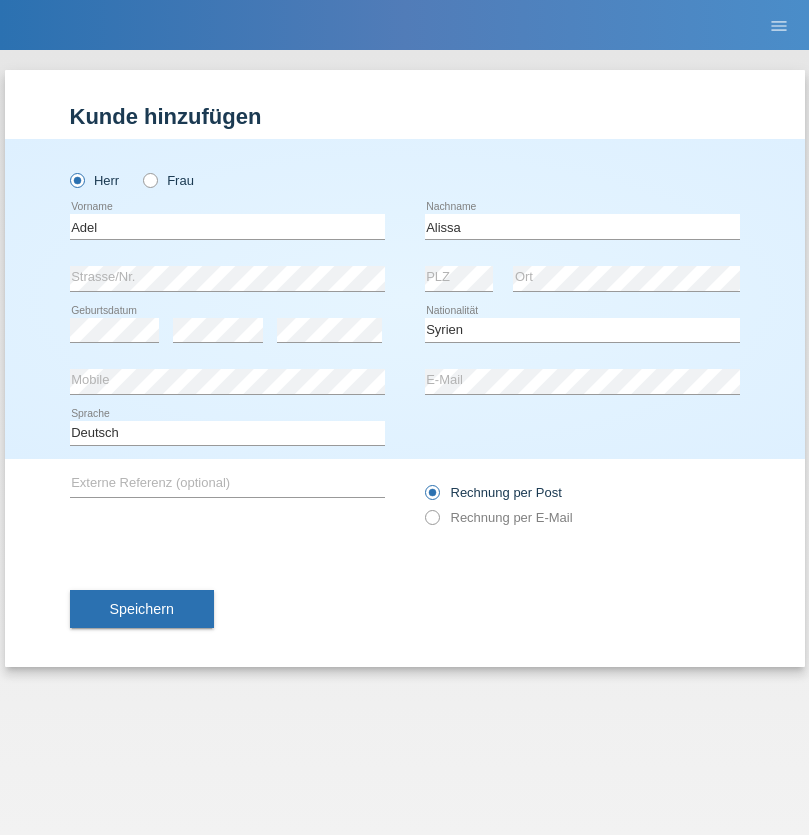 select on "C" 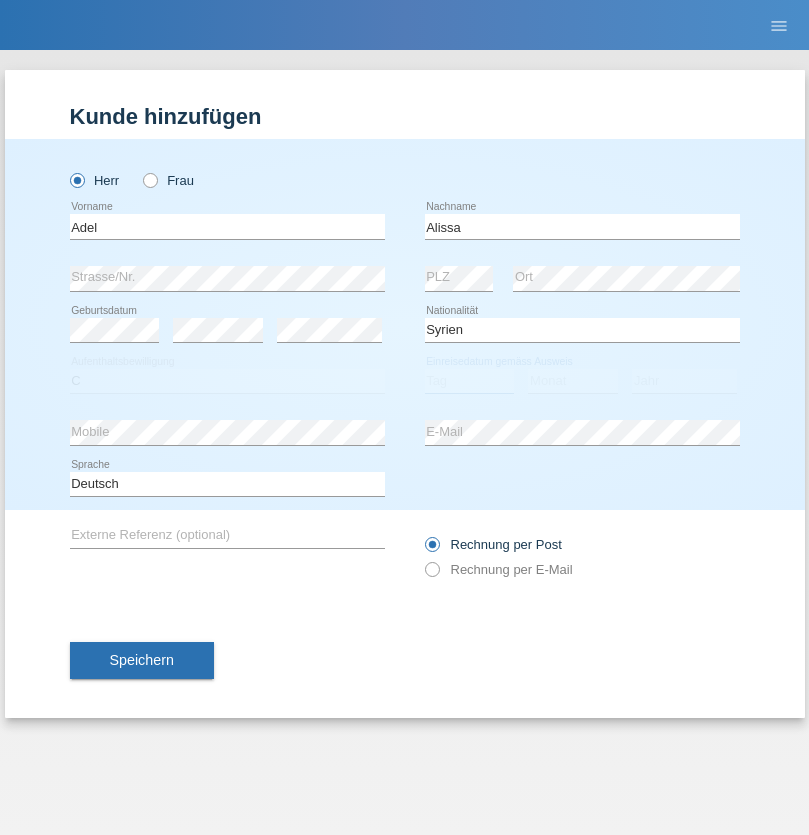 select on "20" 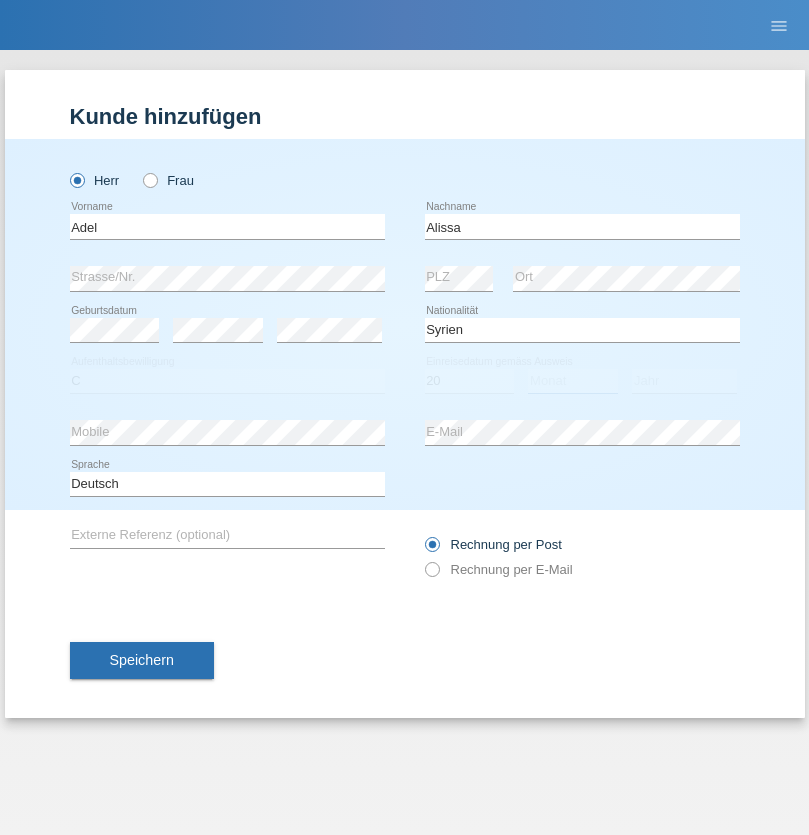 select on "09" 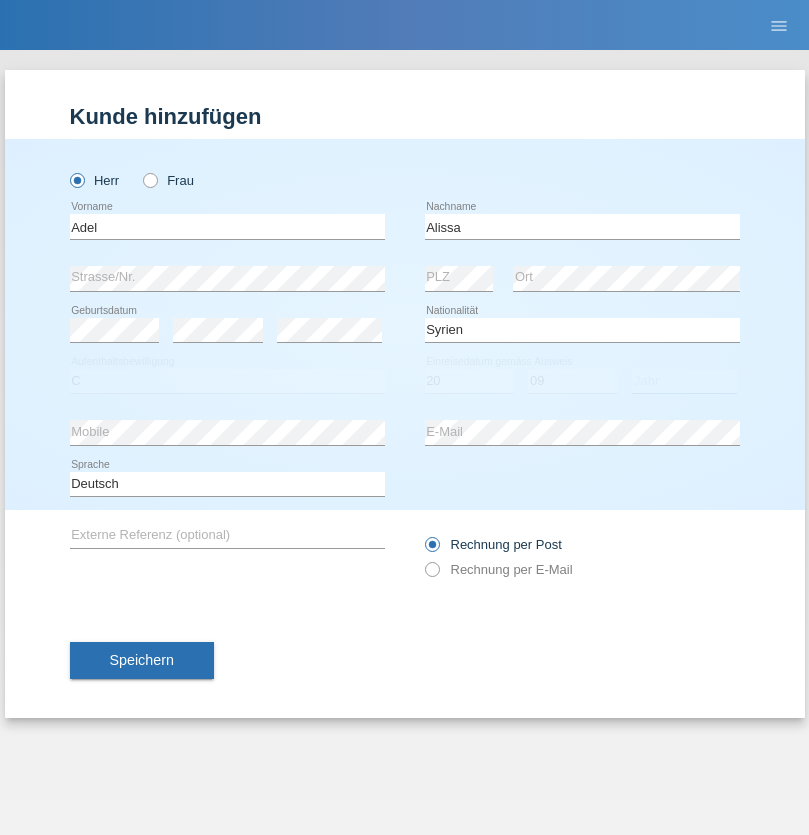 select on "2018" 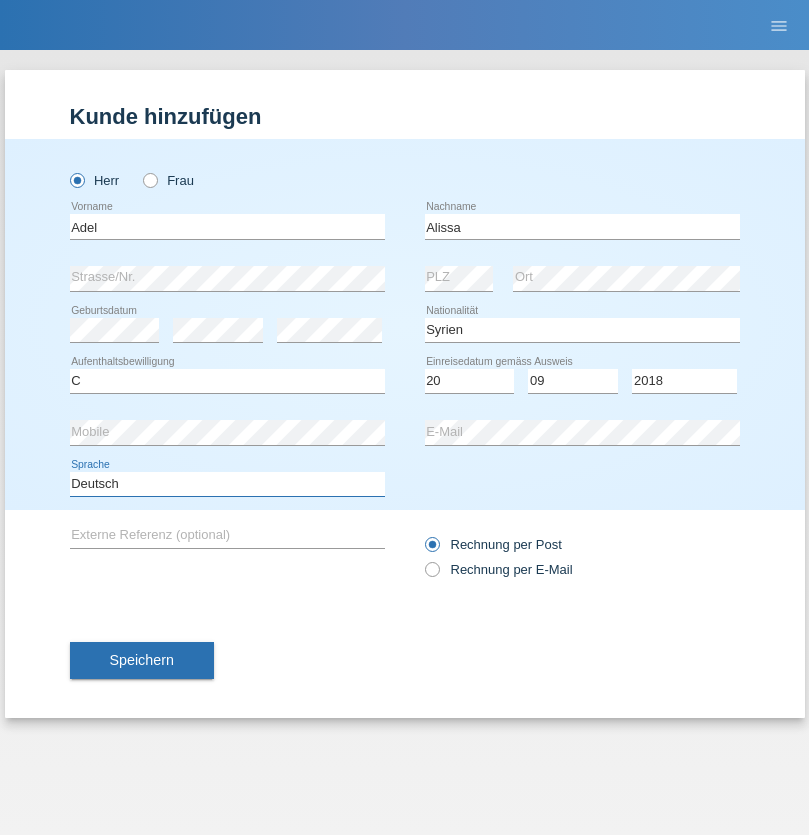 select on "en" 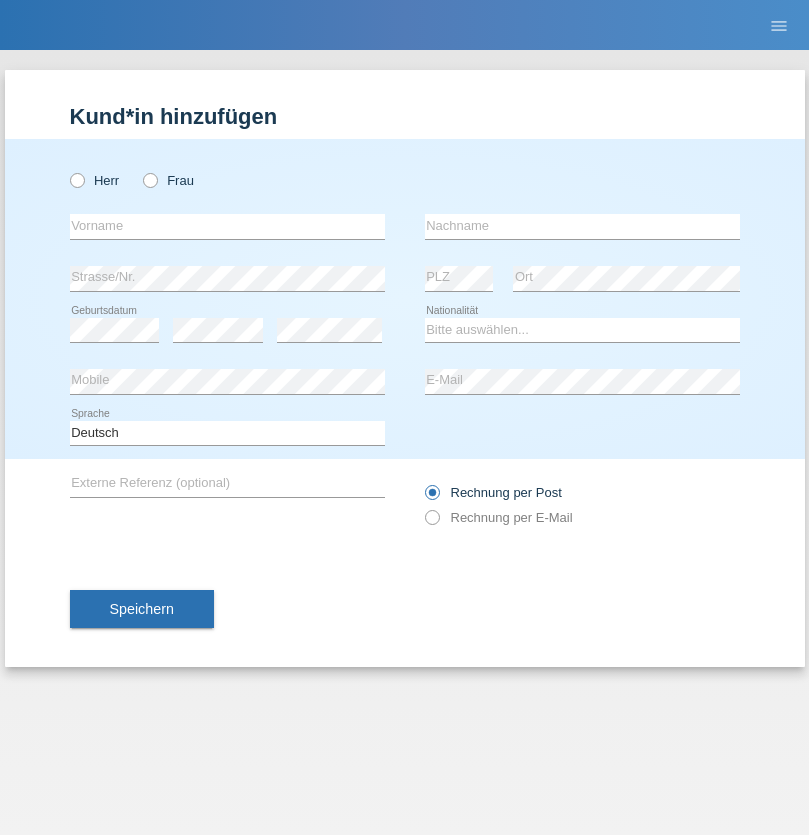scroll, scrollTop: 0, scrollLeft: 0, axis: both 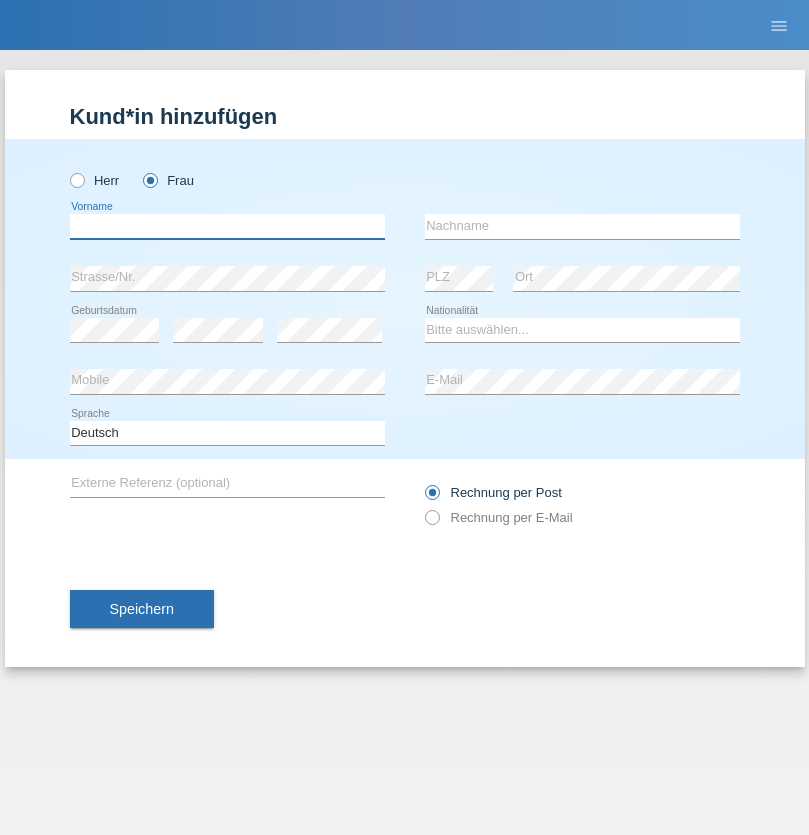 click at bounding box center (227, 226) 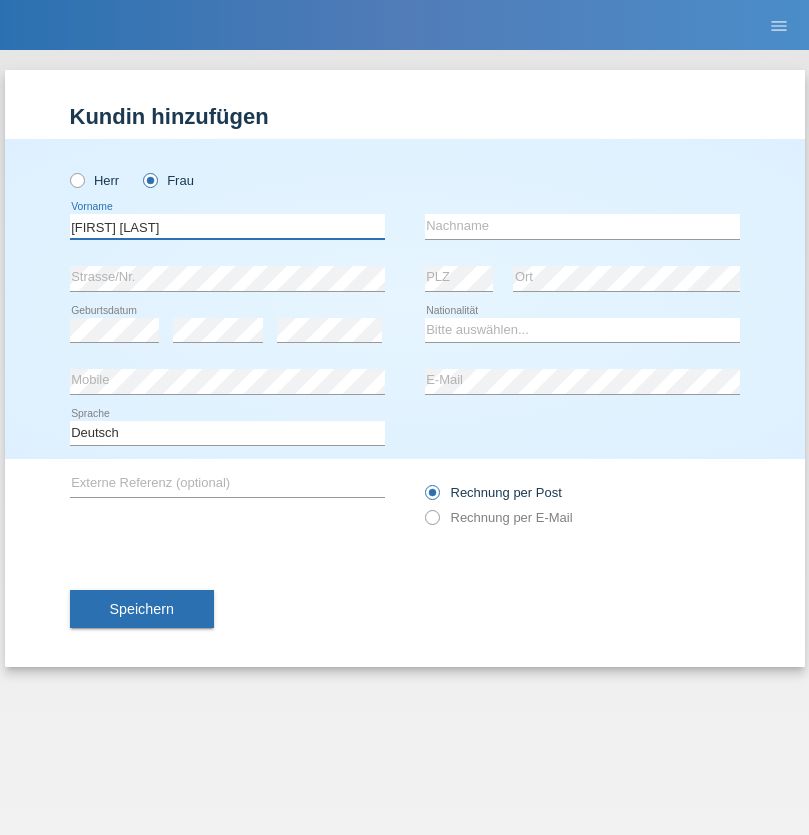 type on "Margare Asucena" 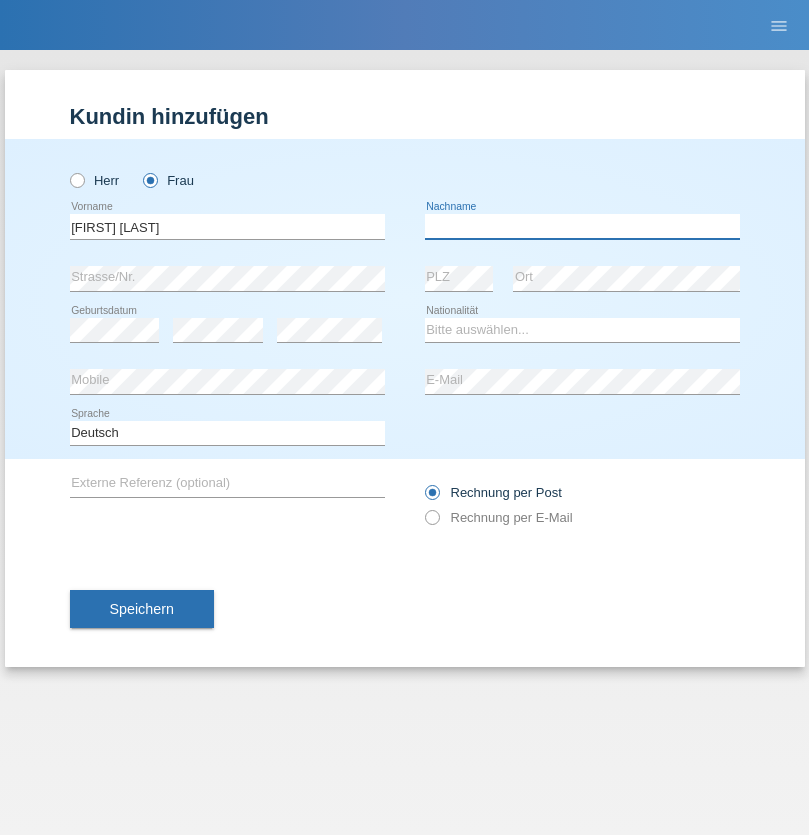 click at bounding box center [582, 226] 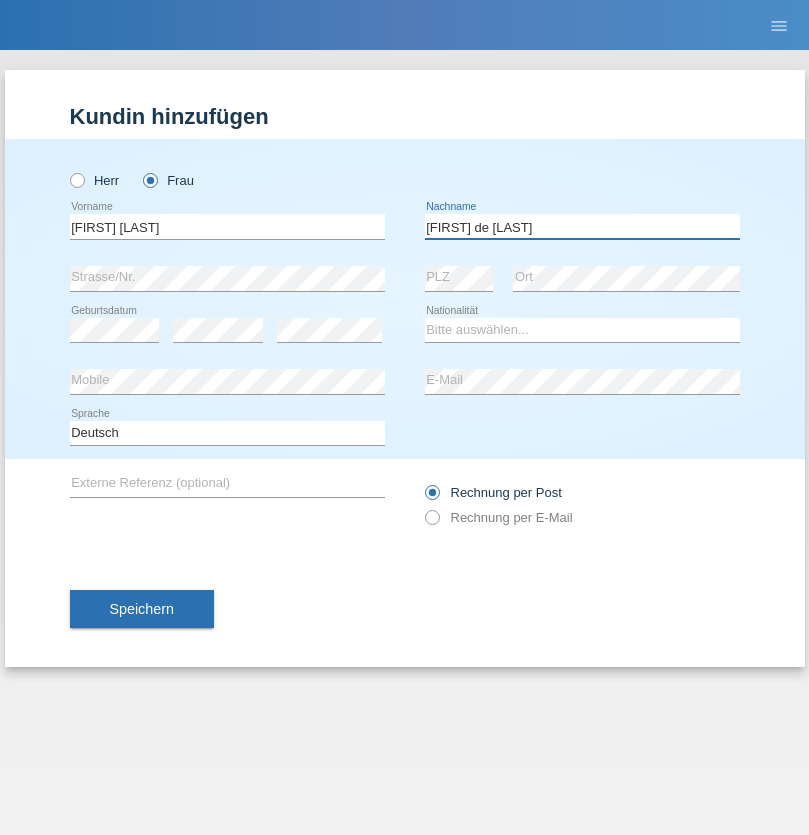 type on "Herebia de Beck" 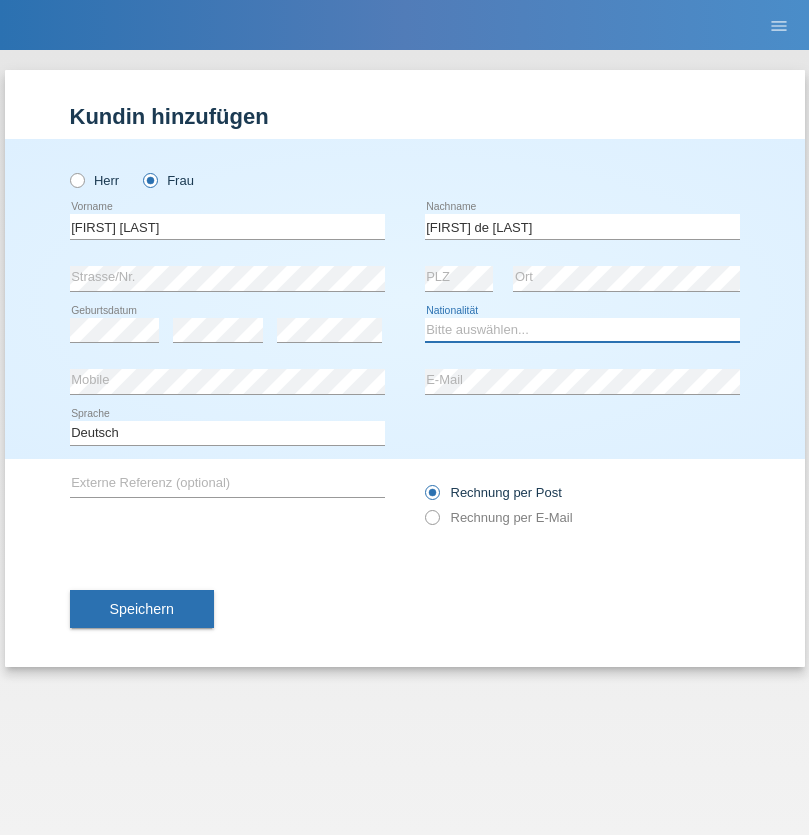 select on "CH" 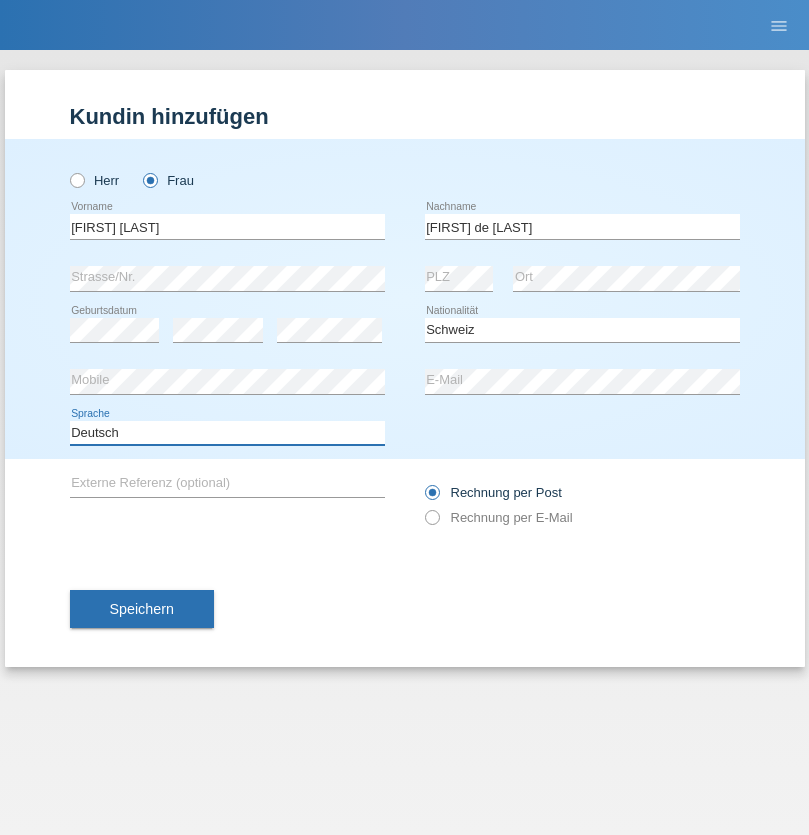 select on "en" 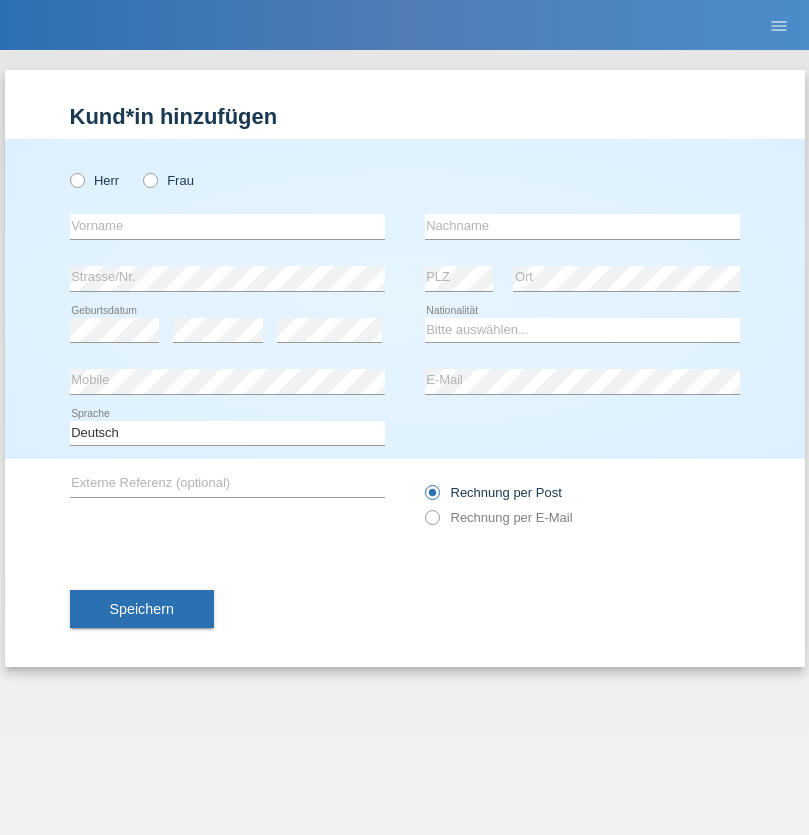 scroll, scrollTop: 0, scrollLeft: 0, axis: both 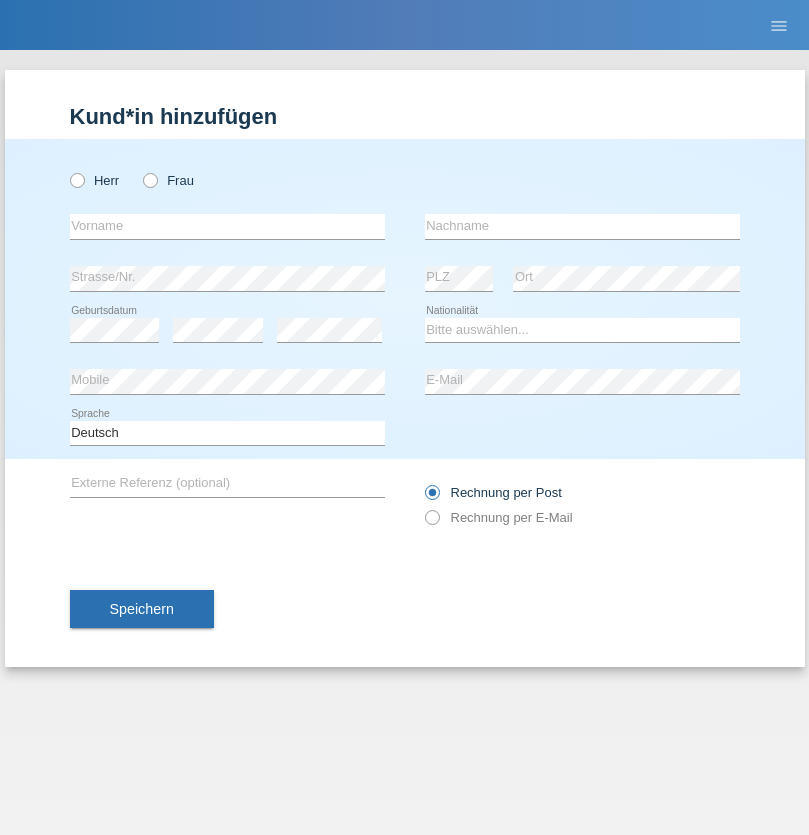 radio on "true" 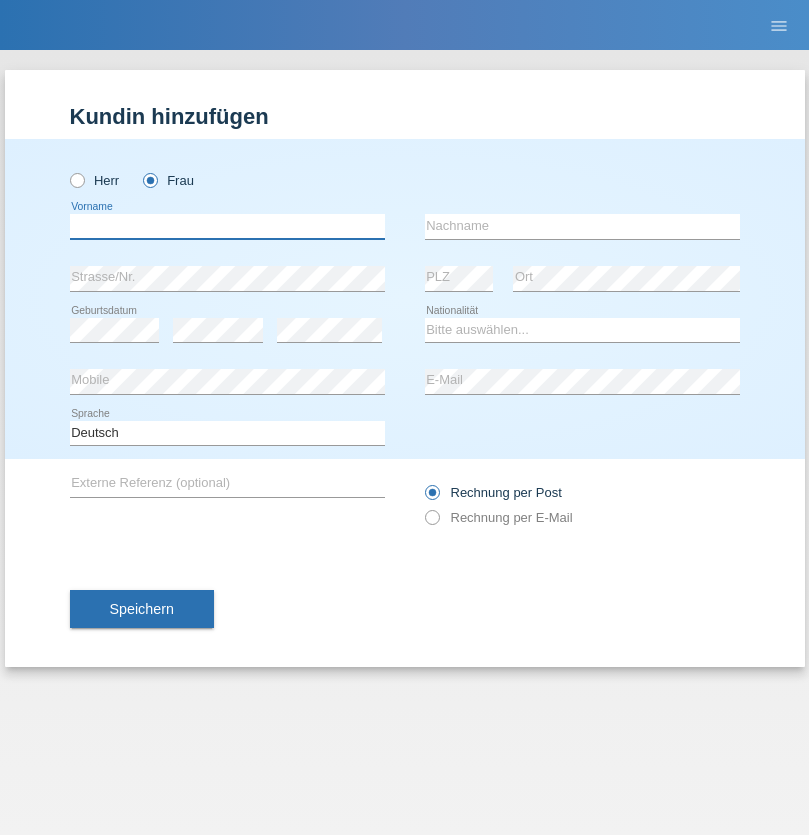 click at bounding box center (227, 226) 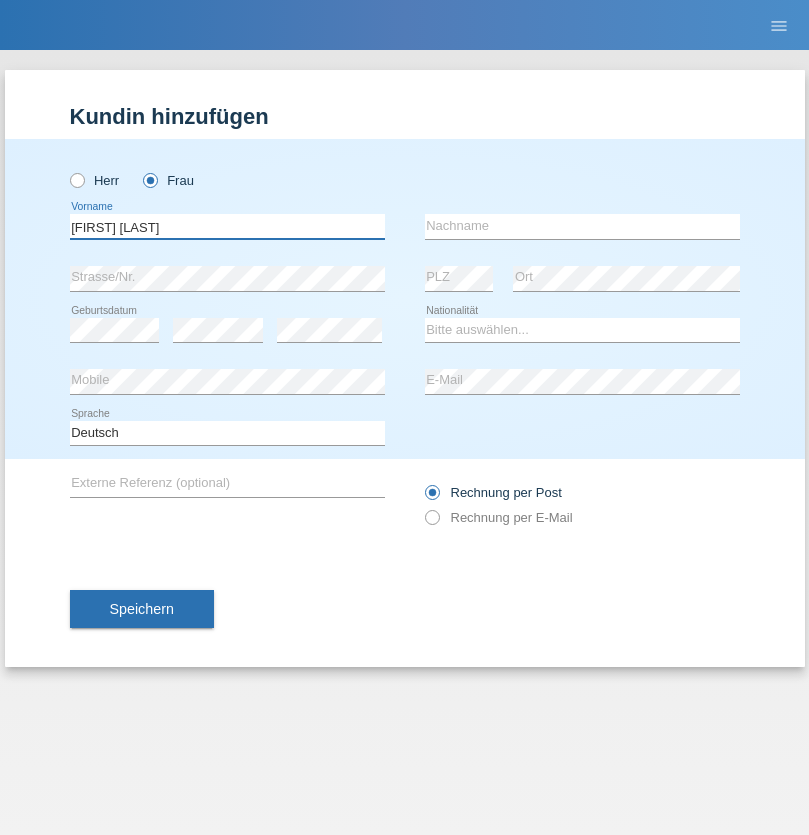 type on "[FIRST] [LAST]" 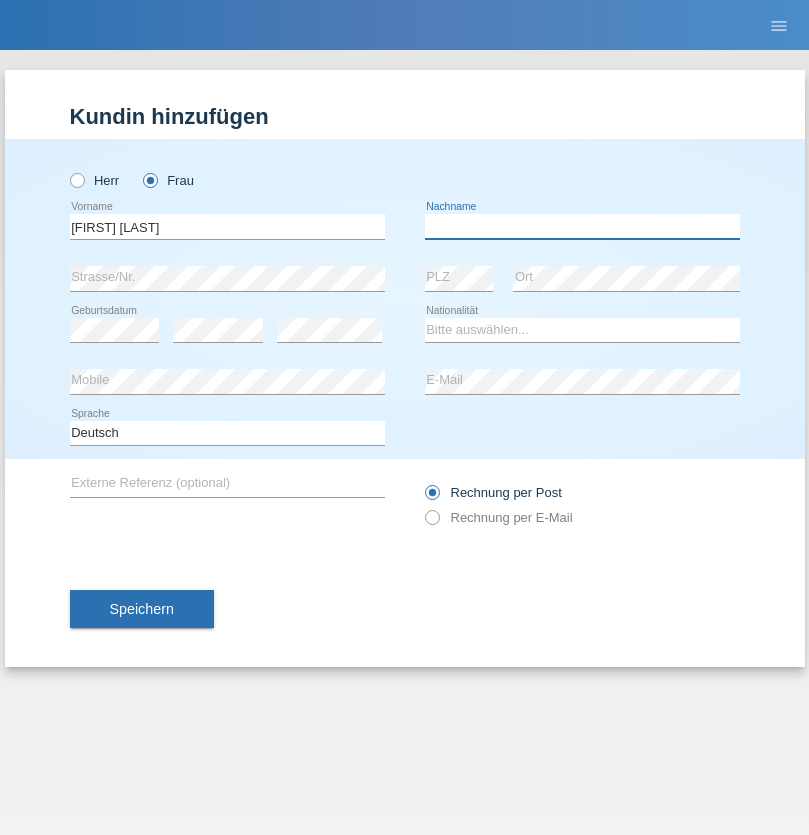 click at bounding box center (582, 226) 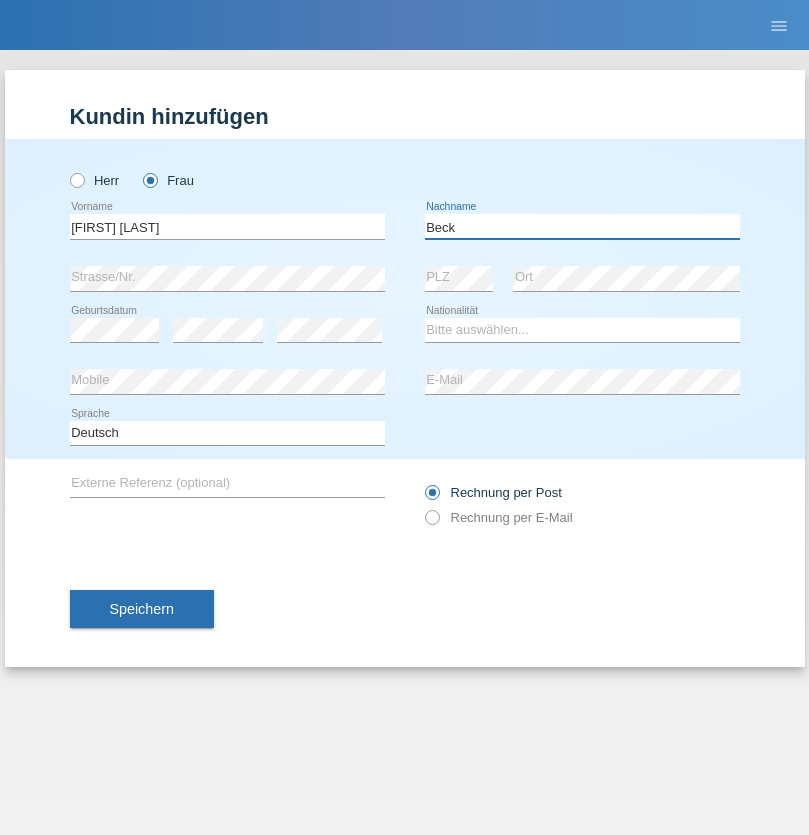 type on "Beck" 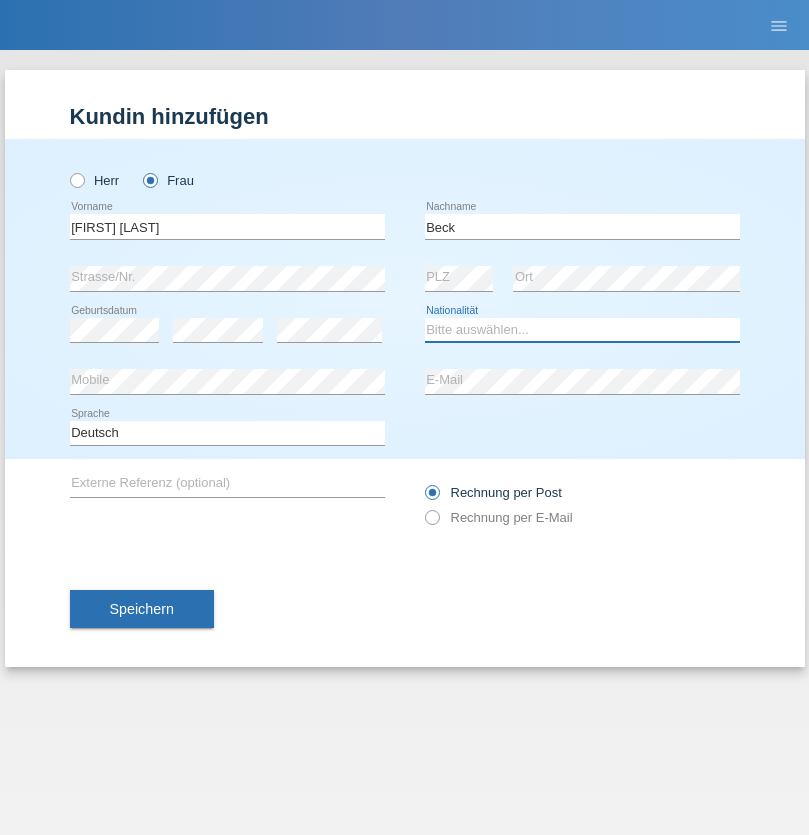select on "CH" 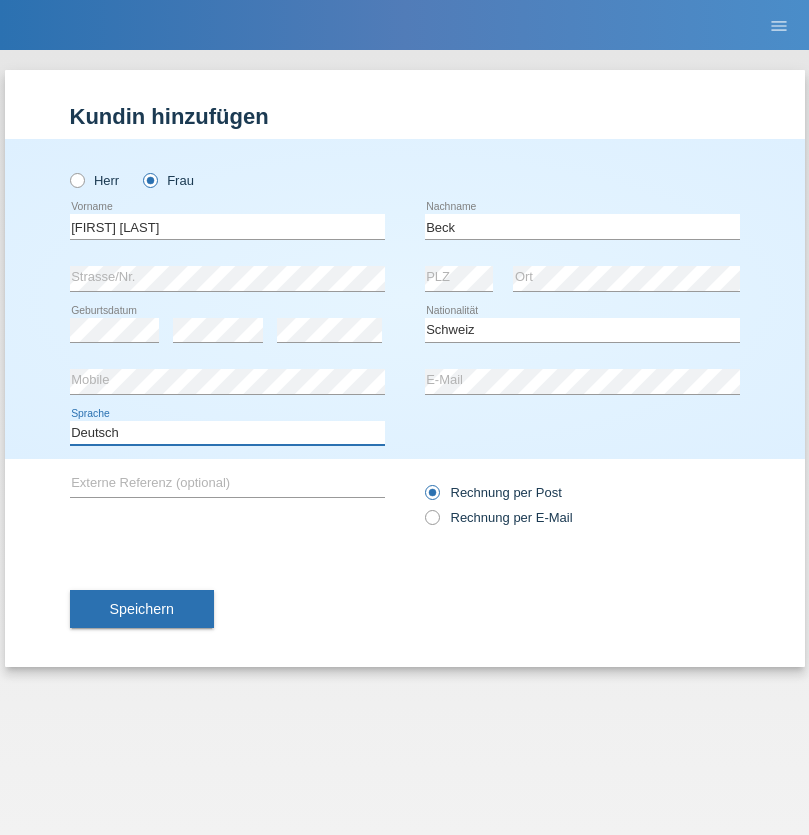 select on "en" 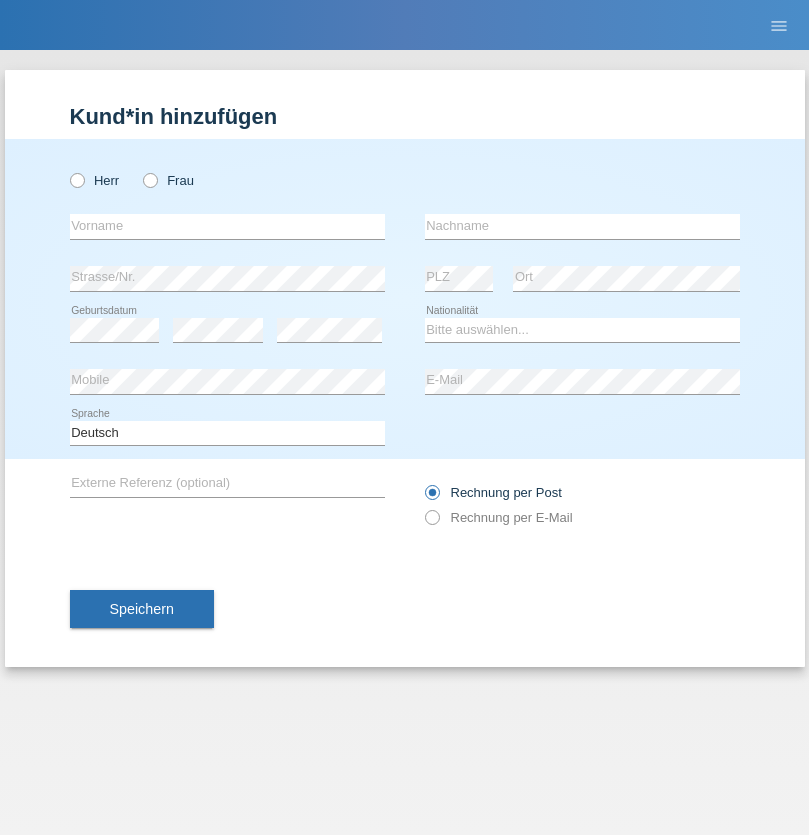 scroll, scrollTop: 0, scrollLeft: 0, axis: both 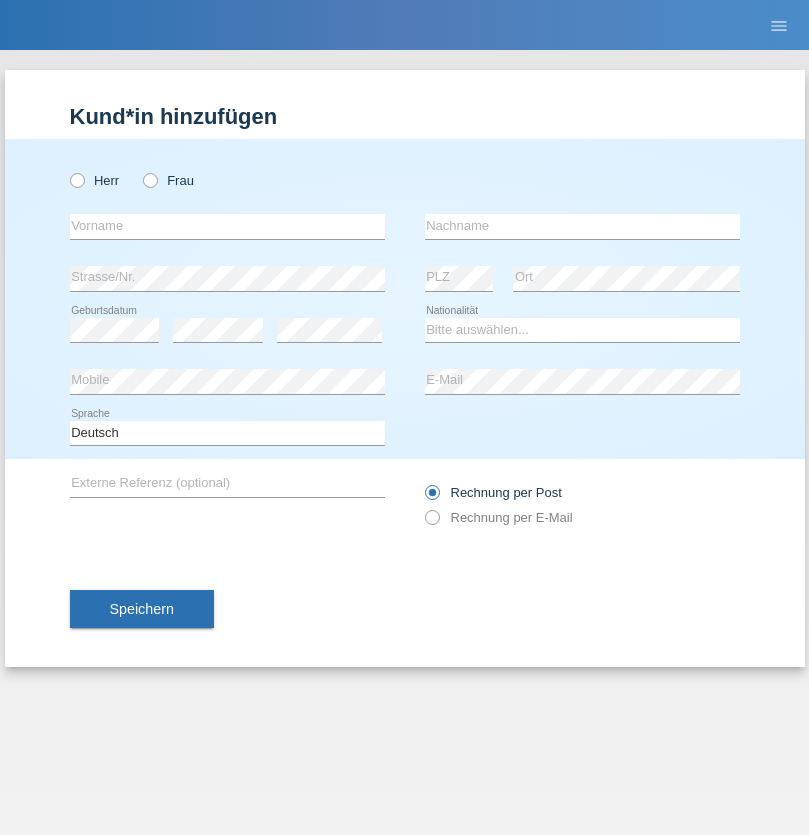 radio on "true" 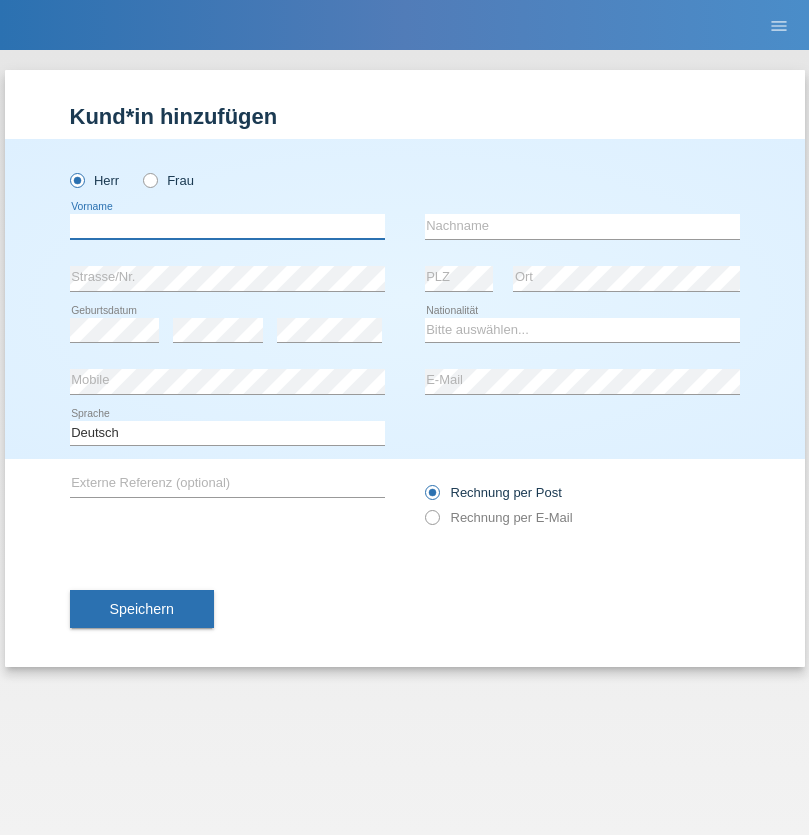click at bounding box center [227, 226] 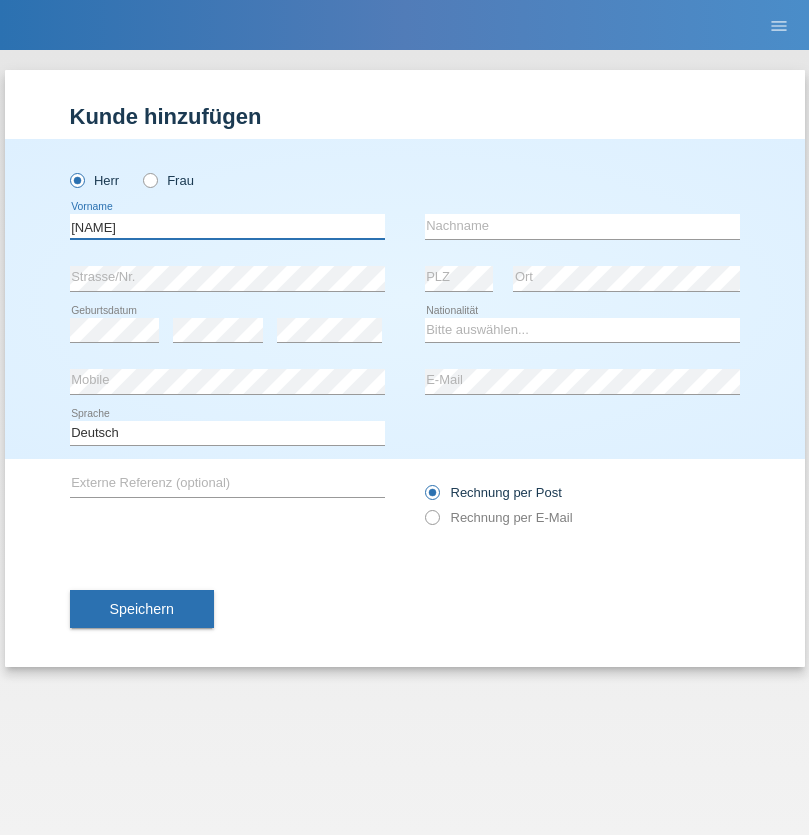 type on "[NAME]" 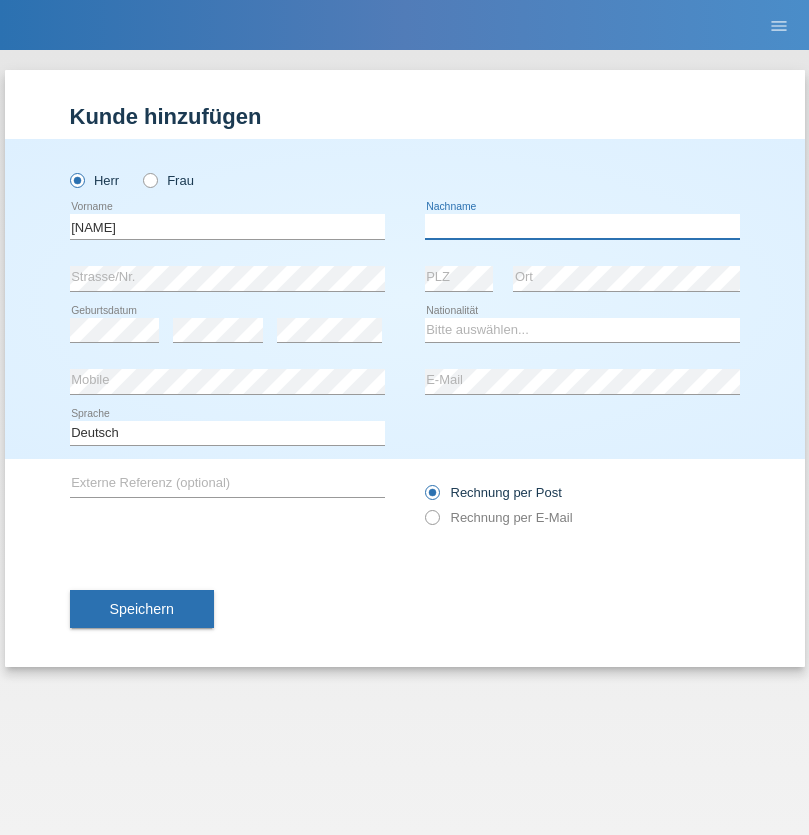 click at bounding box center [582, 226] 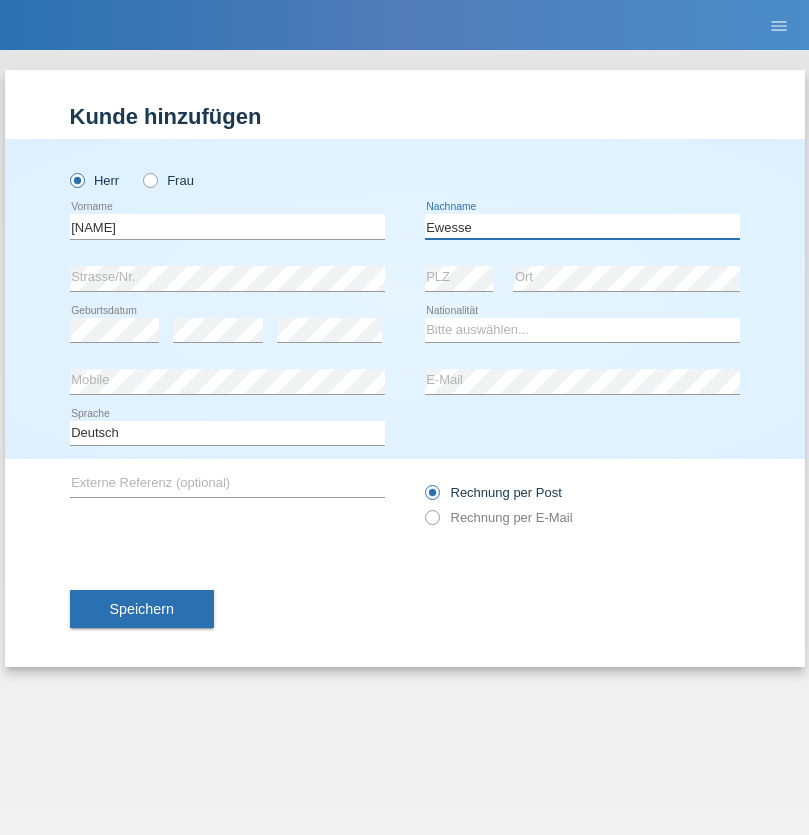 type on "Ewesse" 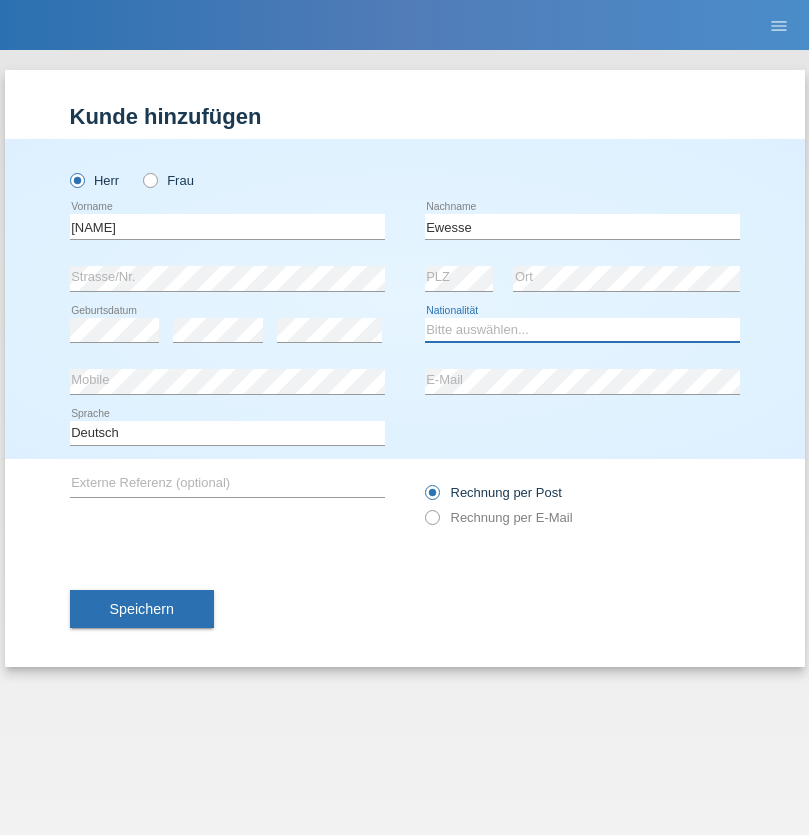 select on "FR" 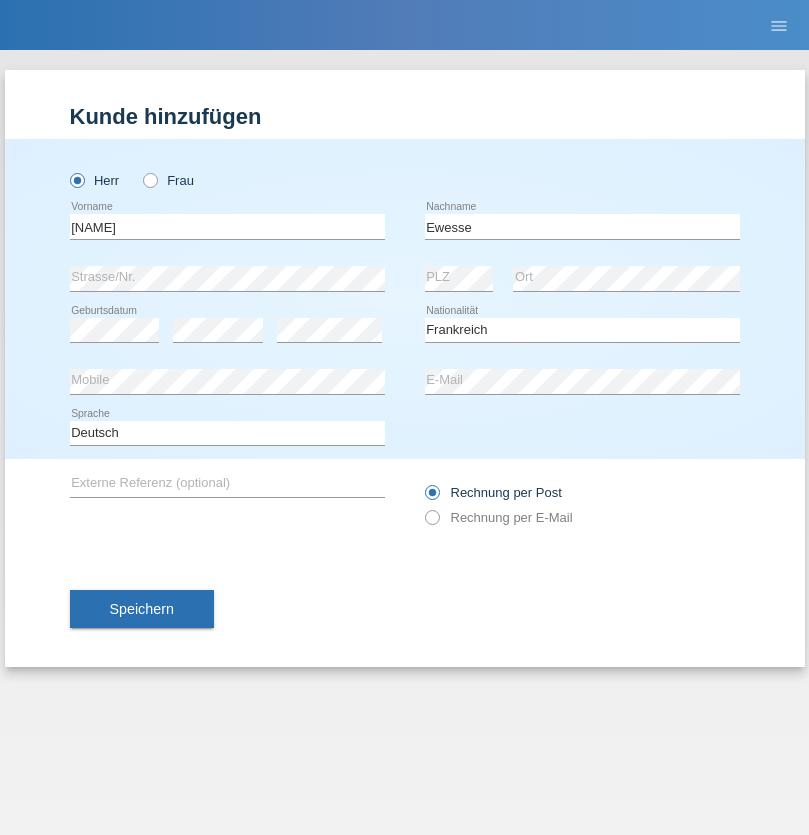 select on "C" 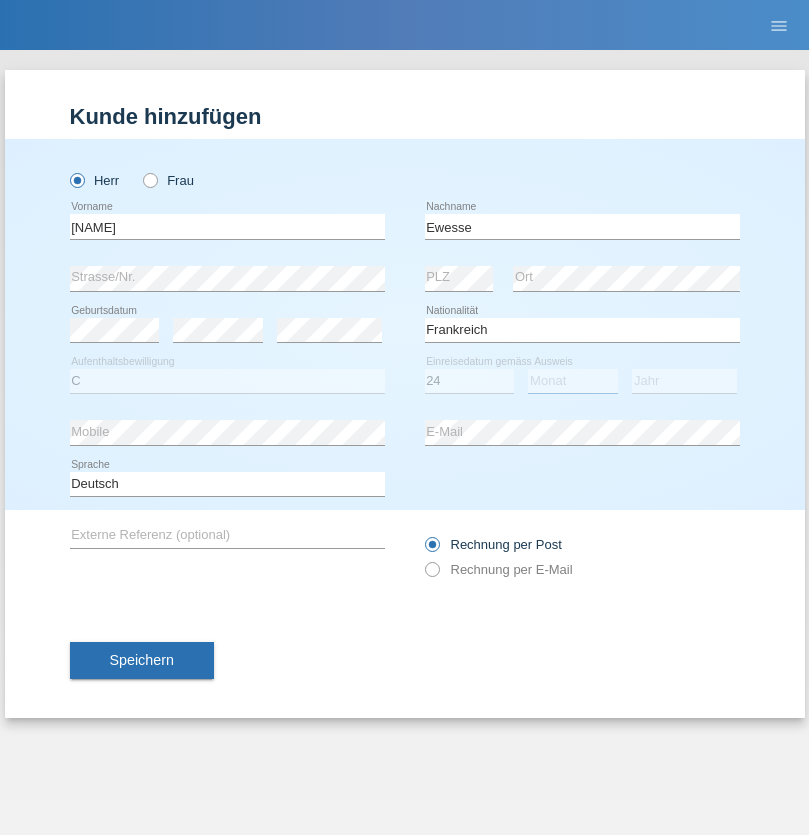 select on "12" 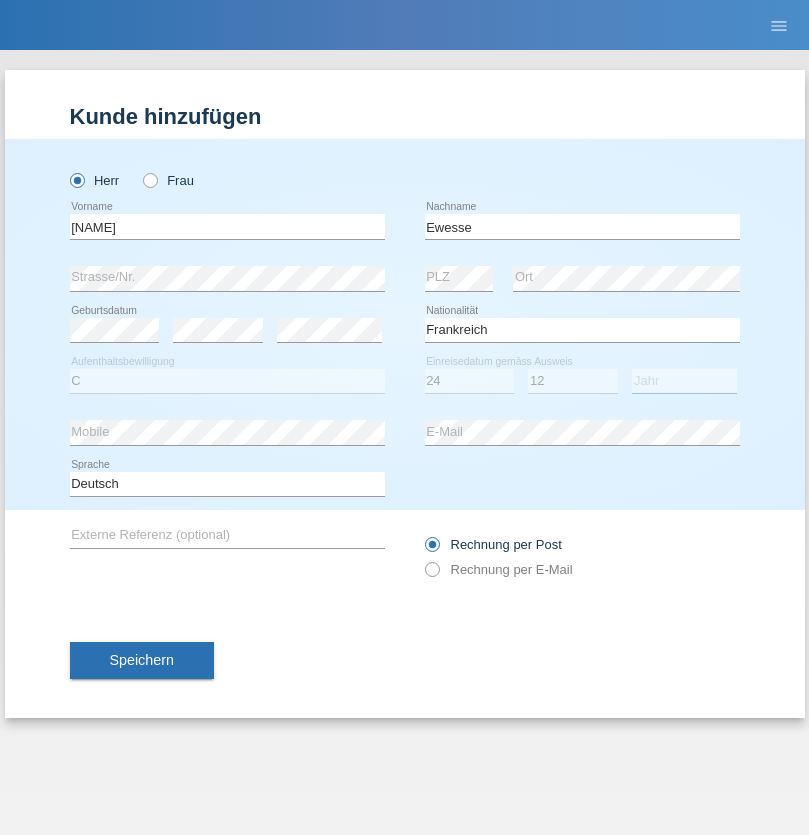 select on "1926" 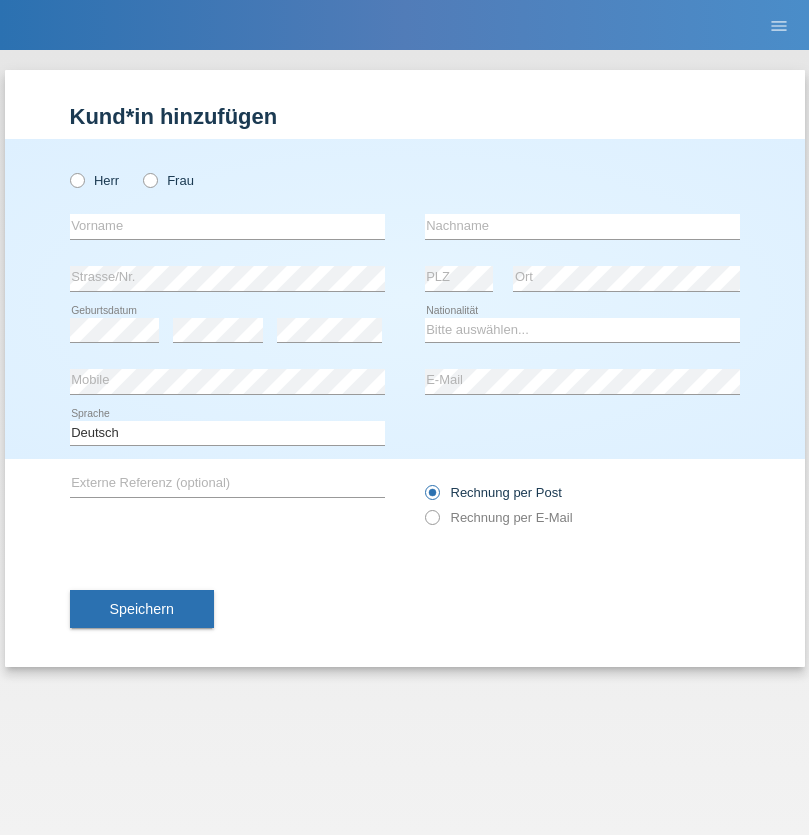 scroll, scrollTop: 0, scrollLeft: 0, axis: both 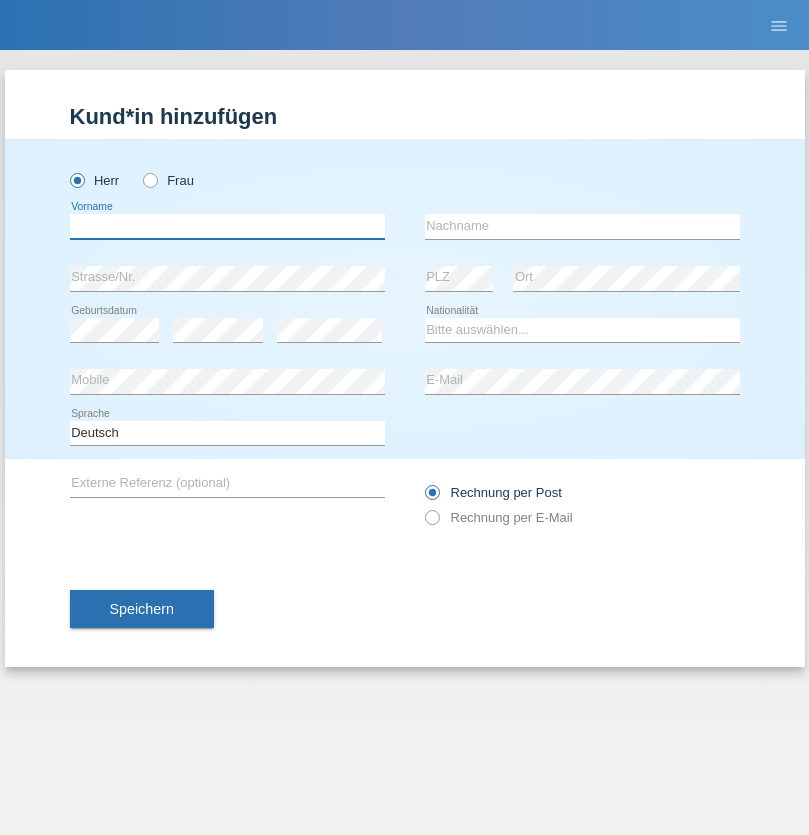 click at bounding box center (227, 226) 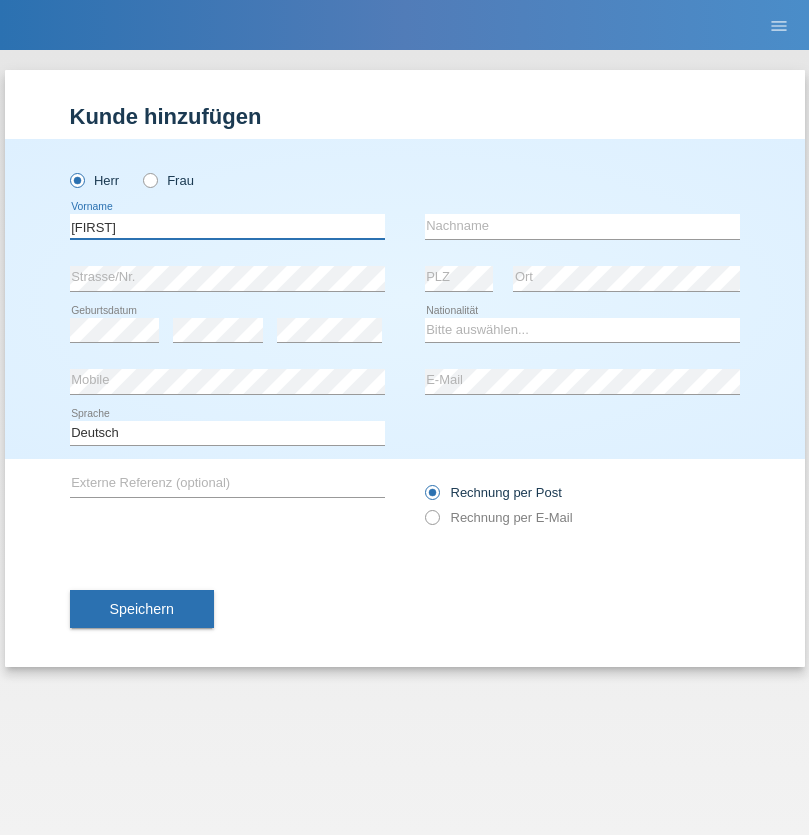 type on "Mehmet" 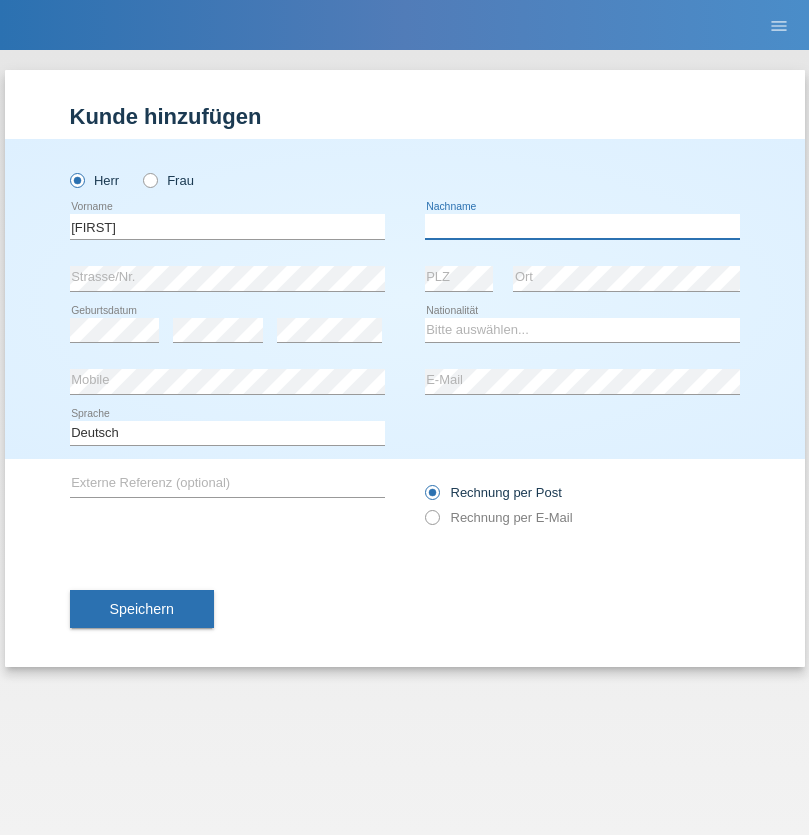 click at bounding box center (582, 226) 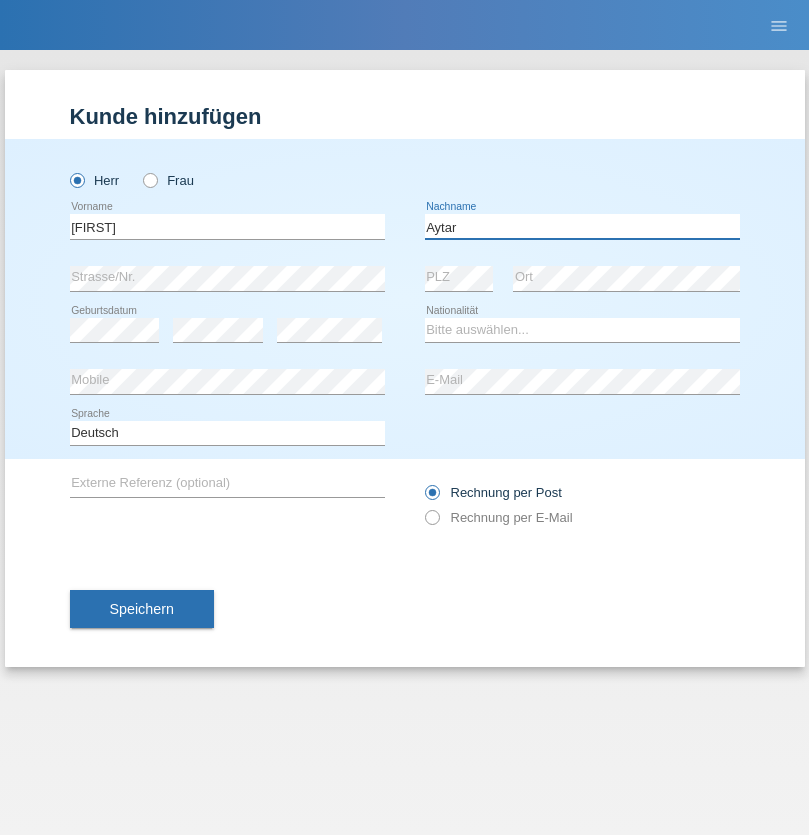 type on "Aytar" 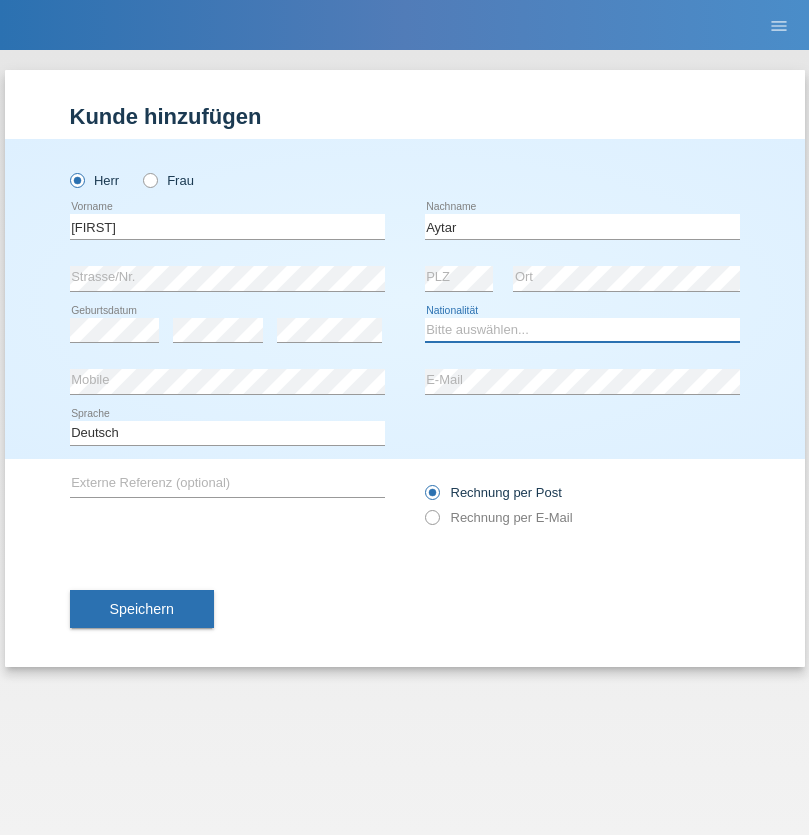 select on "CH" 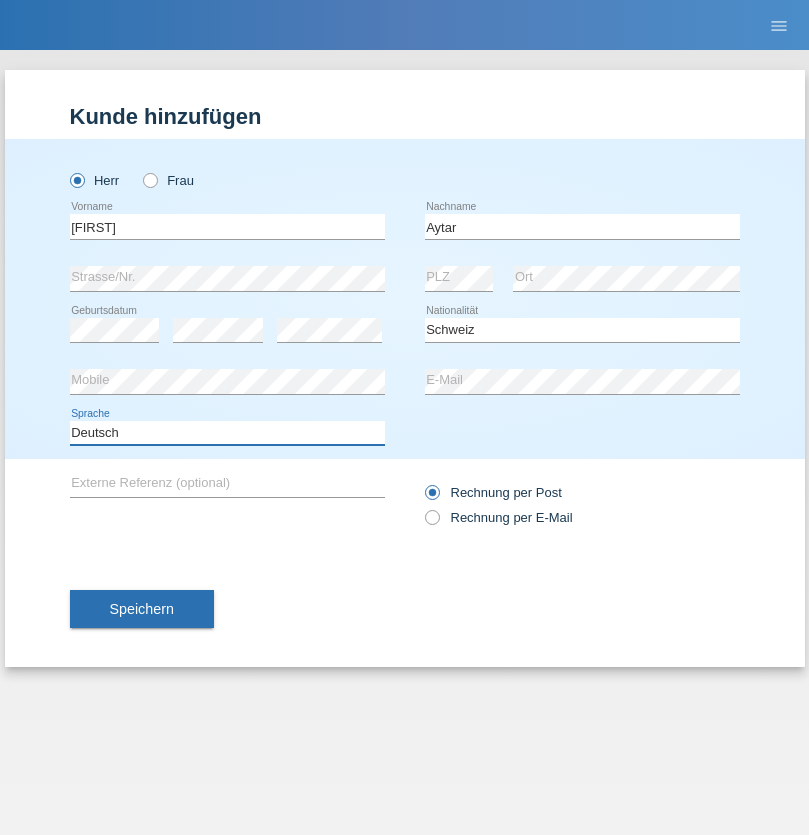 select on "en" 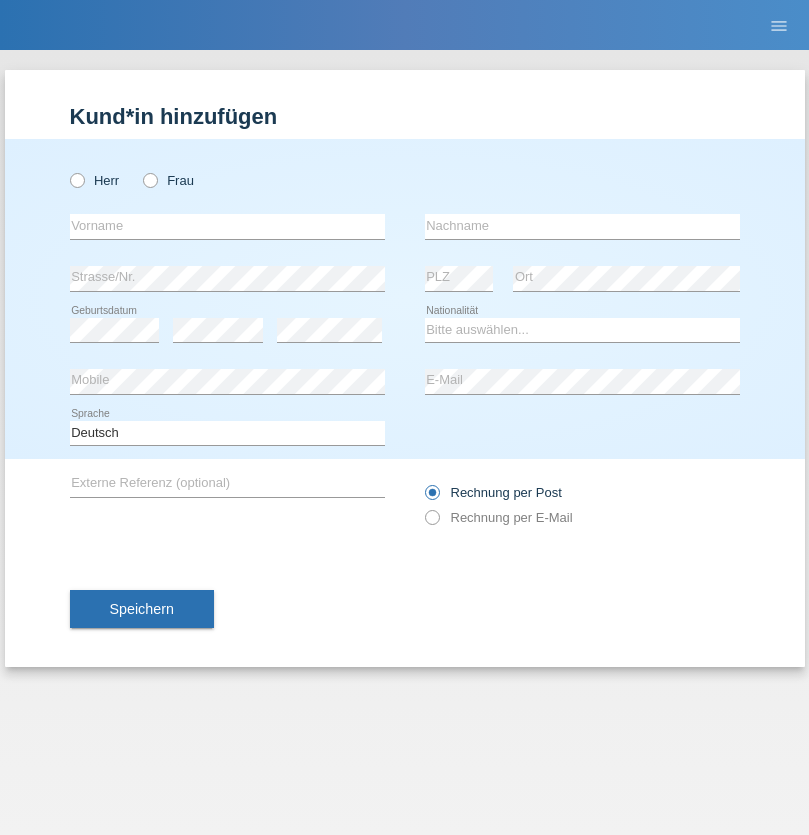 scroll, scrollTop: 0, scrollLeft: 0, axis: both 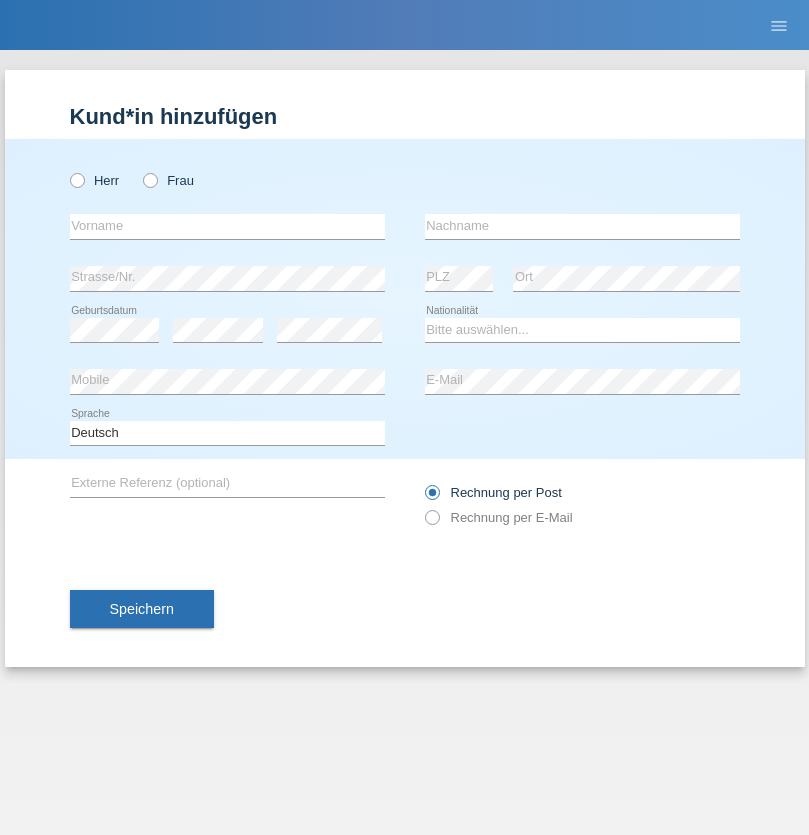 radio on "true" 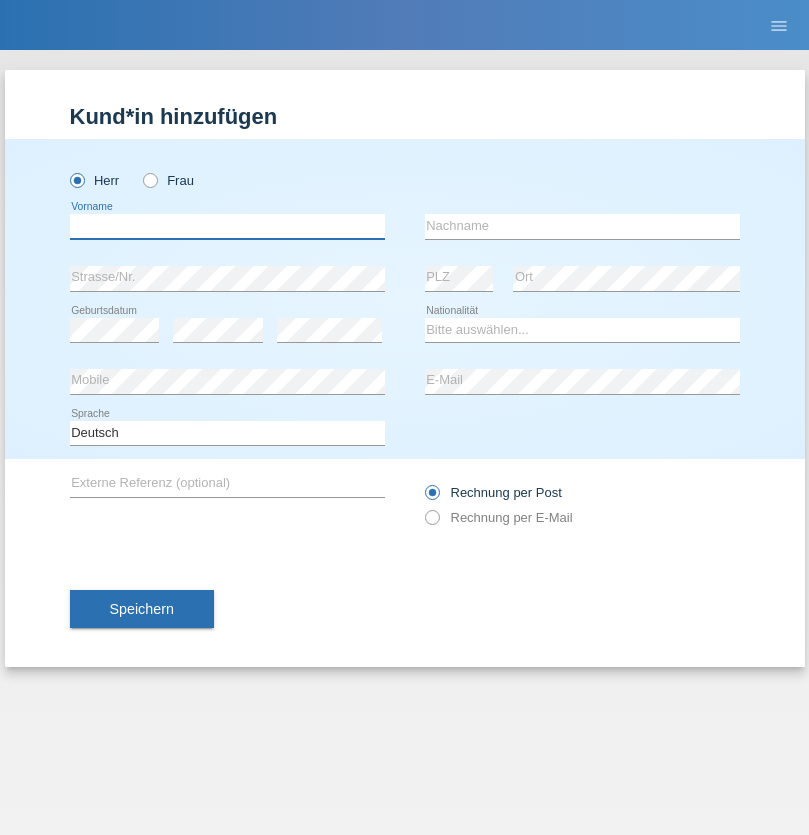 click at bounding box center (227, 226) 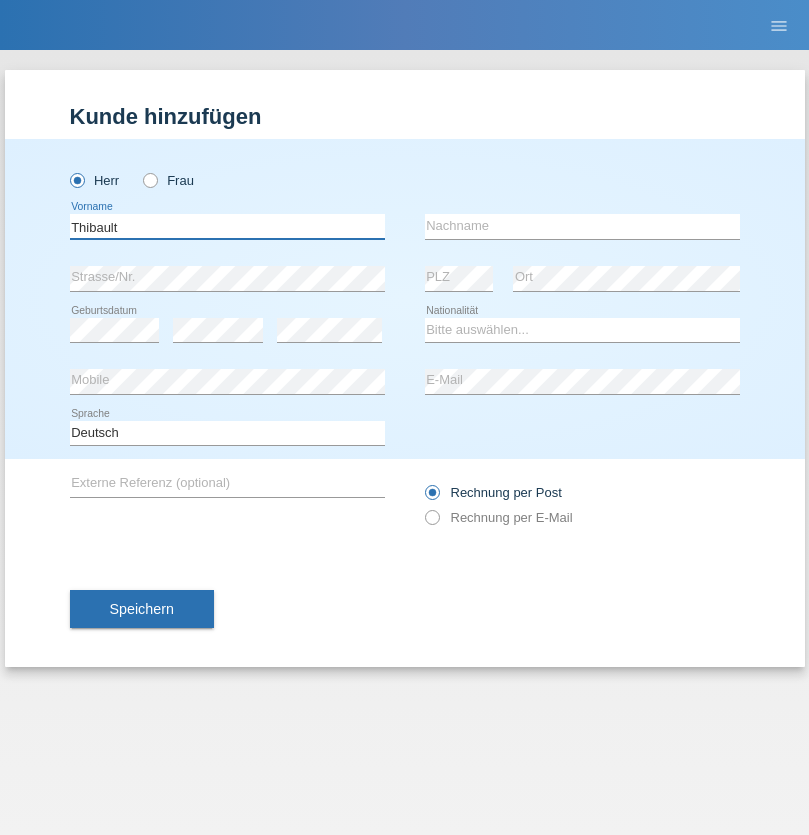 type on "Thibault" 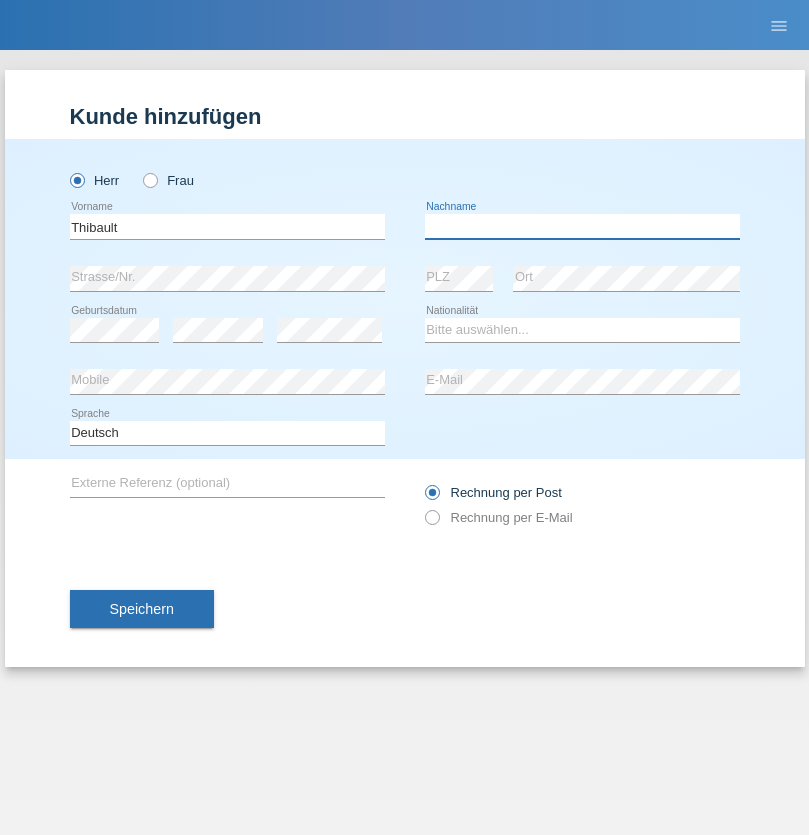 click at bounding box center (582, 226) 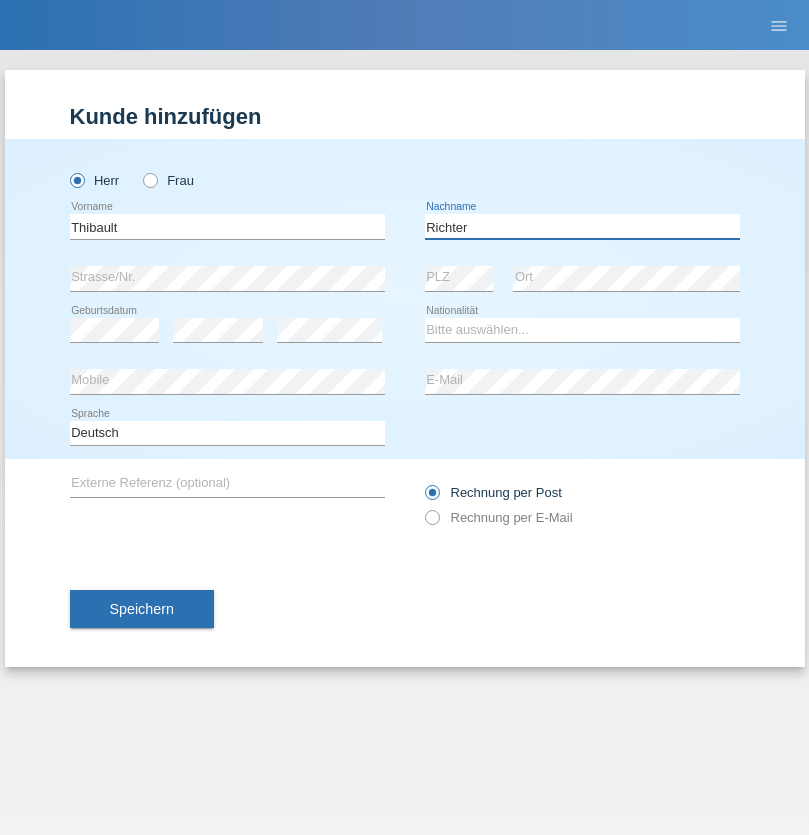 type on "Richter" 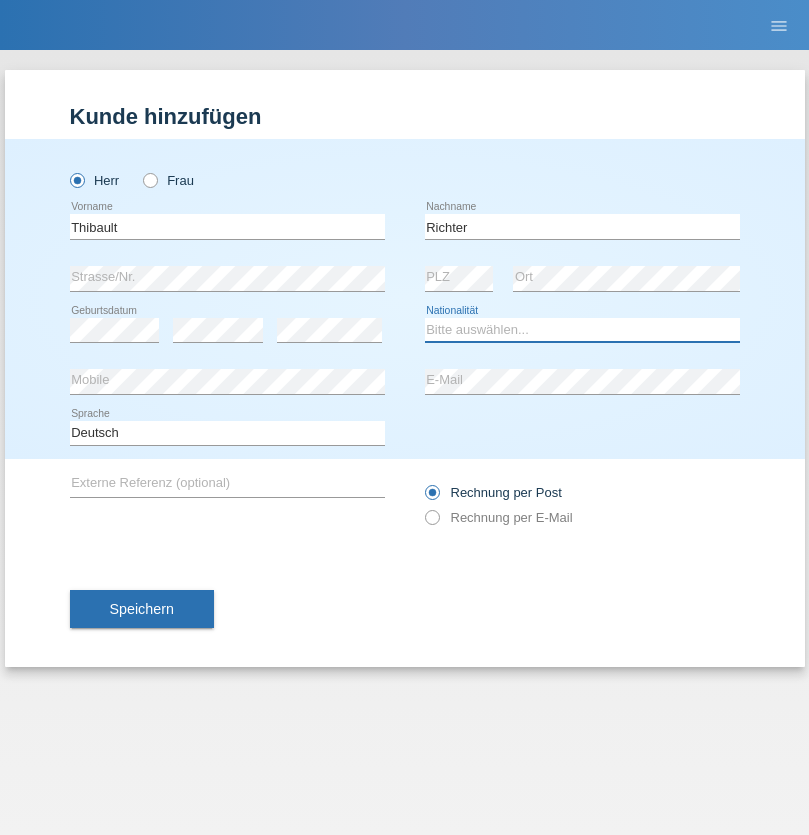 select on "CH" 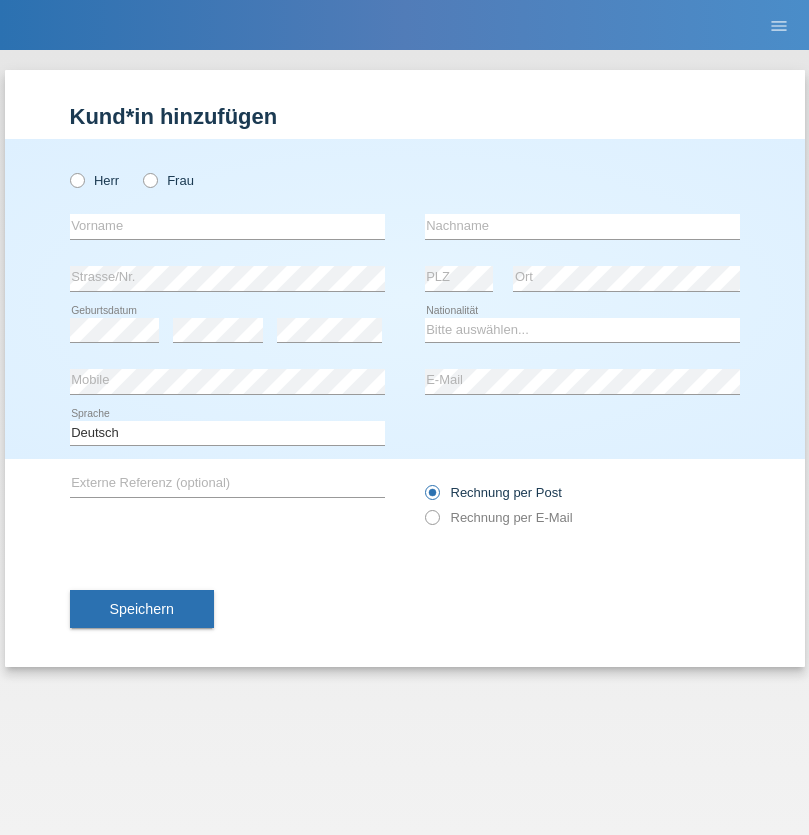 scroll, scrollTop: 0, scrollLeft: 0, axis: both 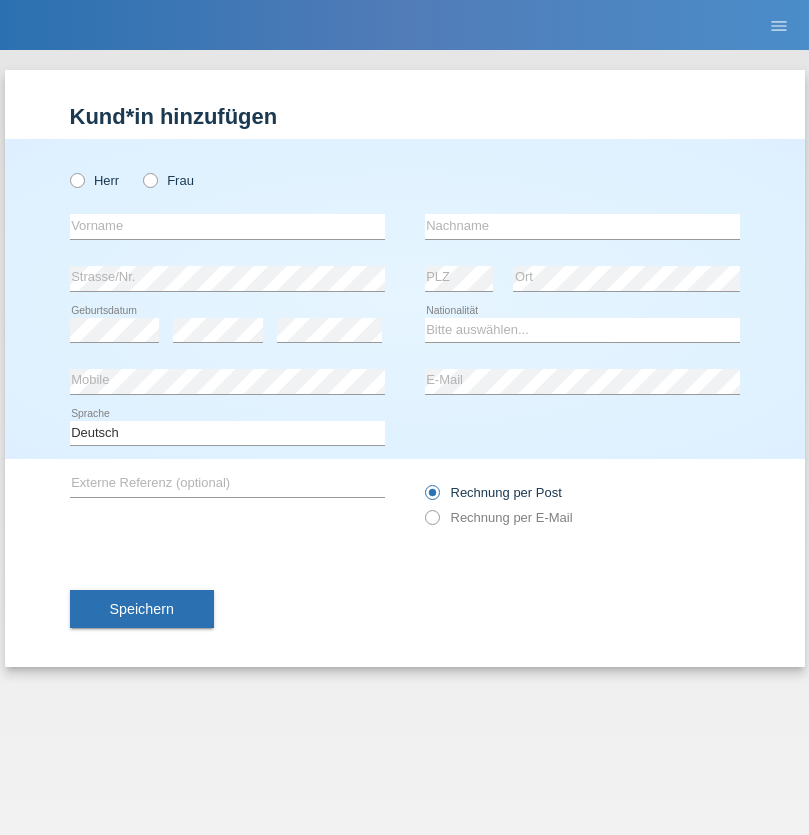 radio on "true" 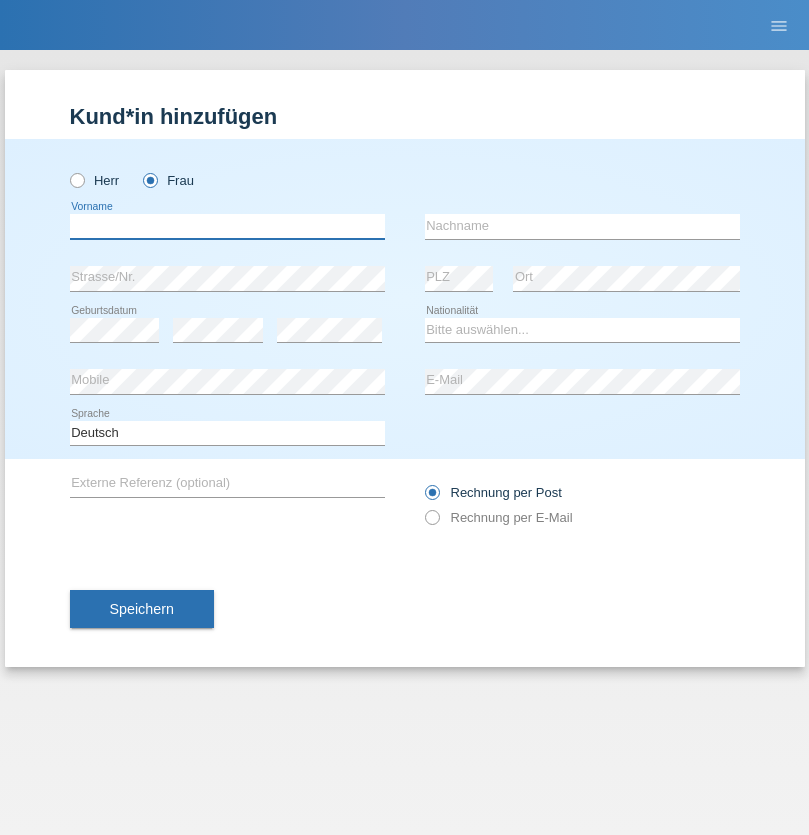 click at bounding box center (227, 226) 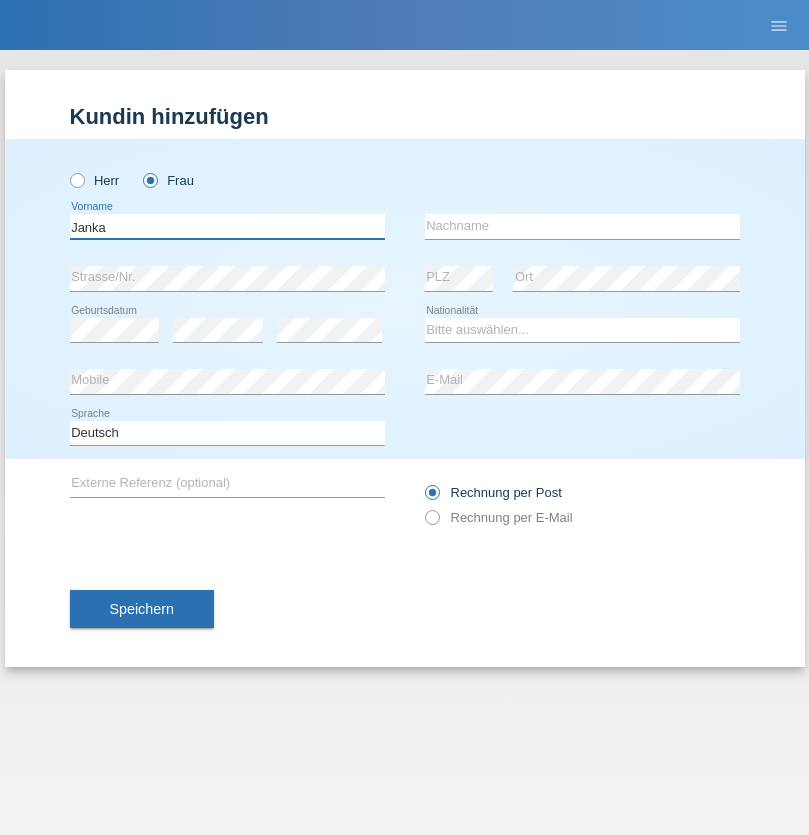 type on "Janka" 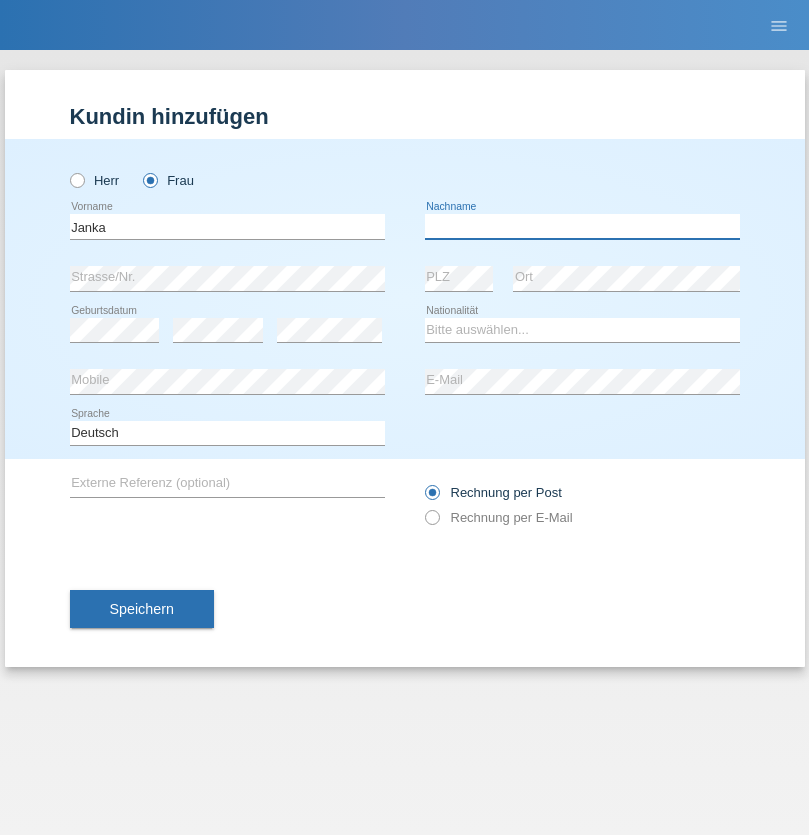 click at bounding box center (582, 226) 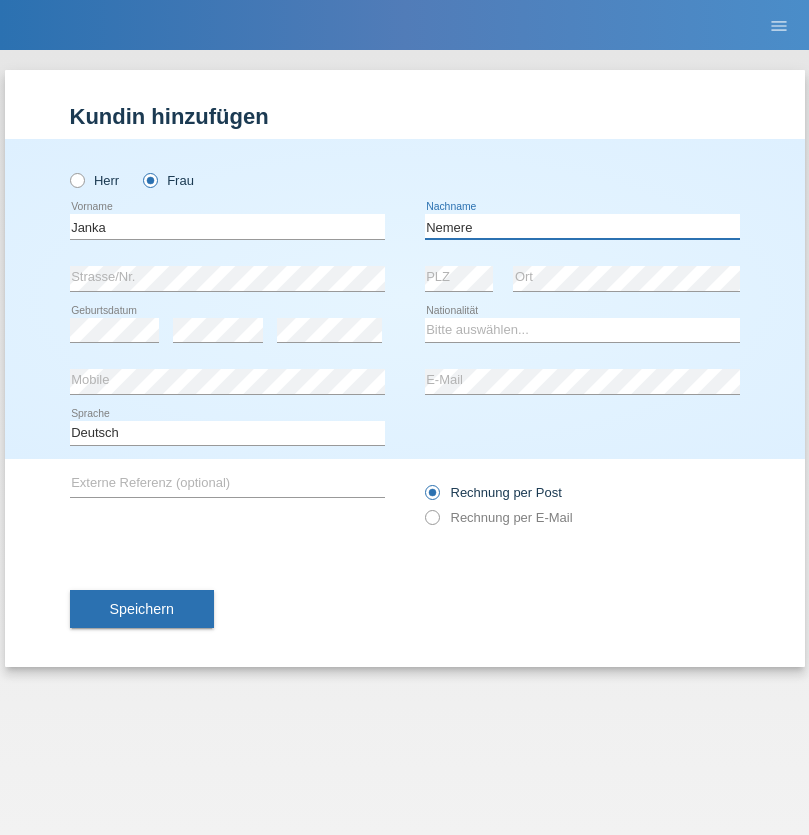 type on "Nemere" 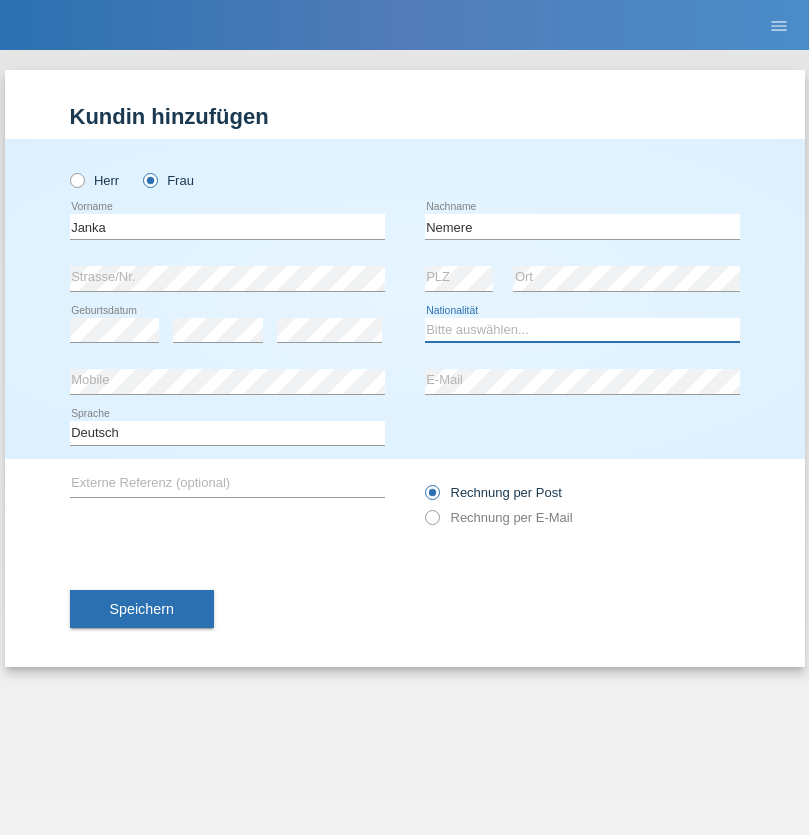 select on "HU" 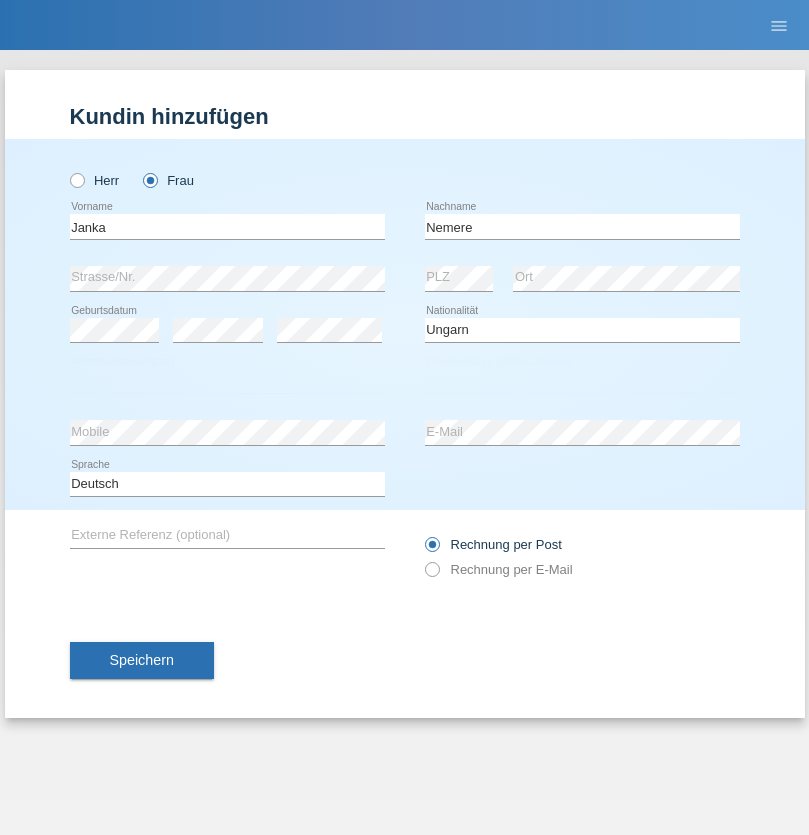 select on "C" 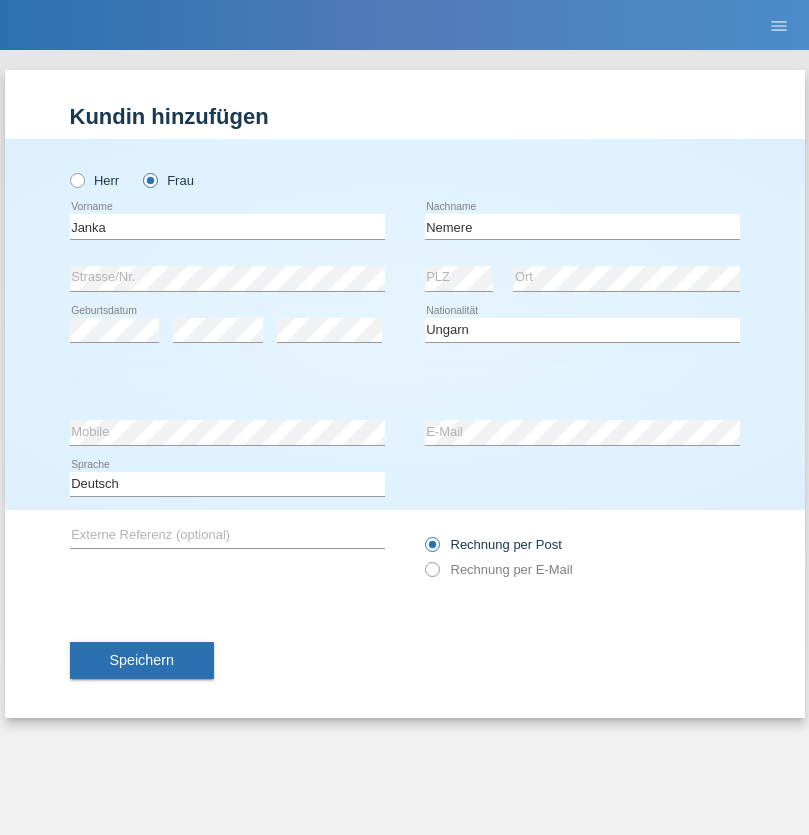 select on "13" 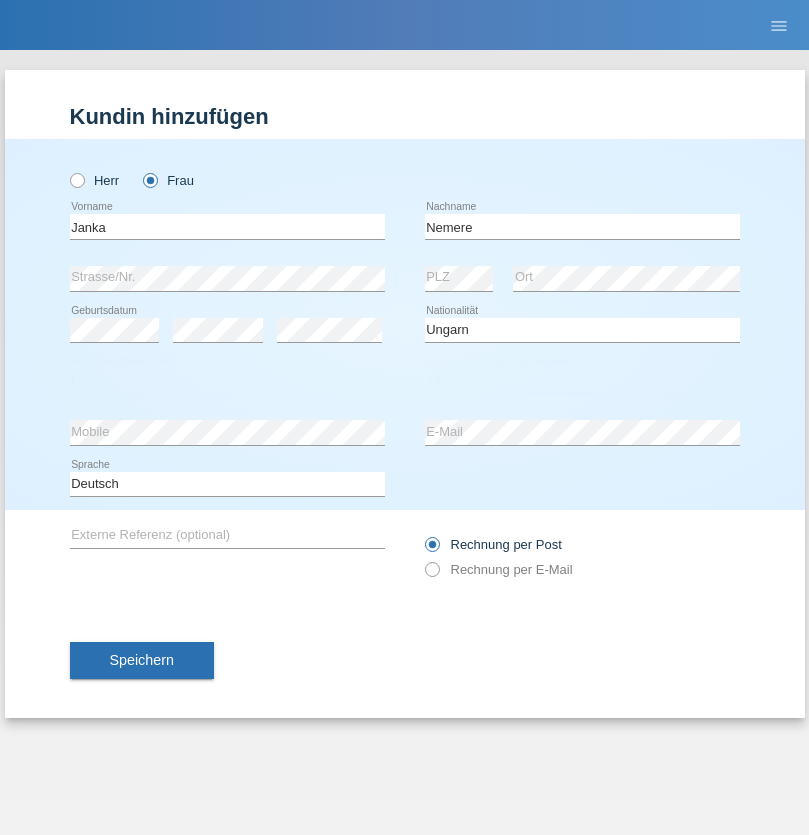select on "12" 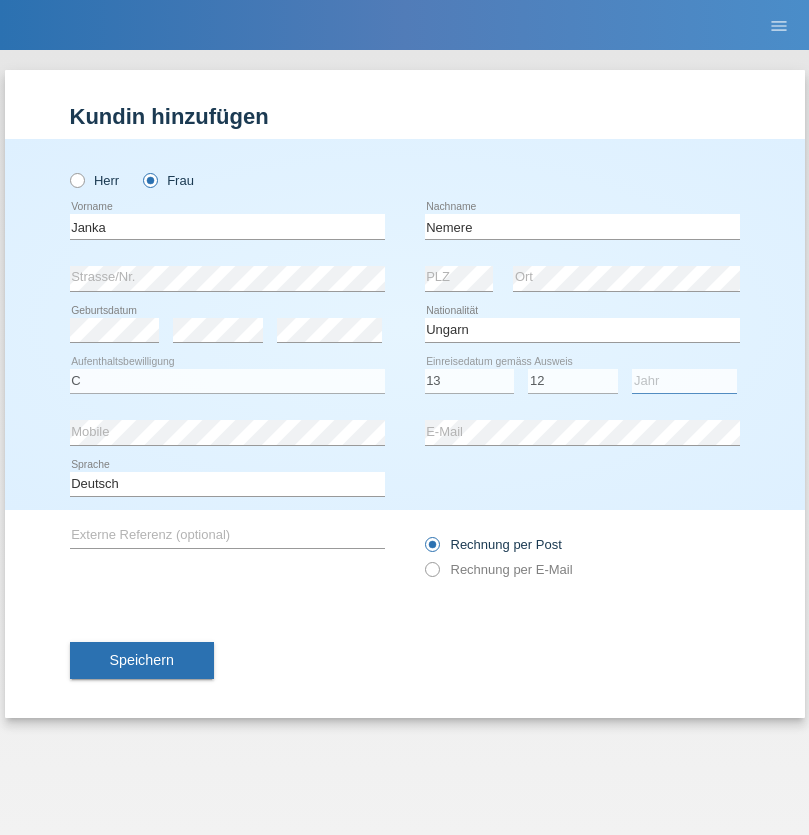 select on "2021" 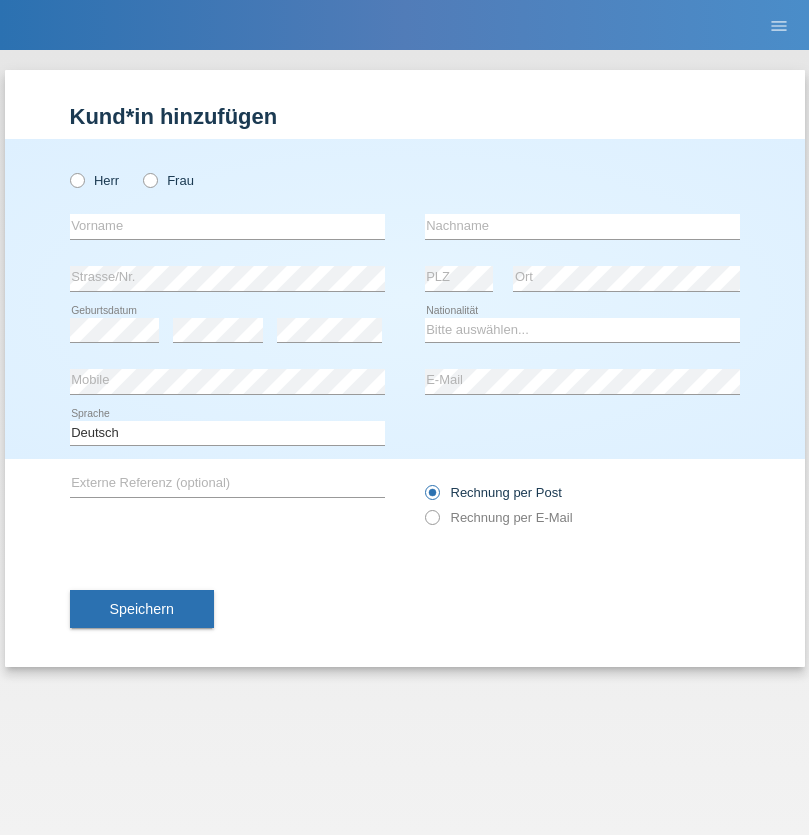 scroll, scrollTop: 0, scrollLeft: 0, axis: both 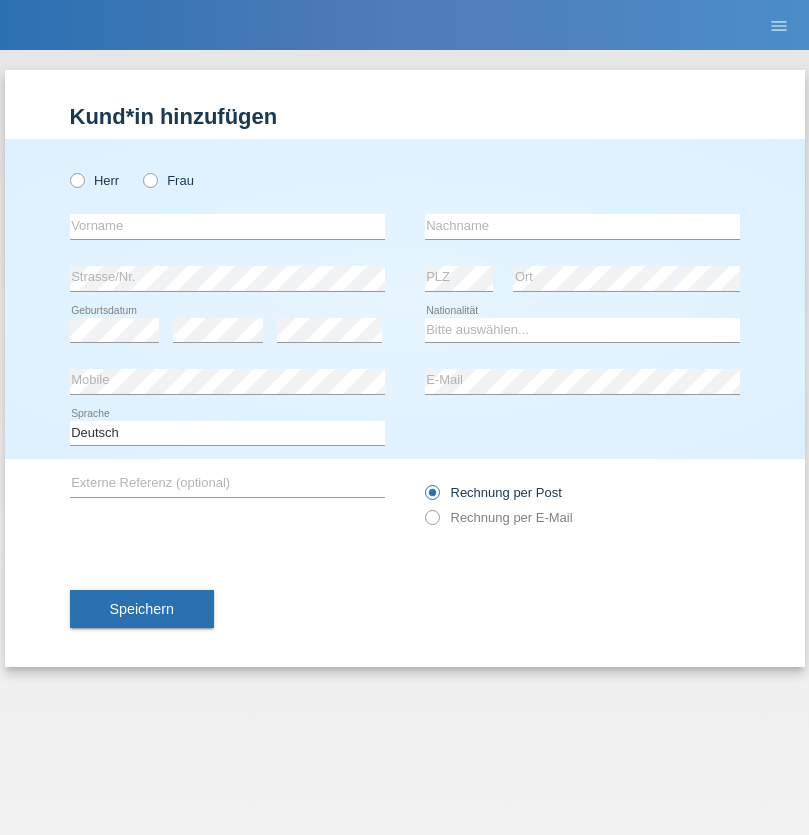 radio on "true" 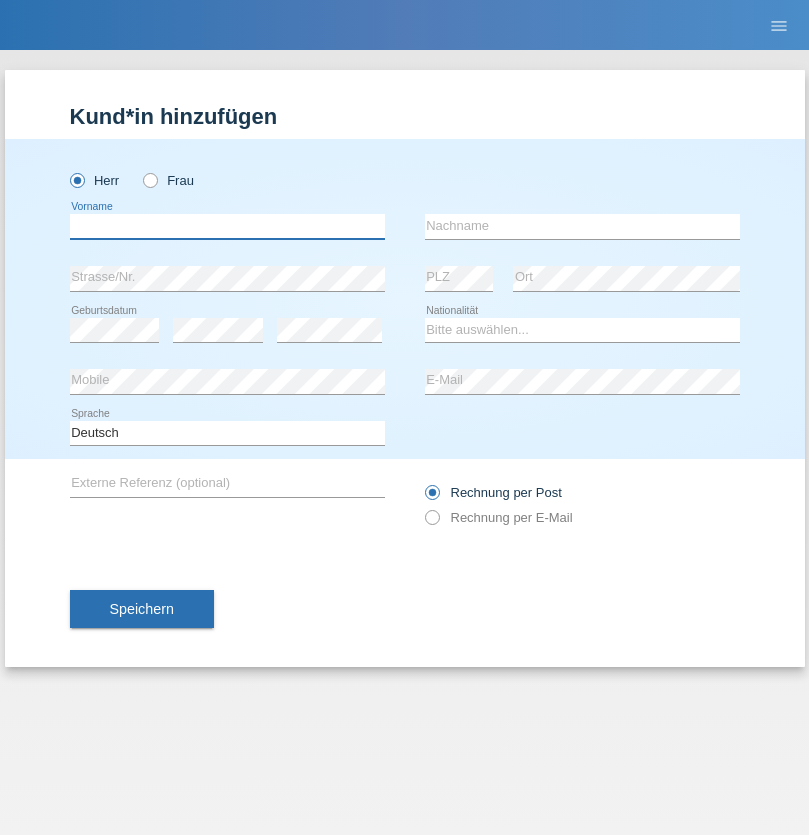 click at bounding box center [227, 226] 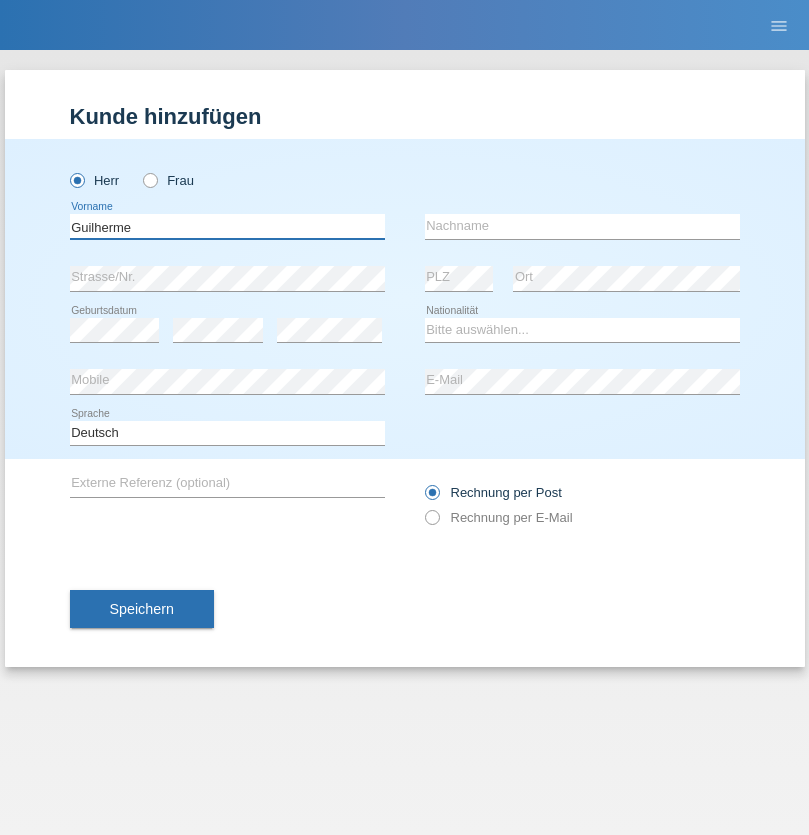 type on "Guilherme" 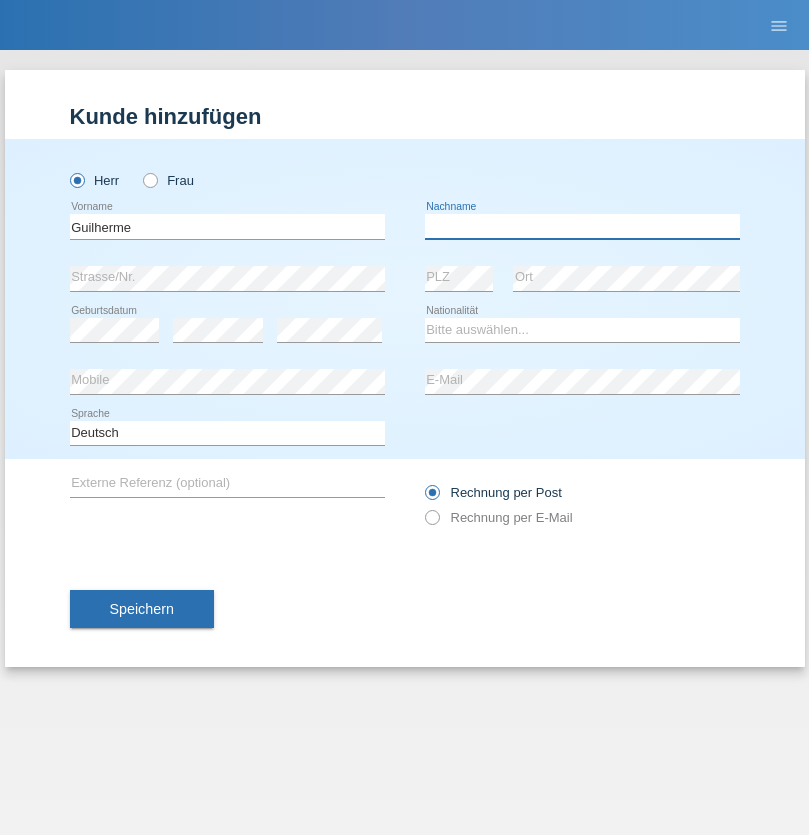 click at bounding box center [582, 226] 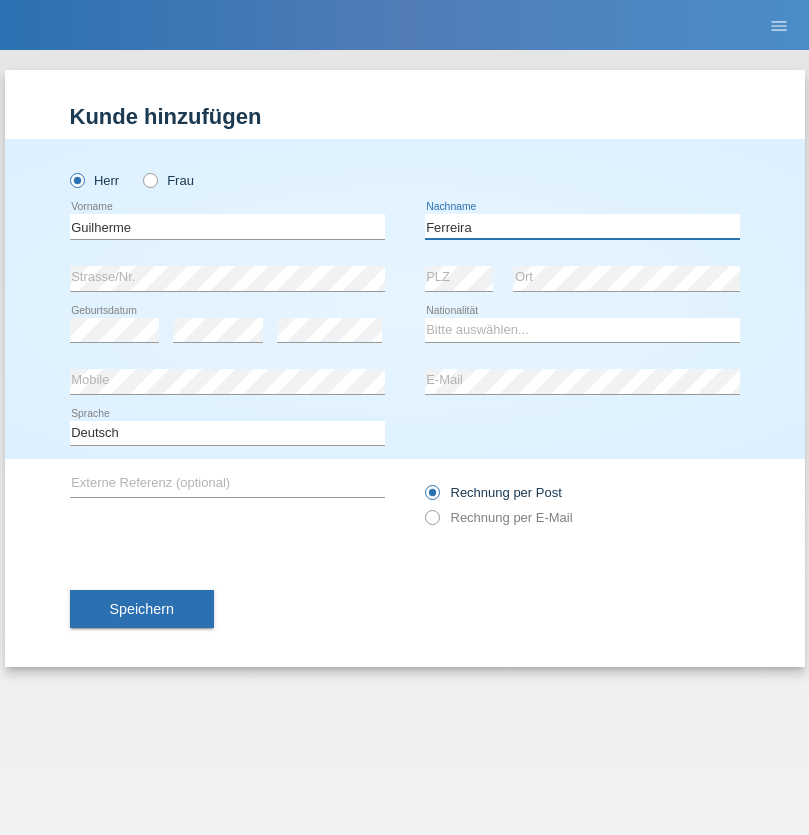type on "Ferreira" 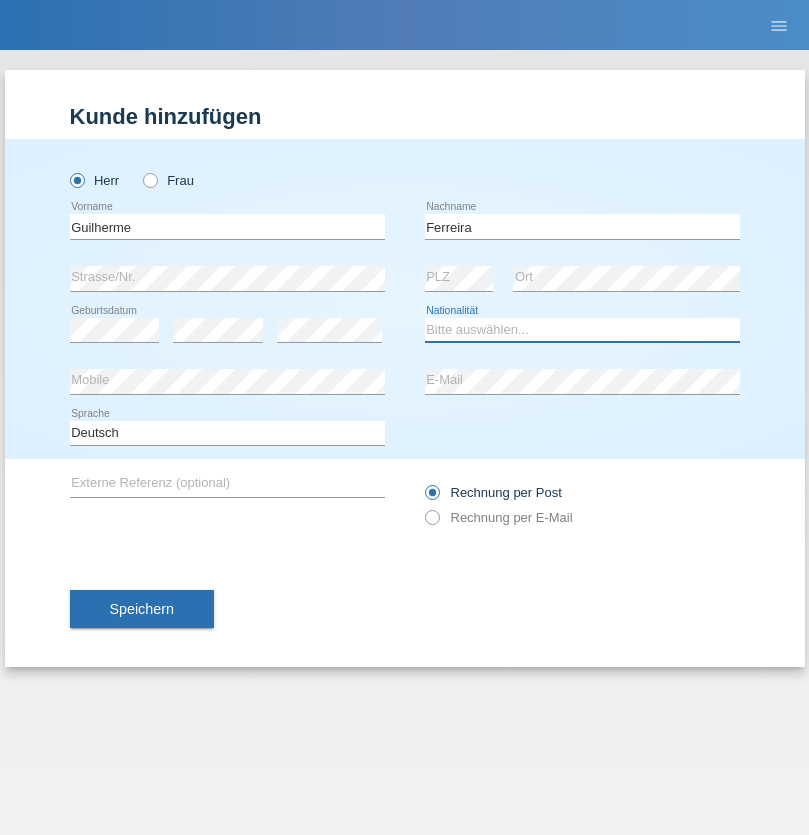select on "PT" 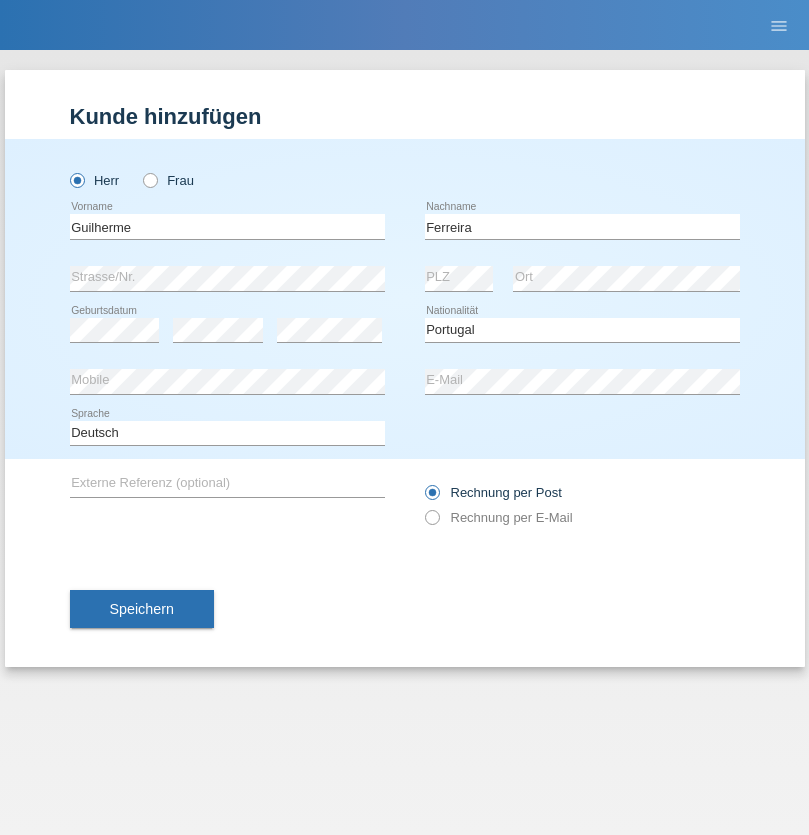 select on "C" 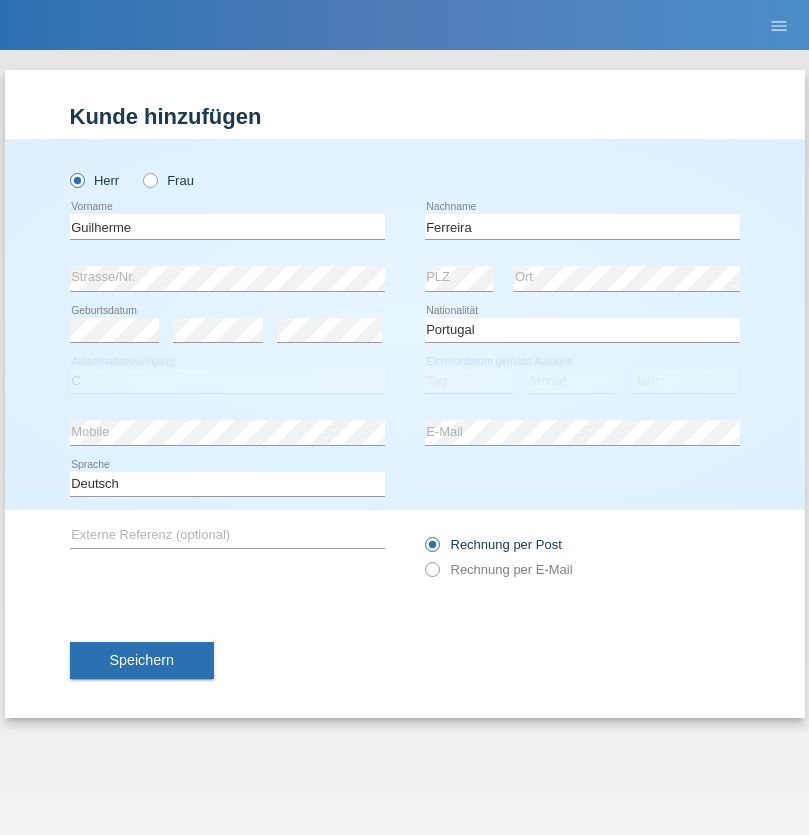 select on "04" 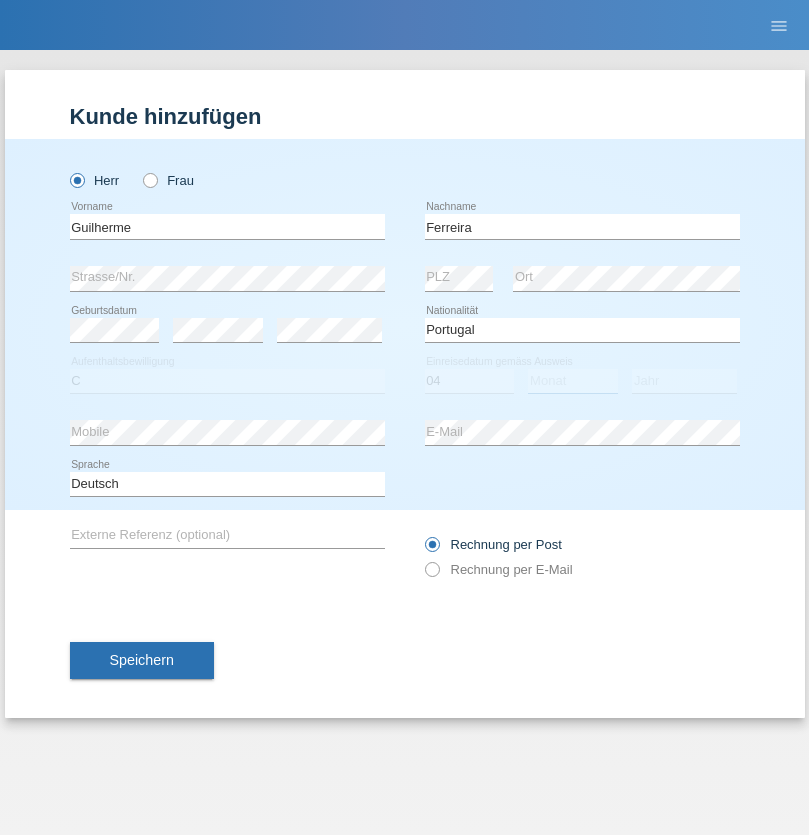 select on "09" 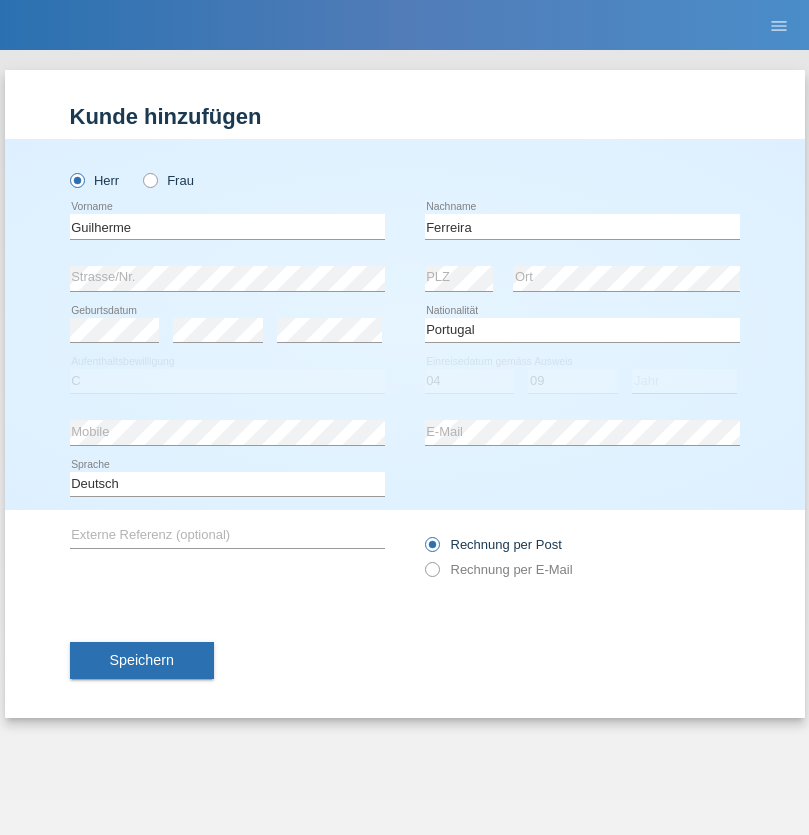 select on "2021" 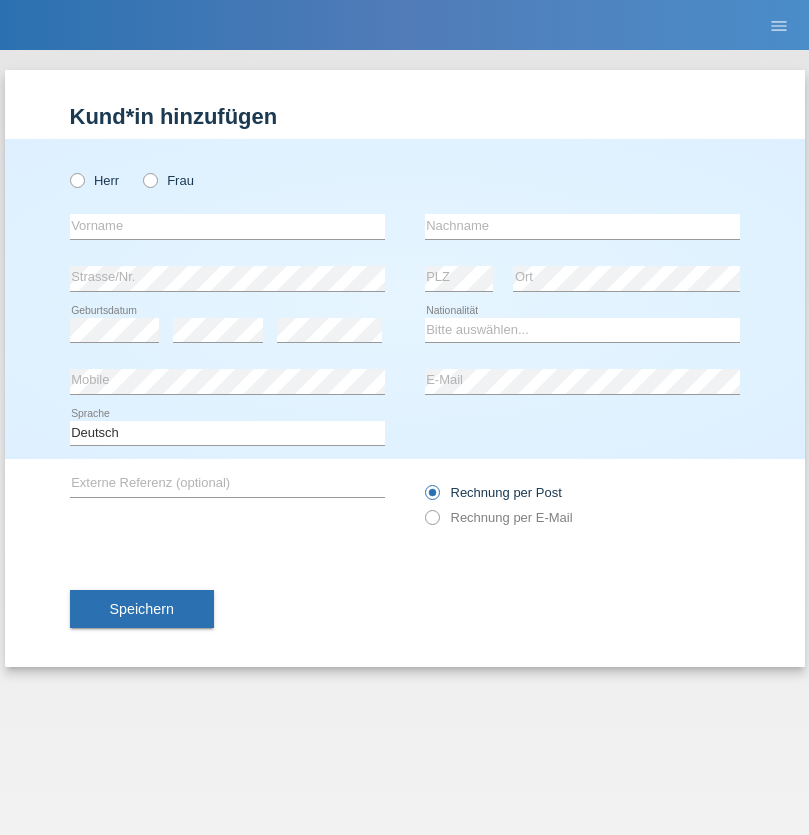 scroll, scrollTop: 0, scrollLeft: 0, axis: both 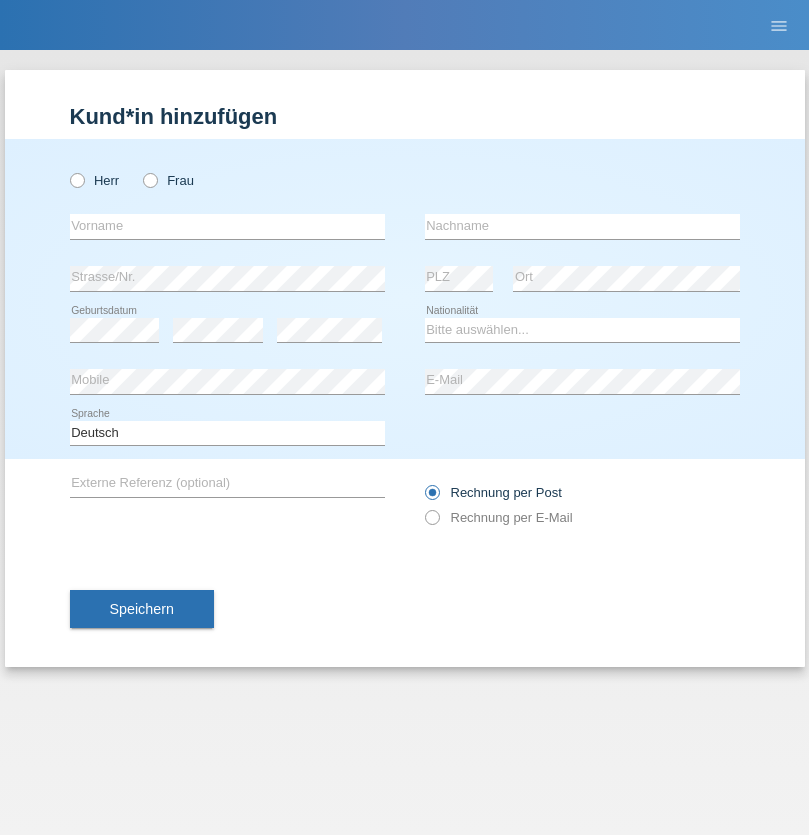 radio on "true" 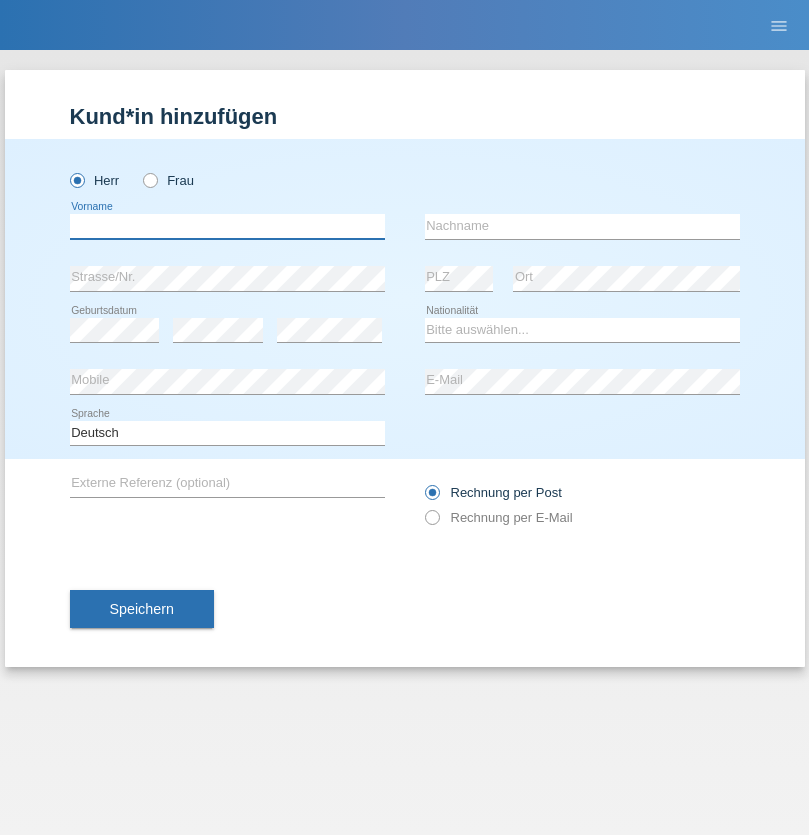 click at bounding box center (227, 226) 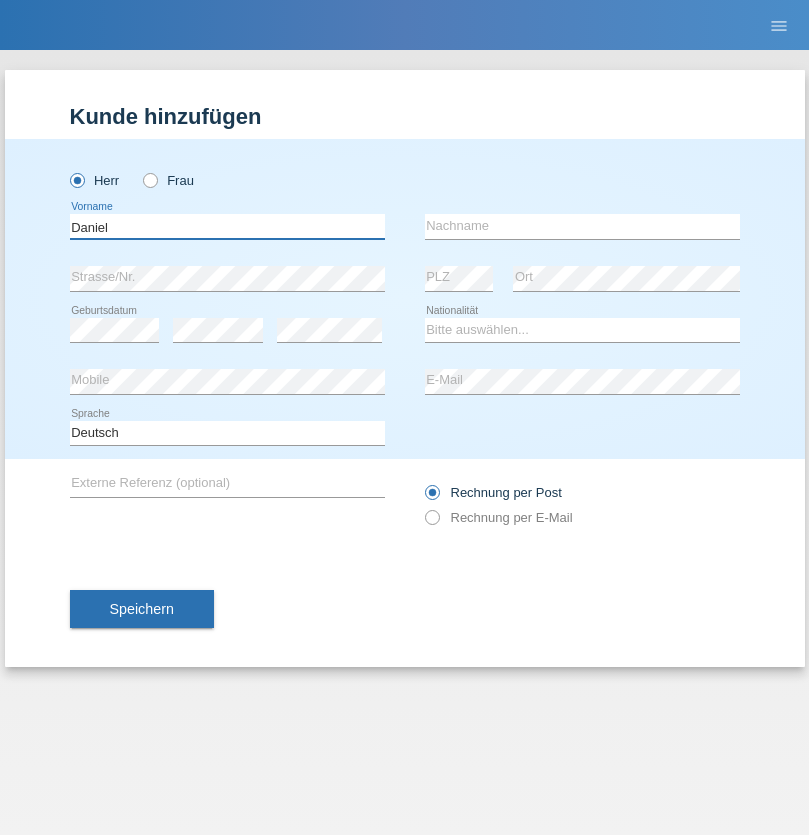 type on "Daniel" 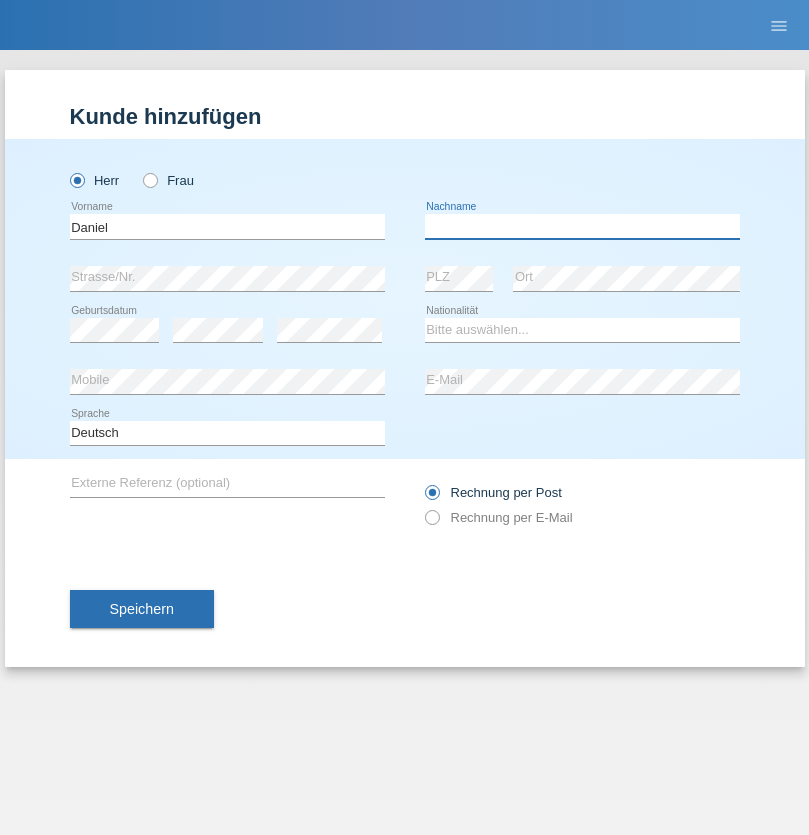 click at bounding box center (582, 226) 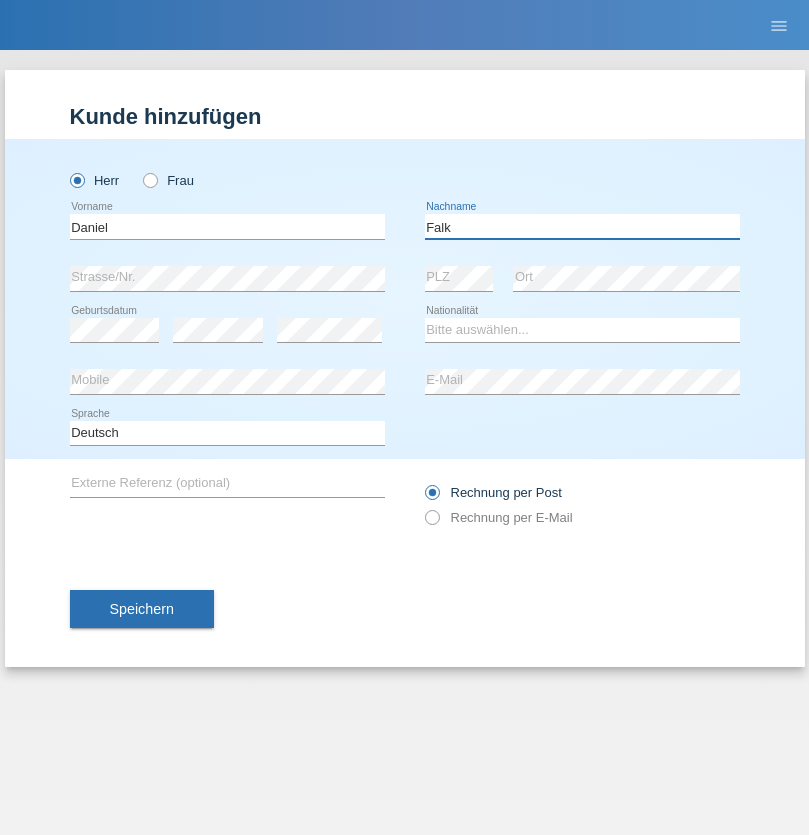 type on "Falk" 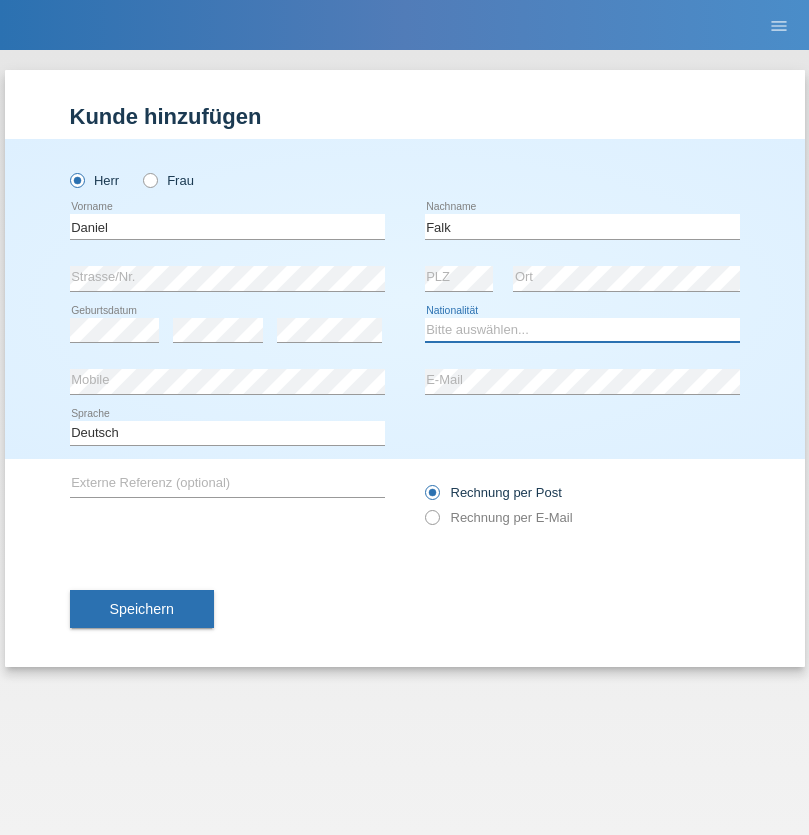 select on "CH" 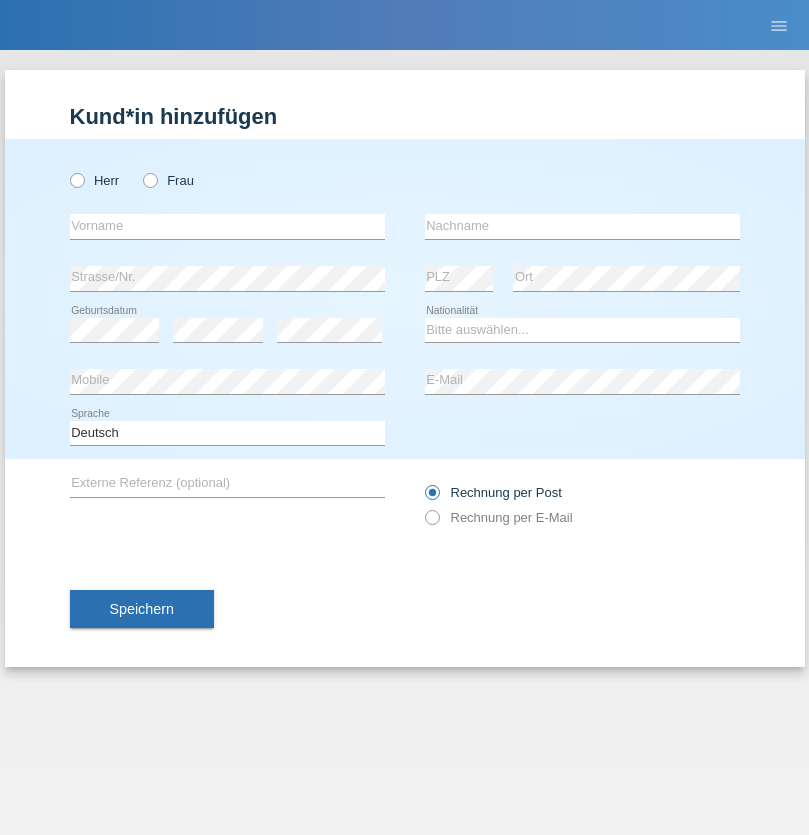 scroll, scrollTop: 0, scrollLeft: 0, axis: both 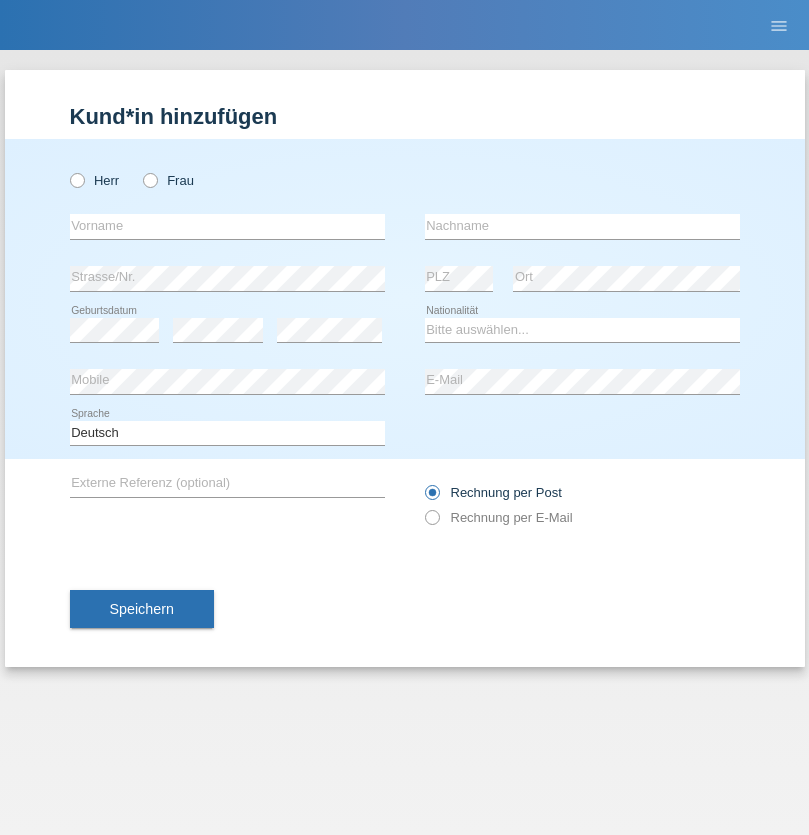 radio on "true" 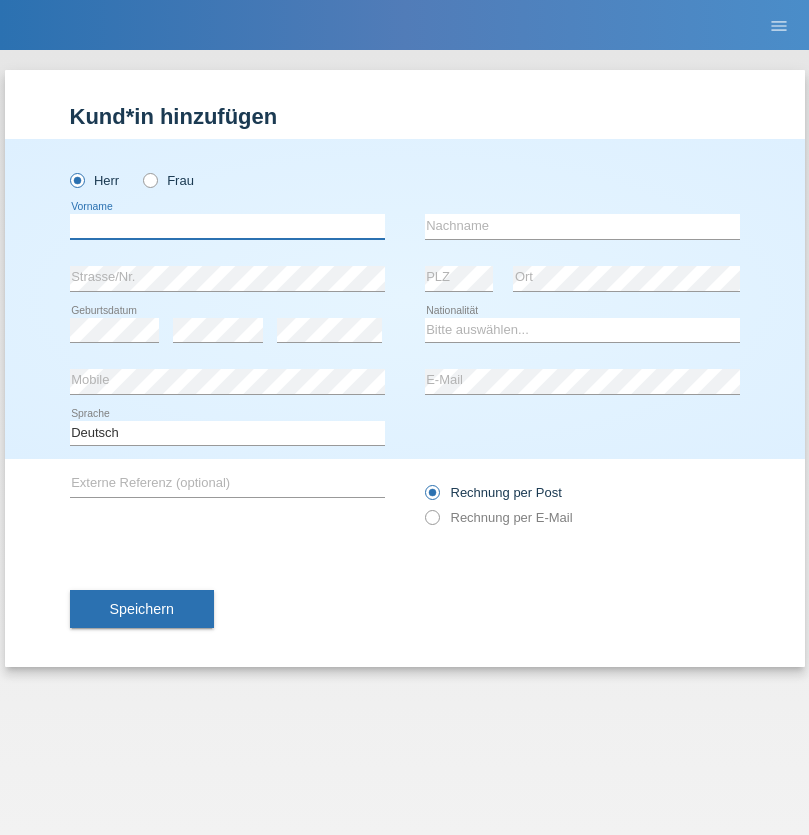 click at bounding box center [227, 226] 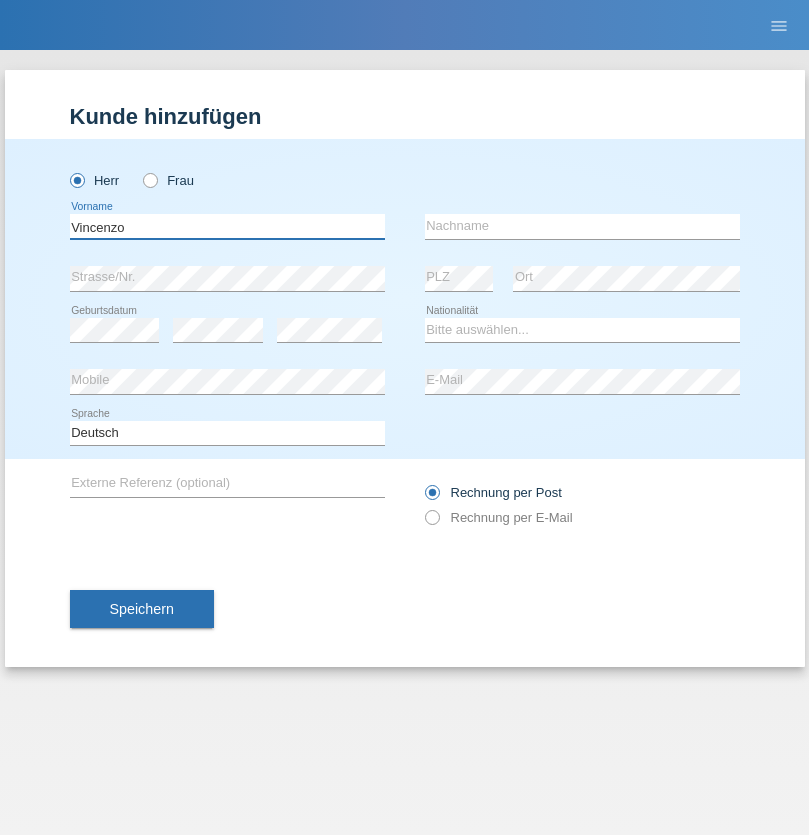 type on "Vincenzo" 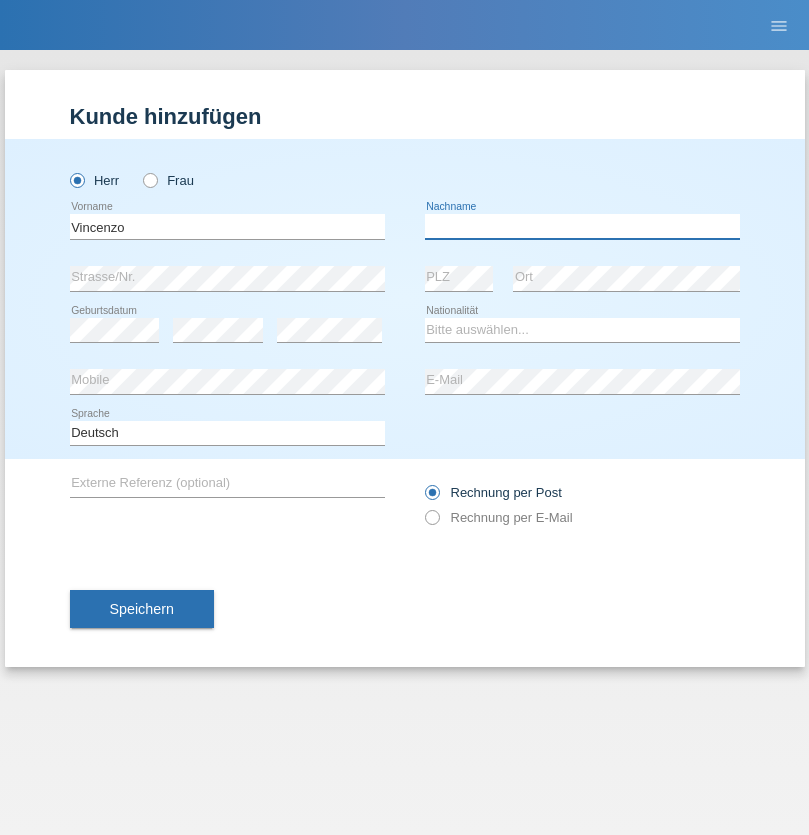 click at bounding box center [582, 226] 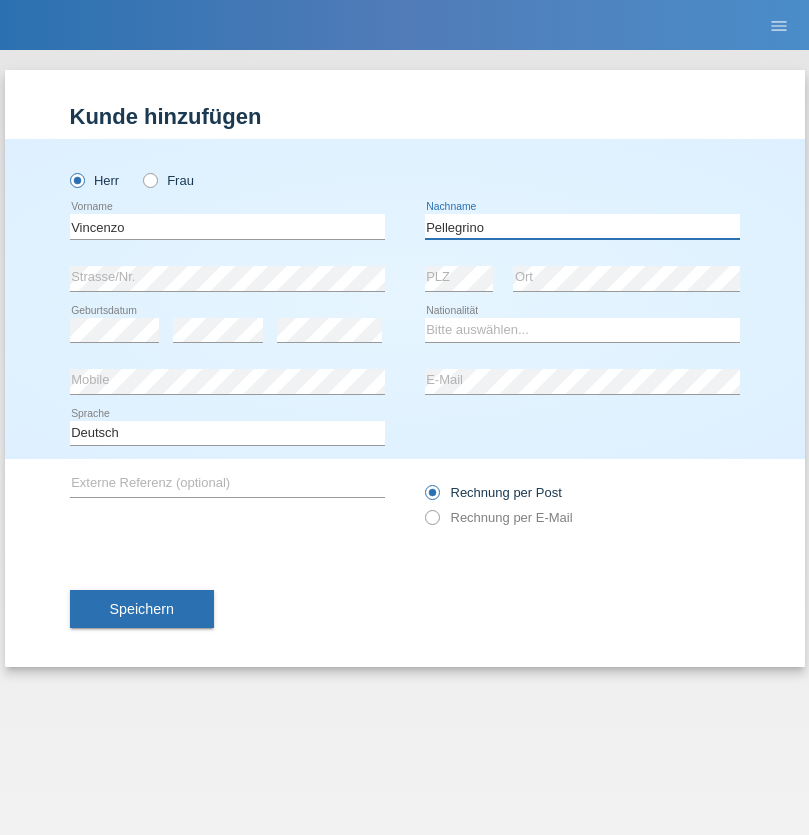 type on "Pellegrino" 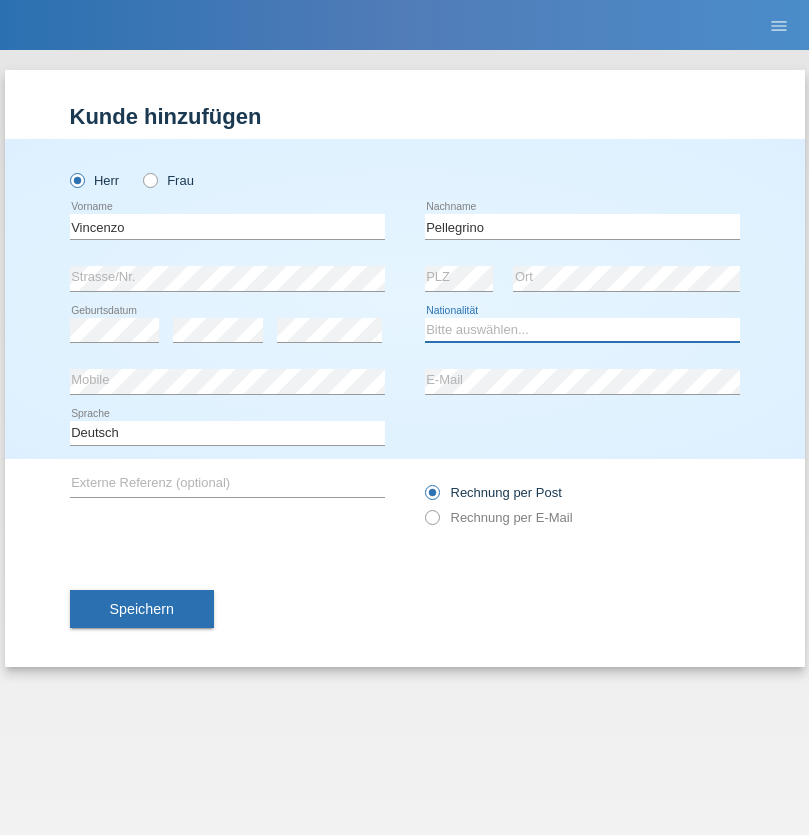 select on "IT" 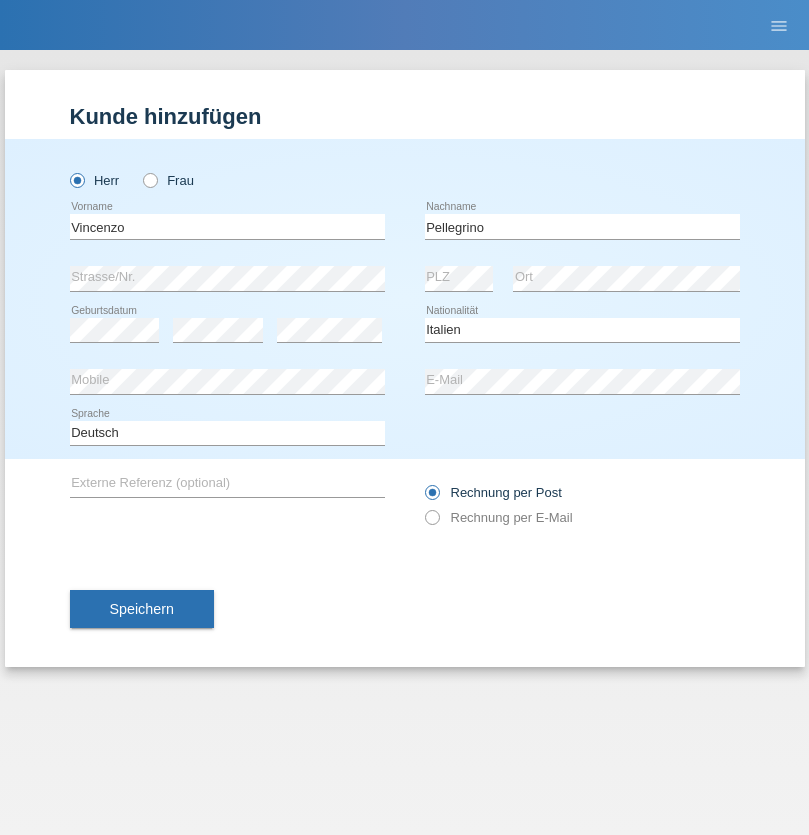 select on "C" 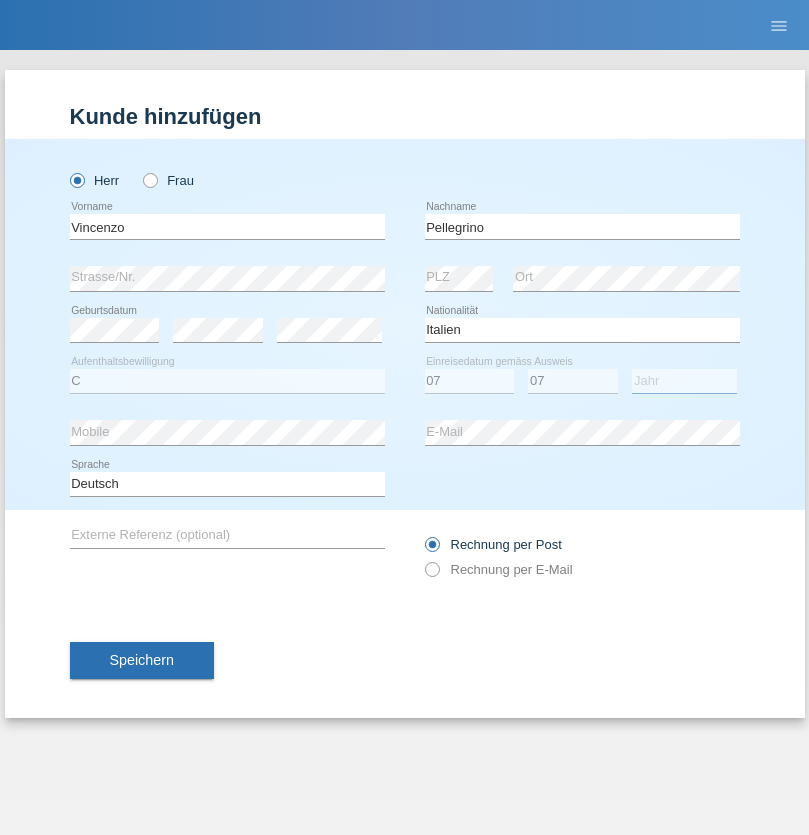 select on "2021" 